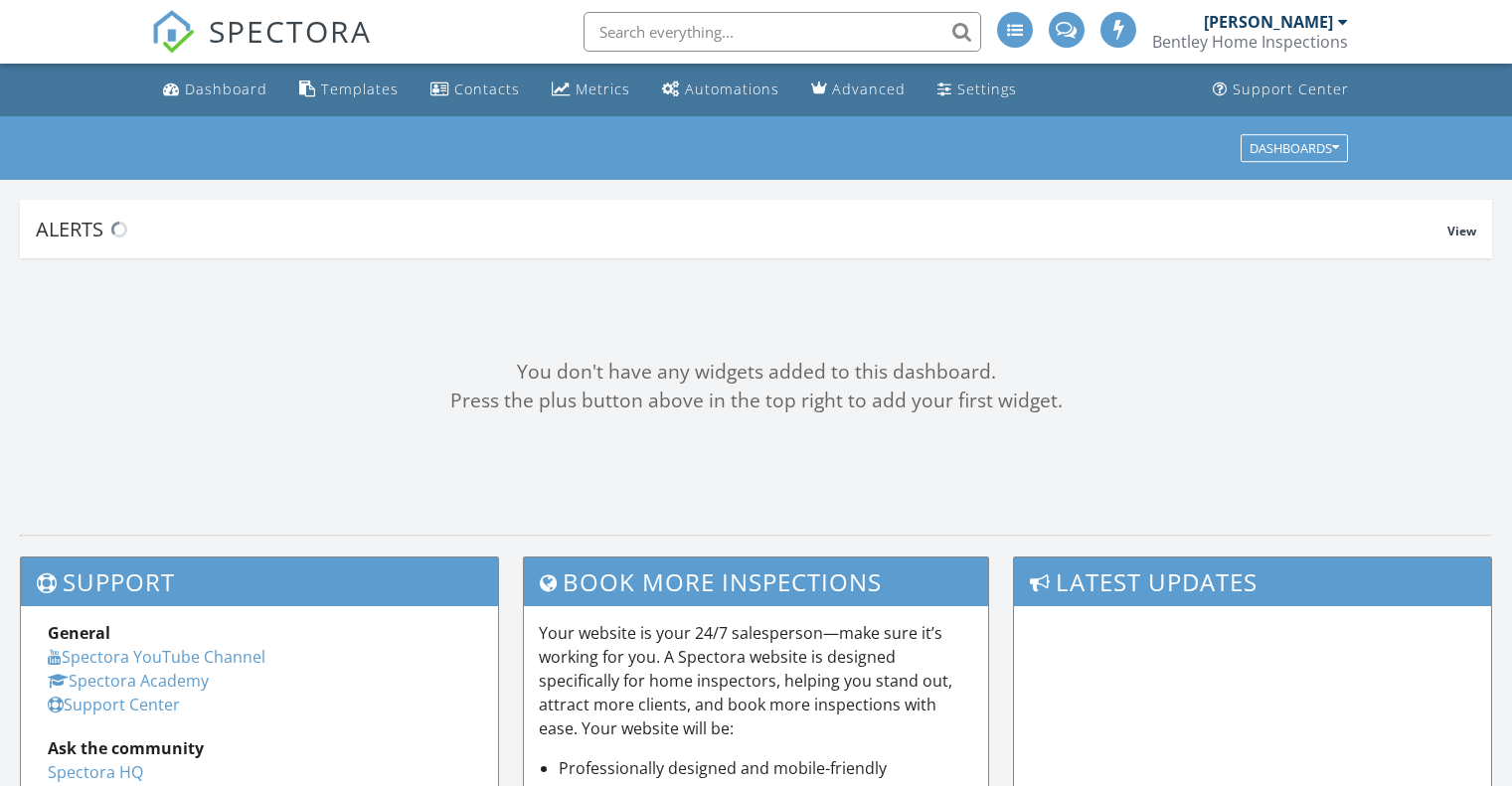 scroll, scrollTop: 0, scrollLeft: 0, axis: both 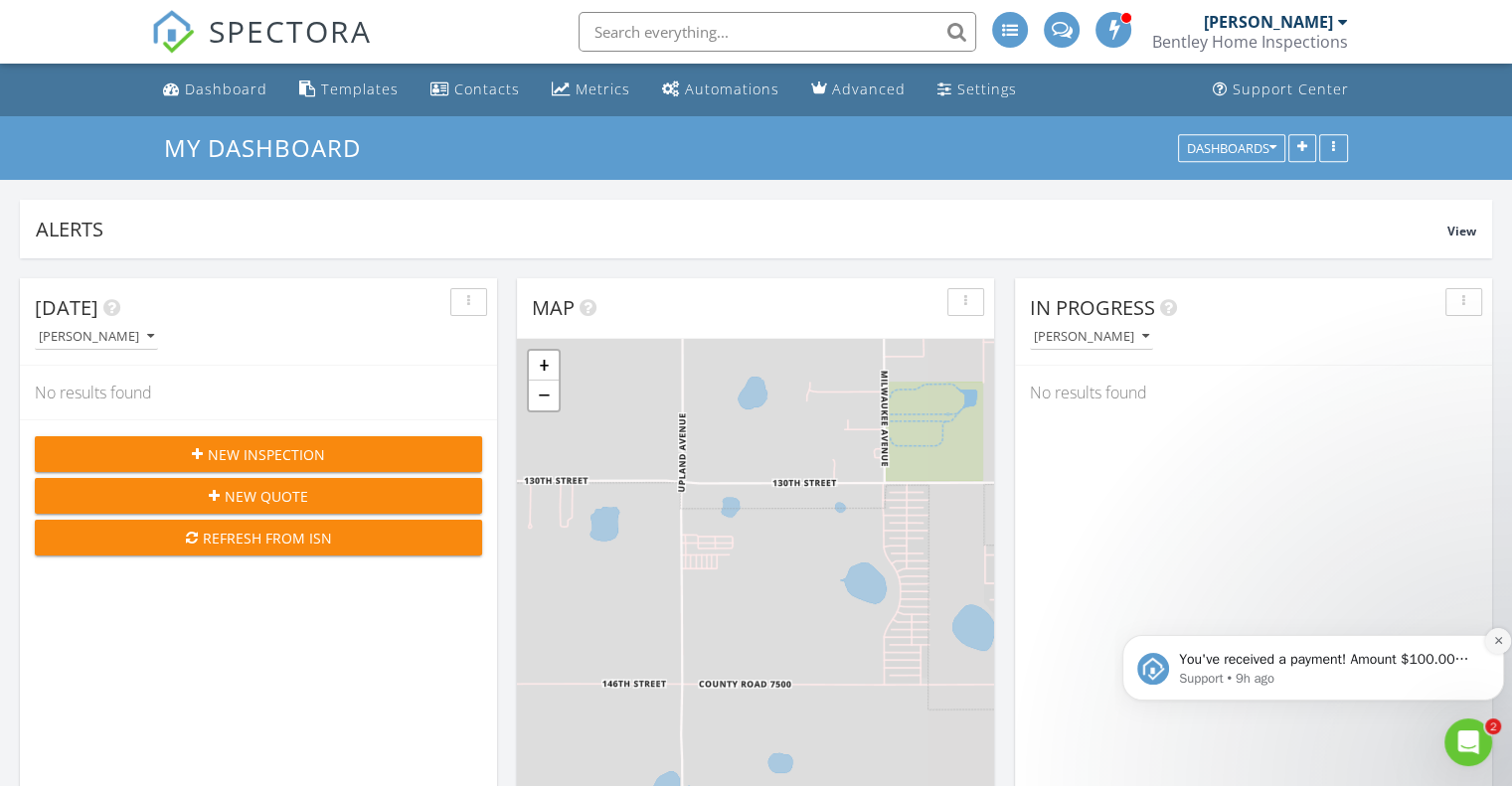 click at bounding box center [1498, 641] 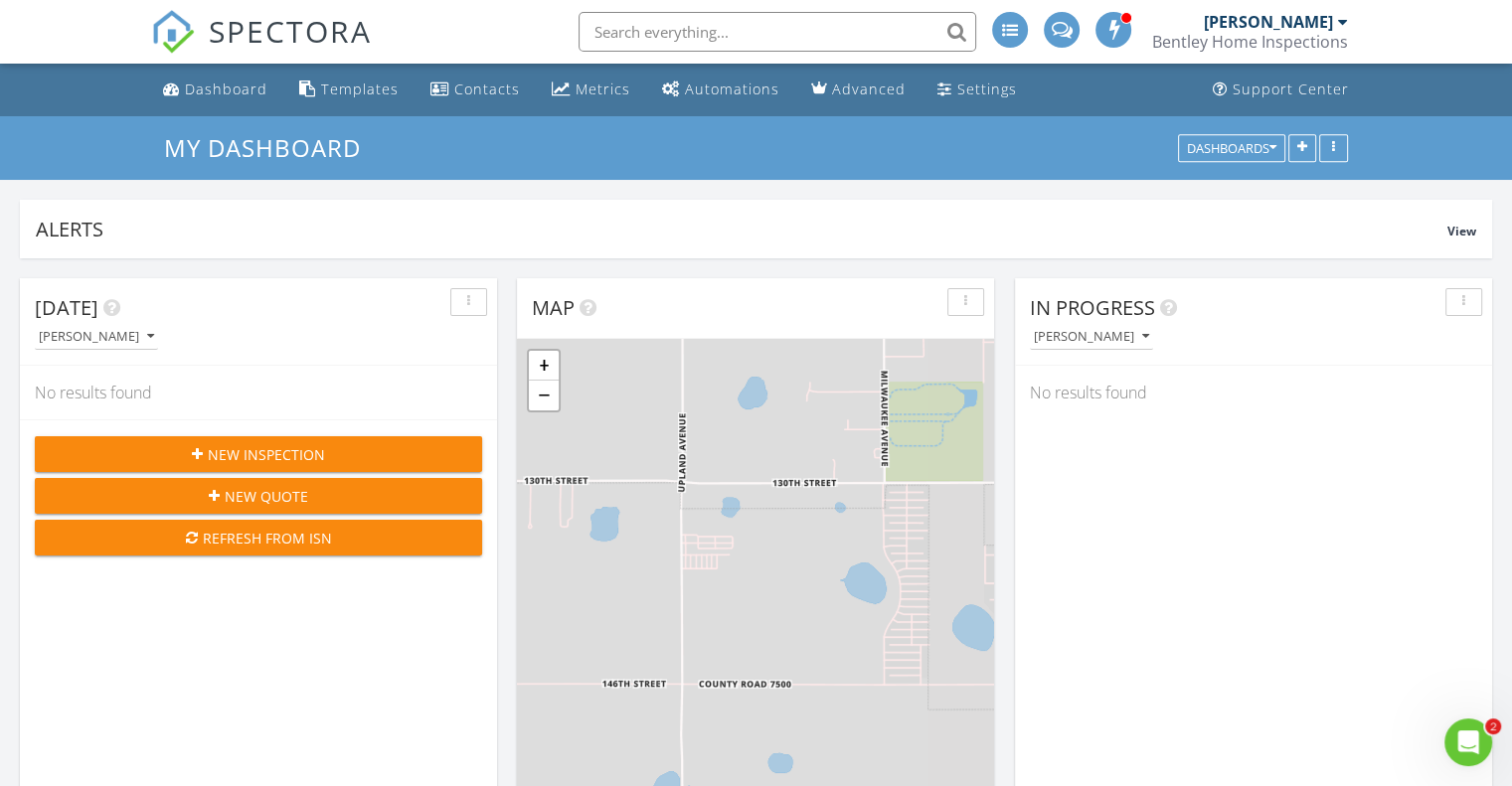 click on "SPECTORA" at bounding box center (290, 31) 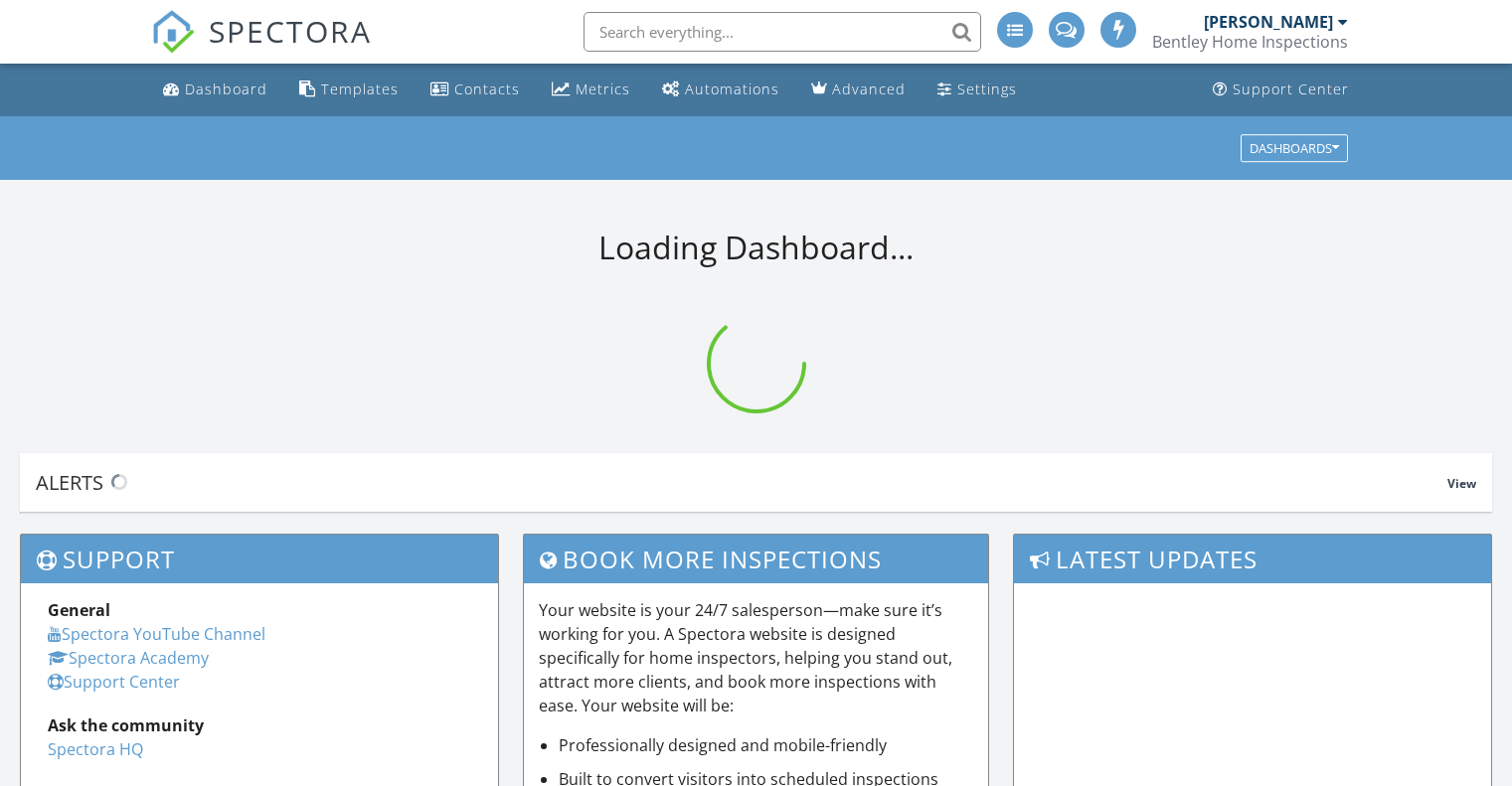 scroll, scrollTop: 0, scrollLeft: 0, axis: both 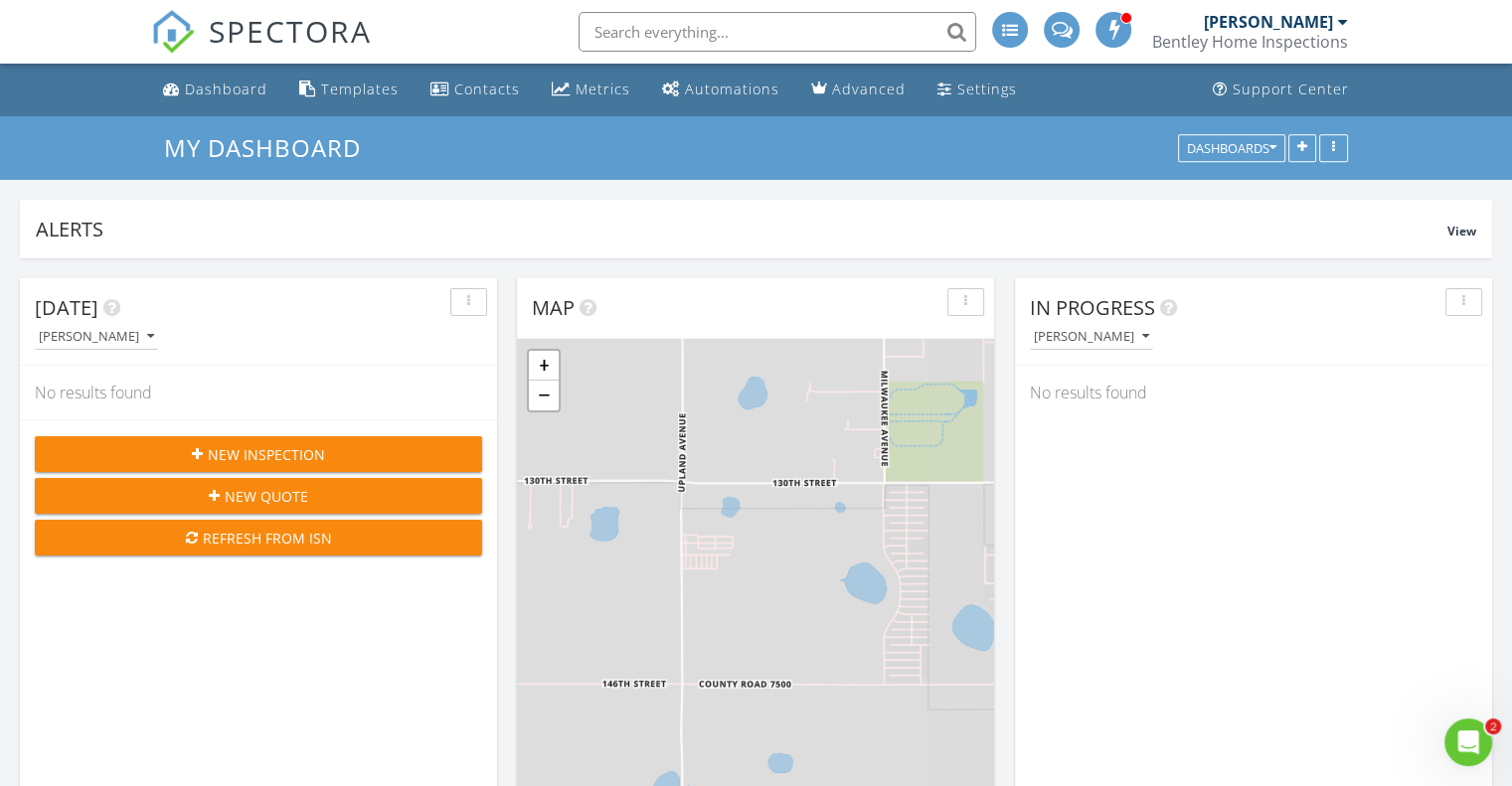 click on "New Inspection" at bounding box center (266, 454) 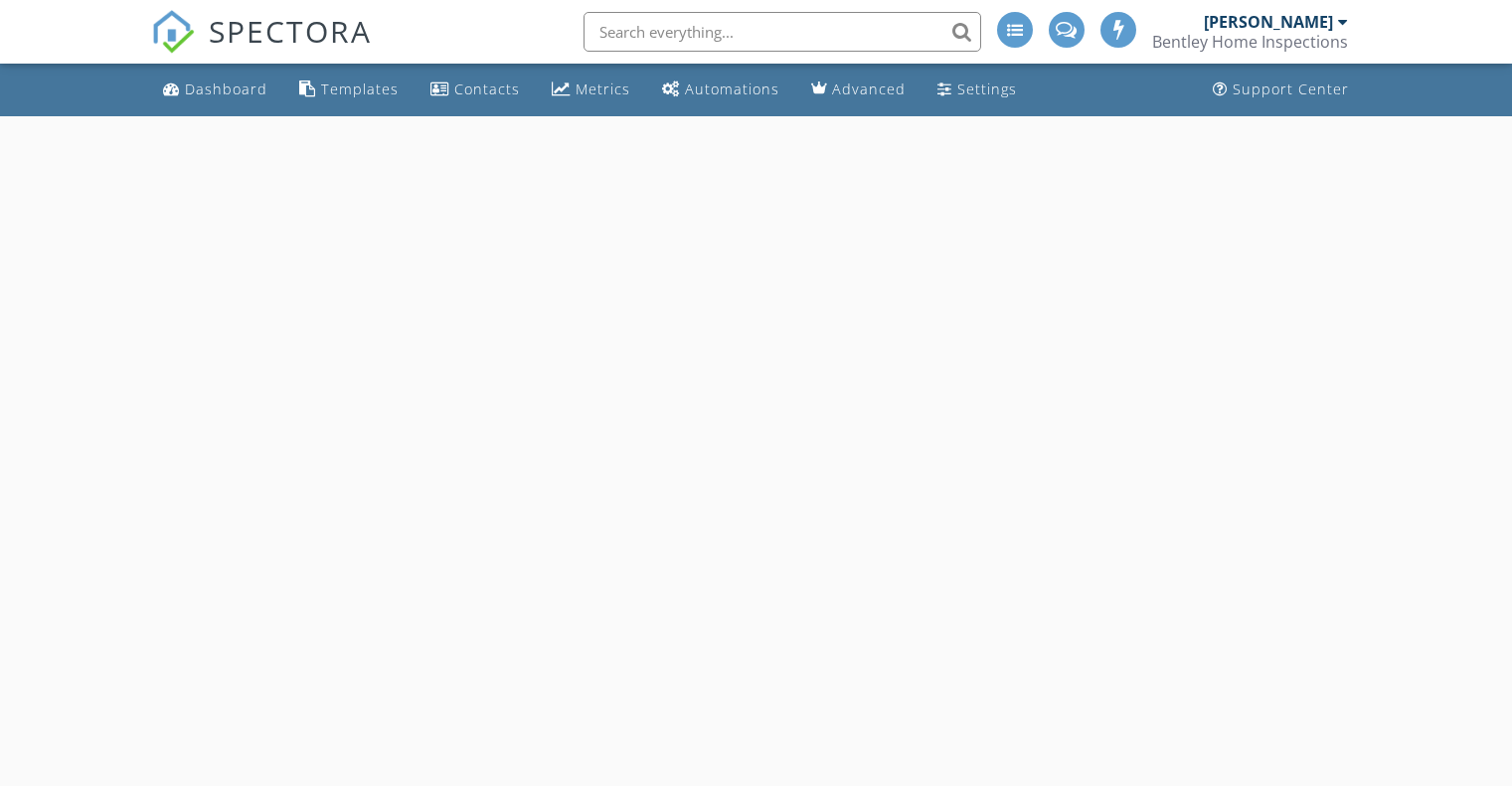 scroll, scrollTop: 0, scrollLeft: 0, axis: both 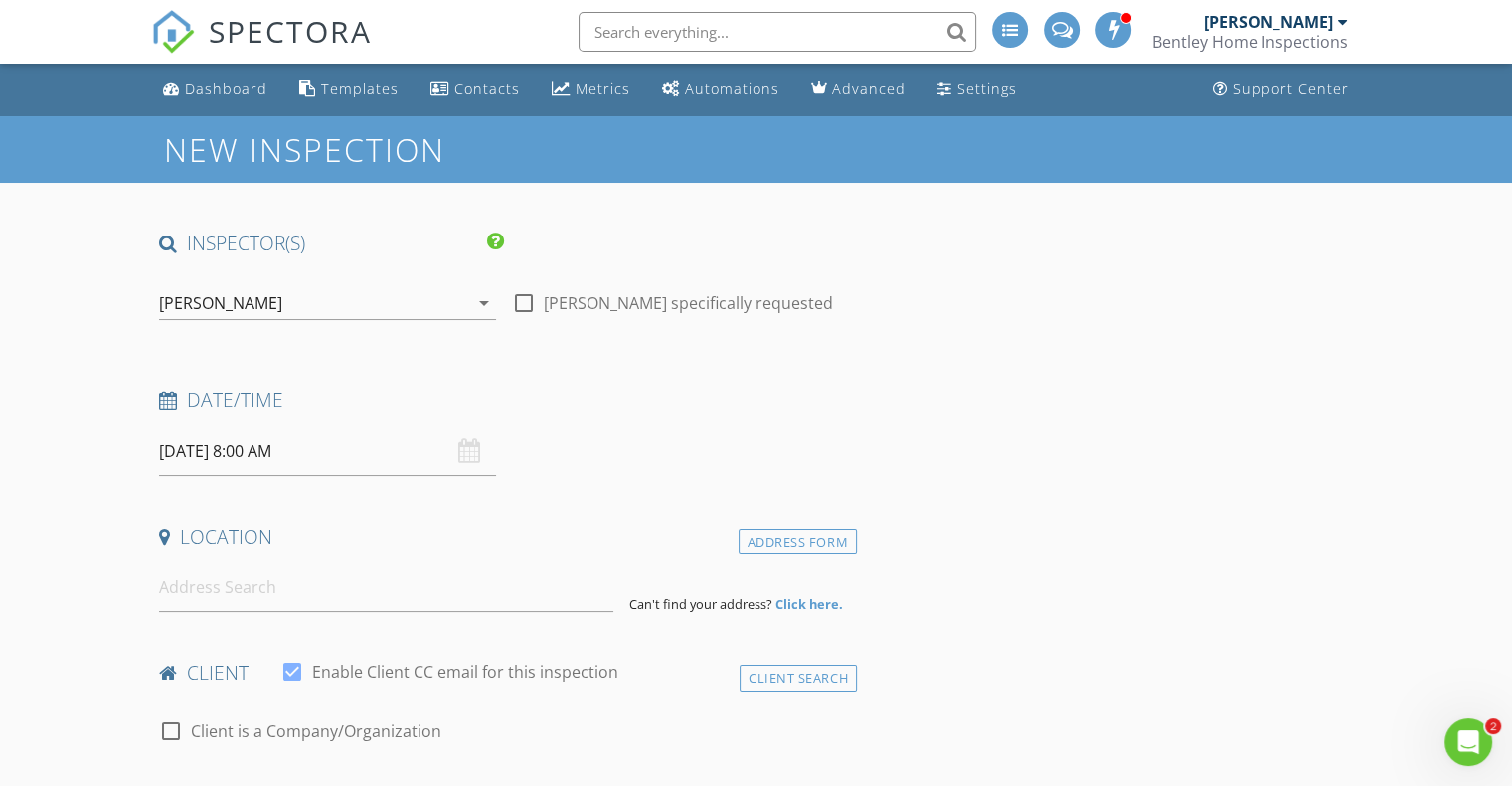 click on "[PERSON_NAME]" at bounding box center (313, 303) 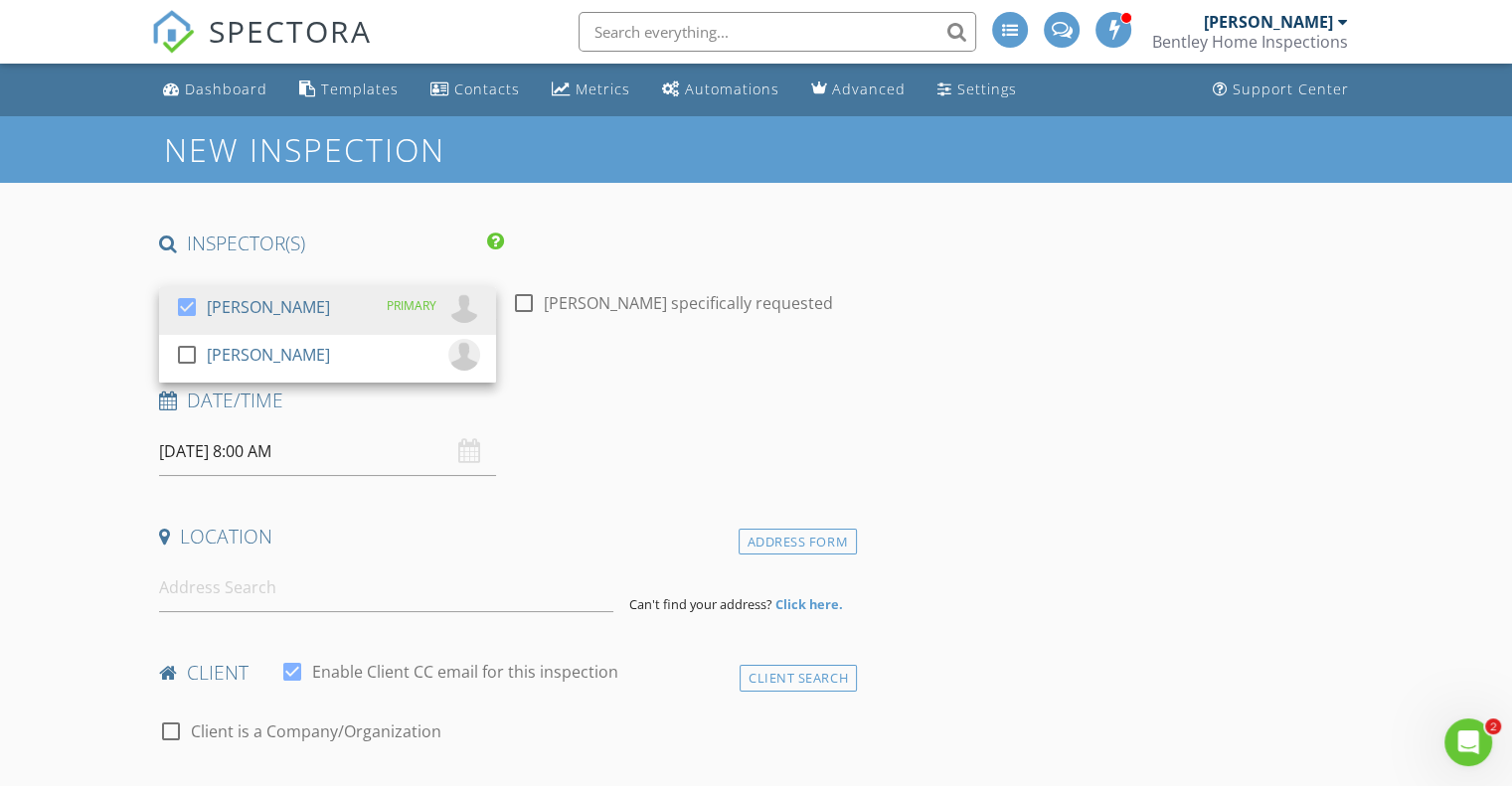 click on "INSPECTOR(S)" at bounding box center (331, 243) 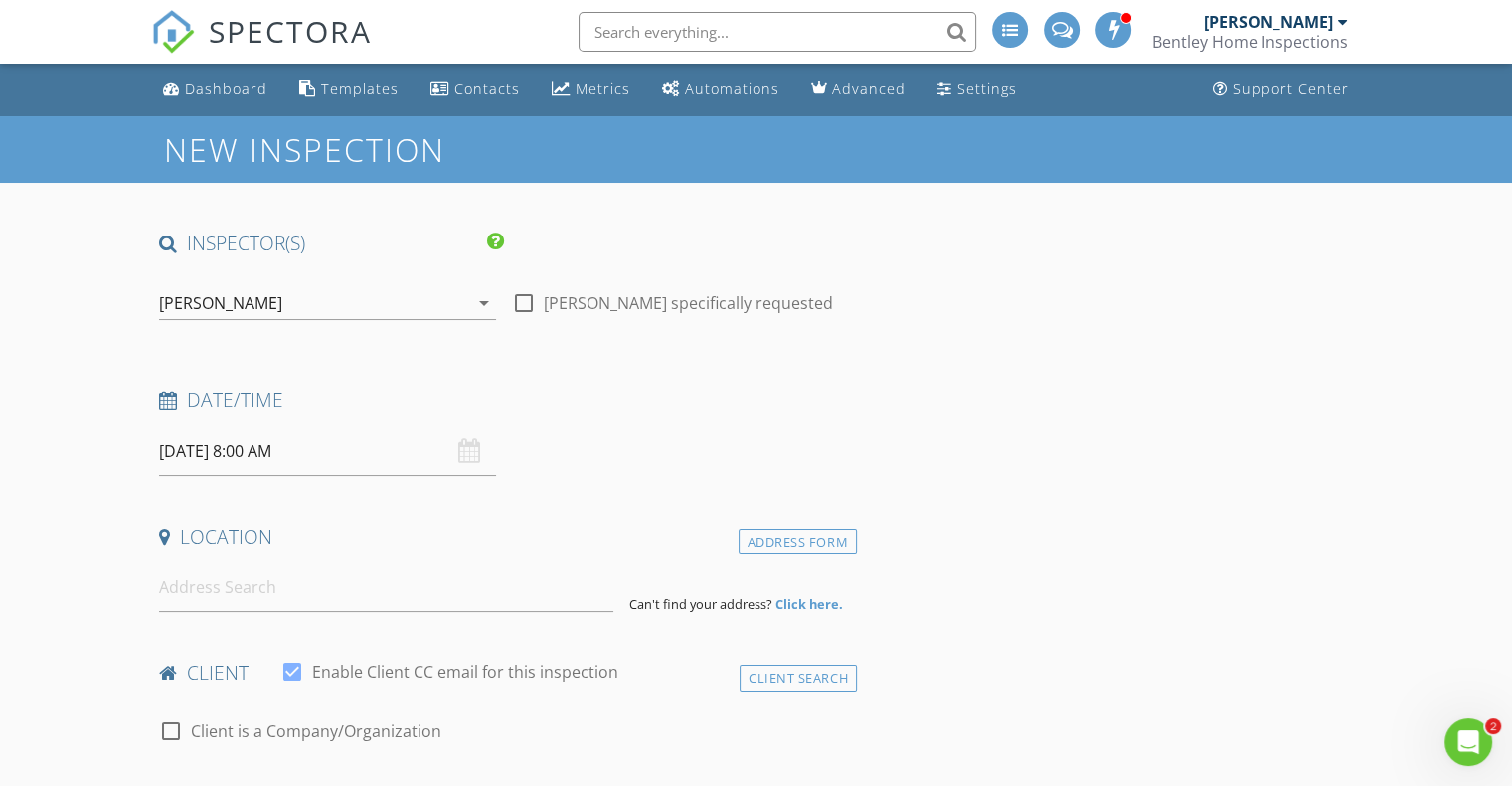 click on "07/28/2025 8:00 AM" at bounding box center [327, 451] 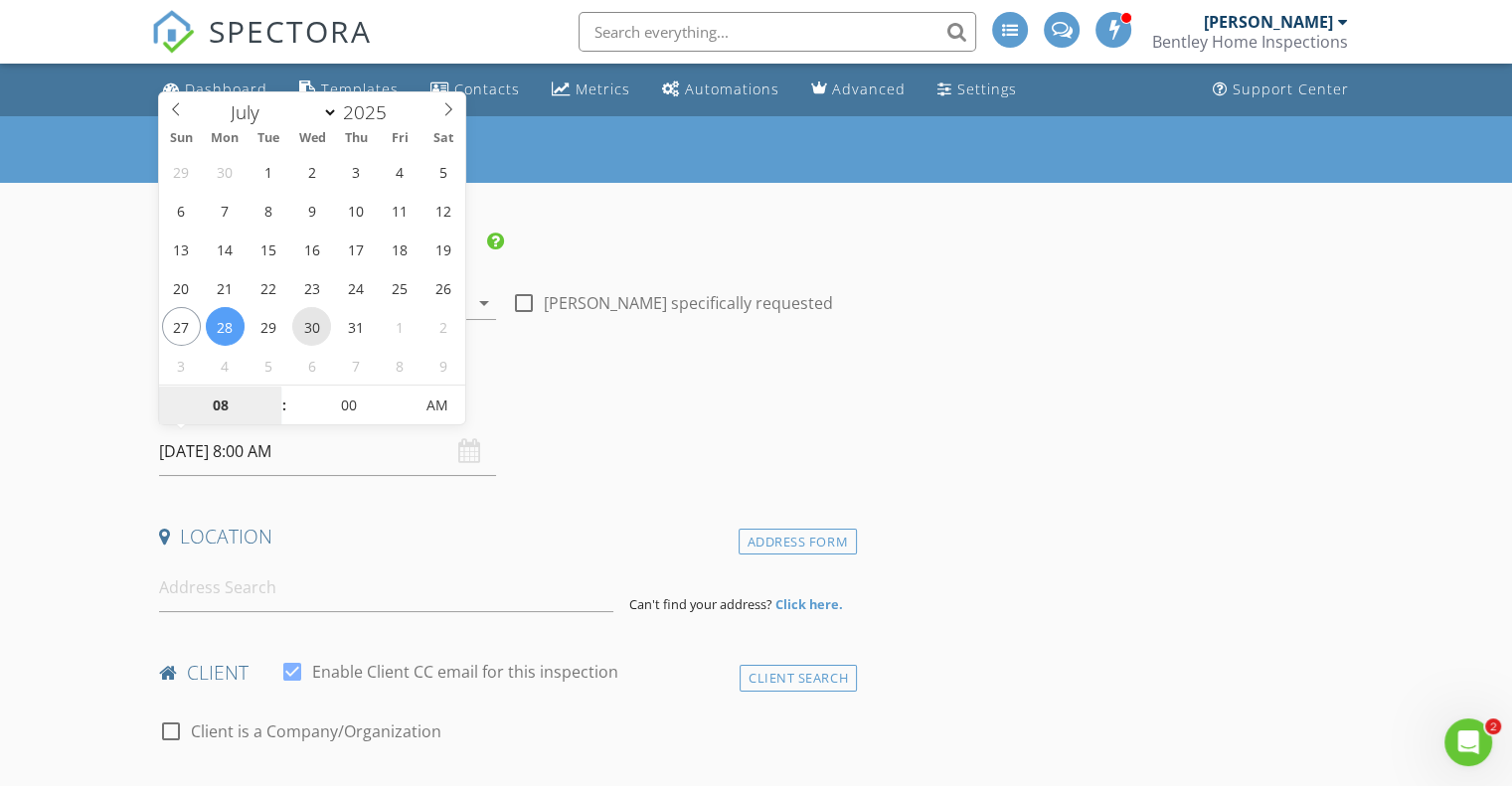 type on "07/30/2025 8:00 AM" 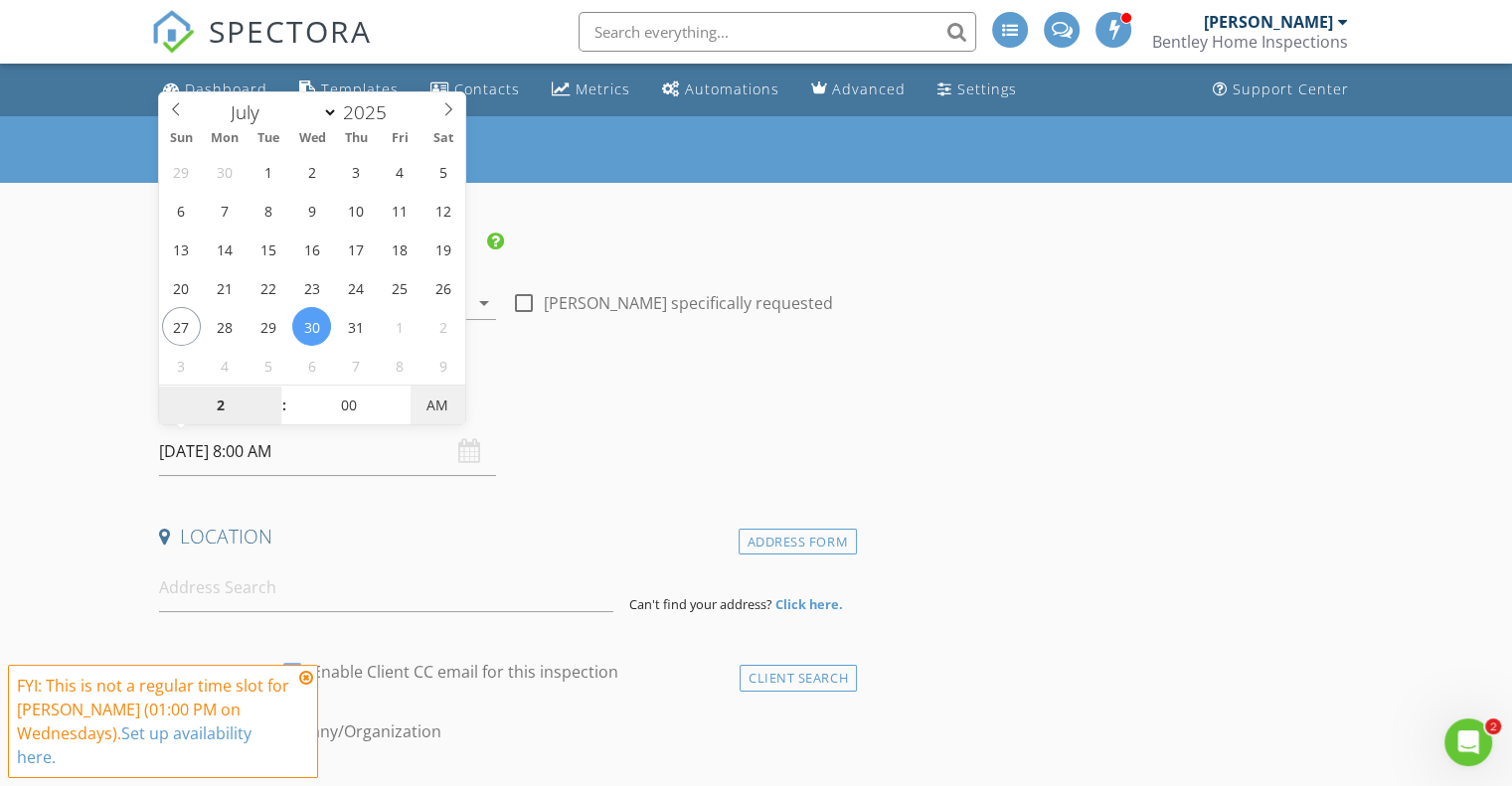 type on "02" 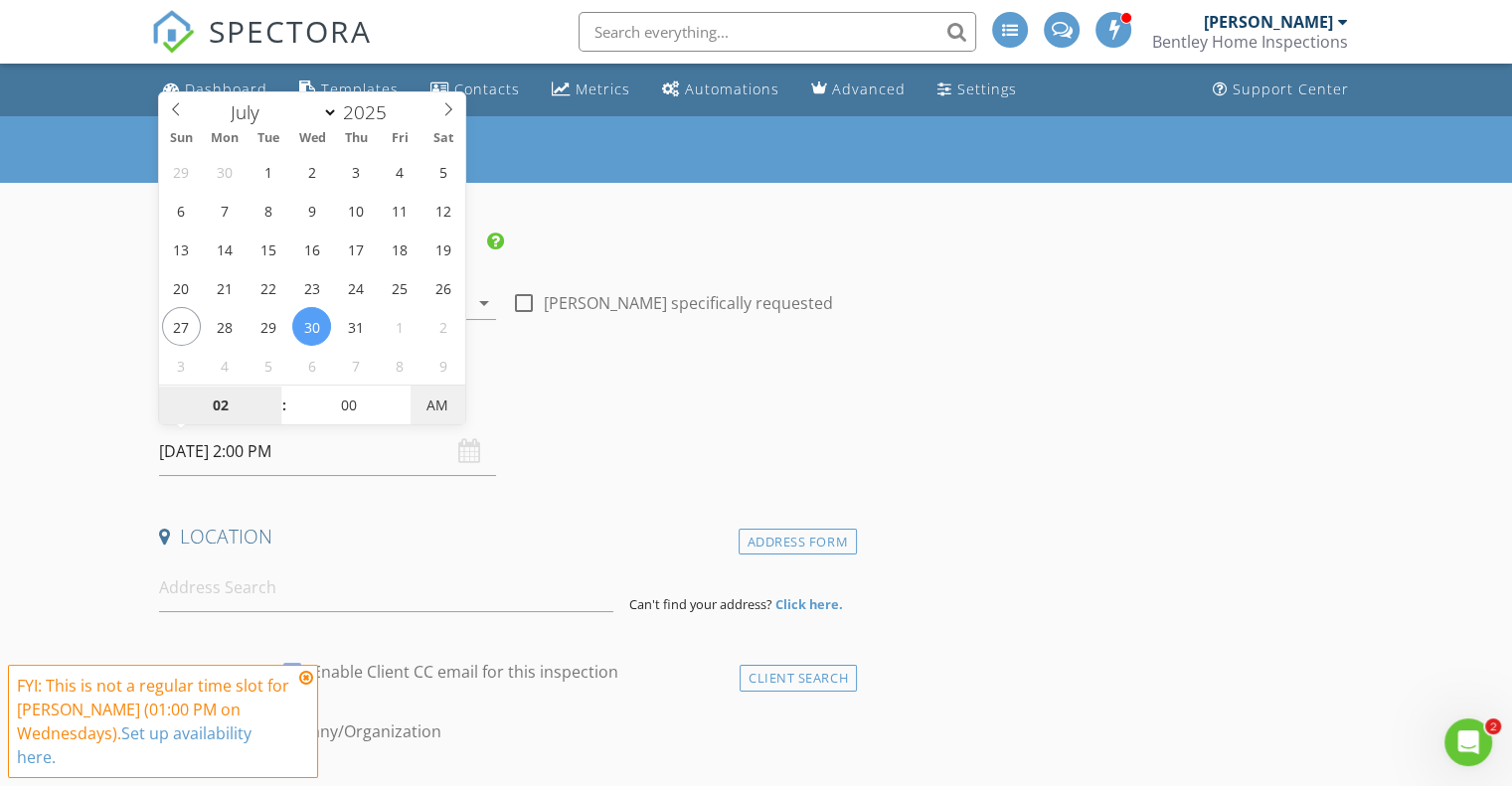 click on "AM" at bounding box center [437, 405] 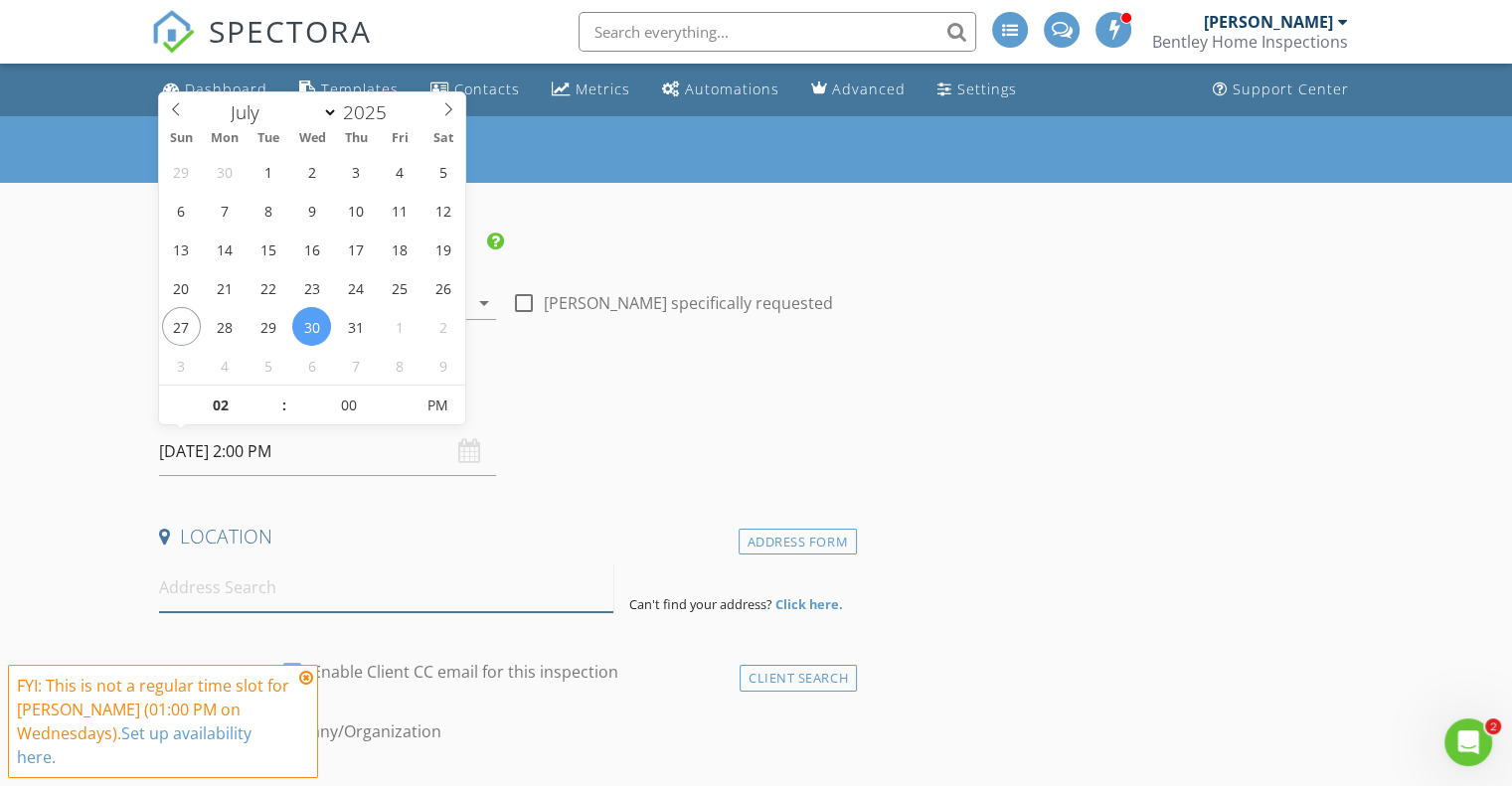 click at bounding box center (386, 587) 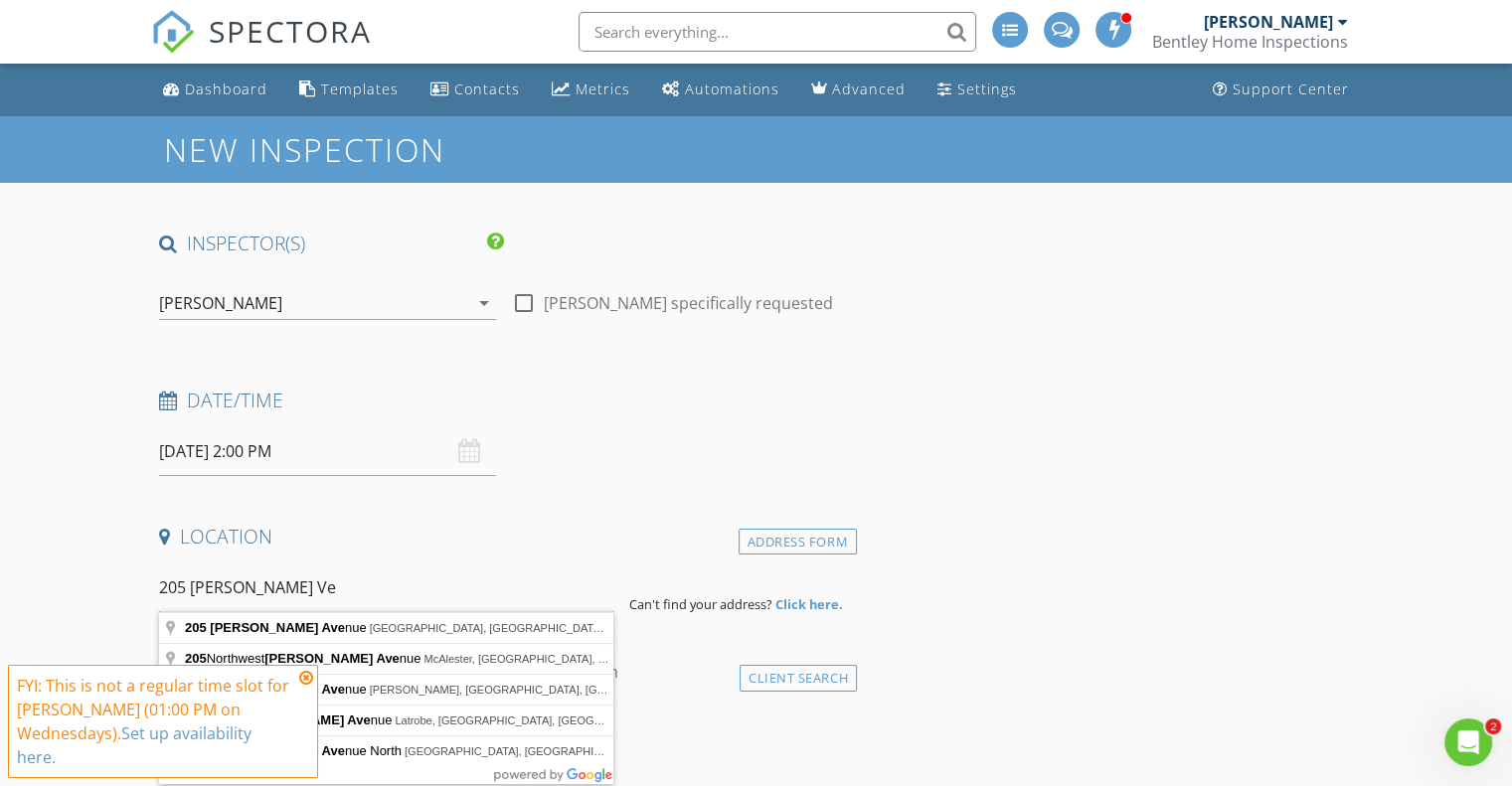 click at bounding box center [306, 678] 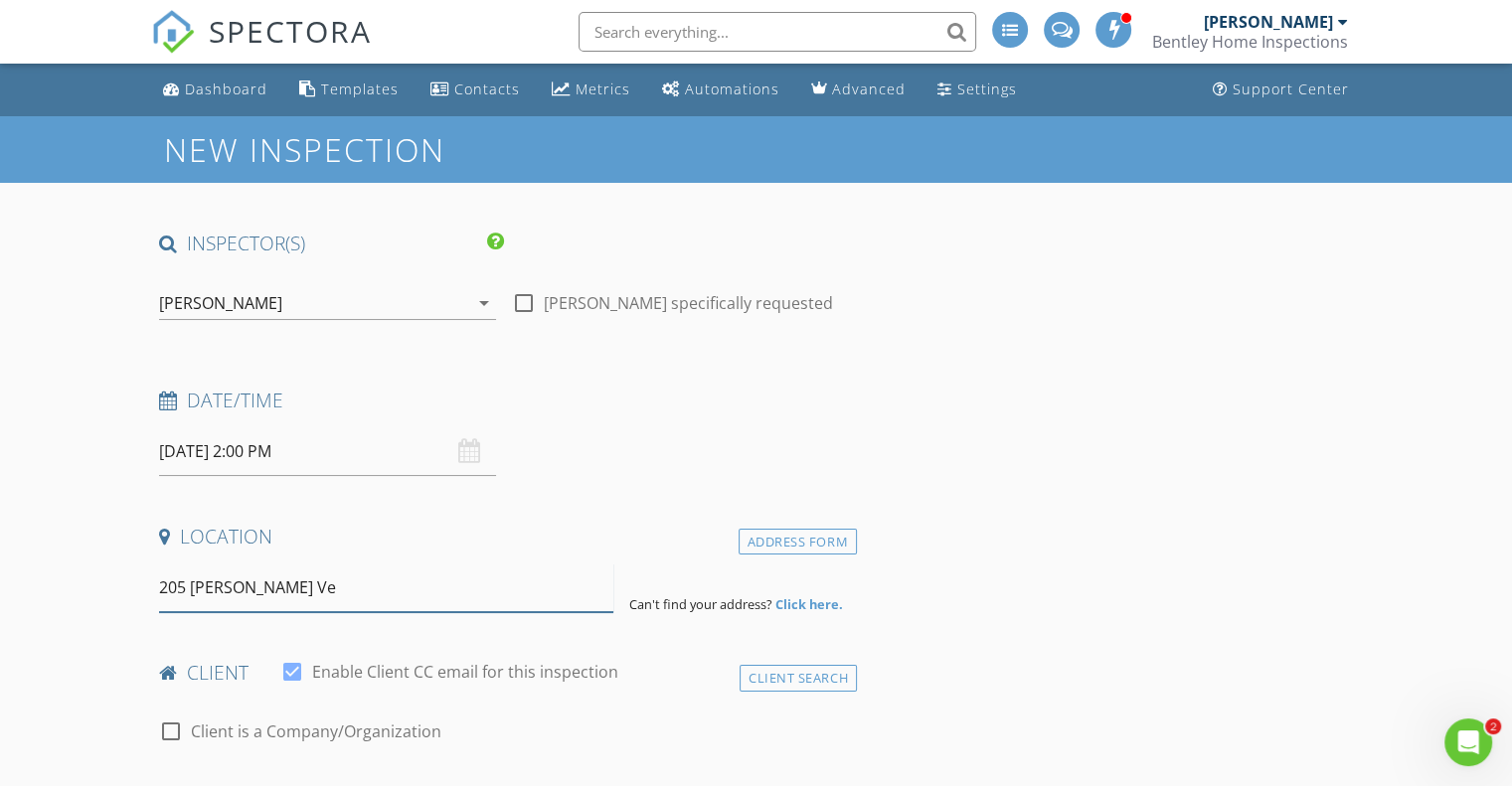 click on "205 Harrison Ve" at bounding box center [386, 587] 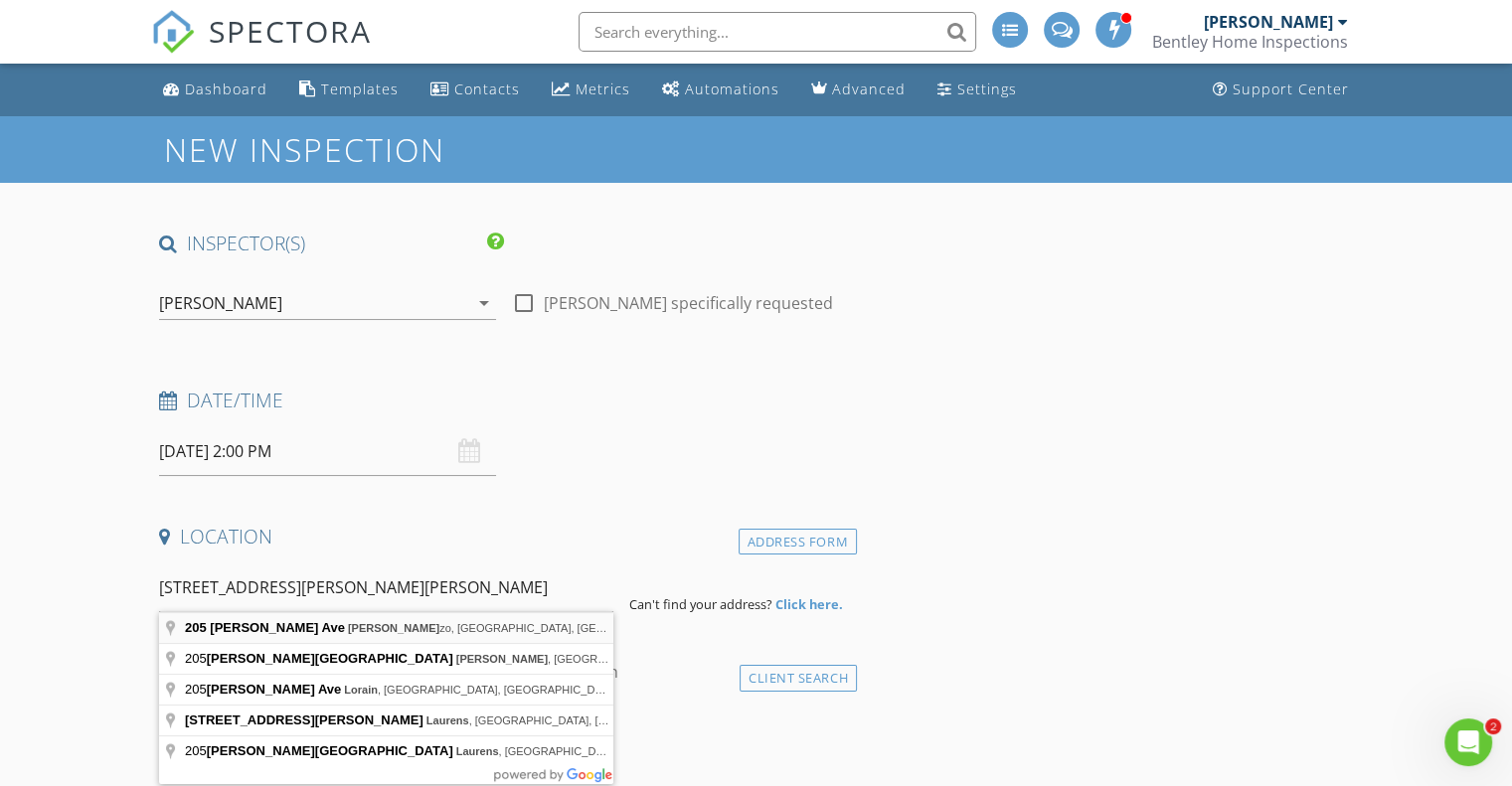 type on "205 Harrison Ave, Lorenzo, TX, USA" 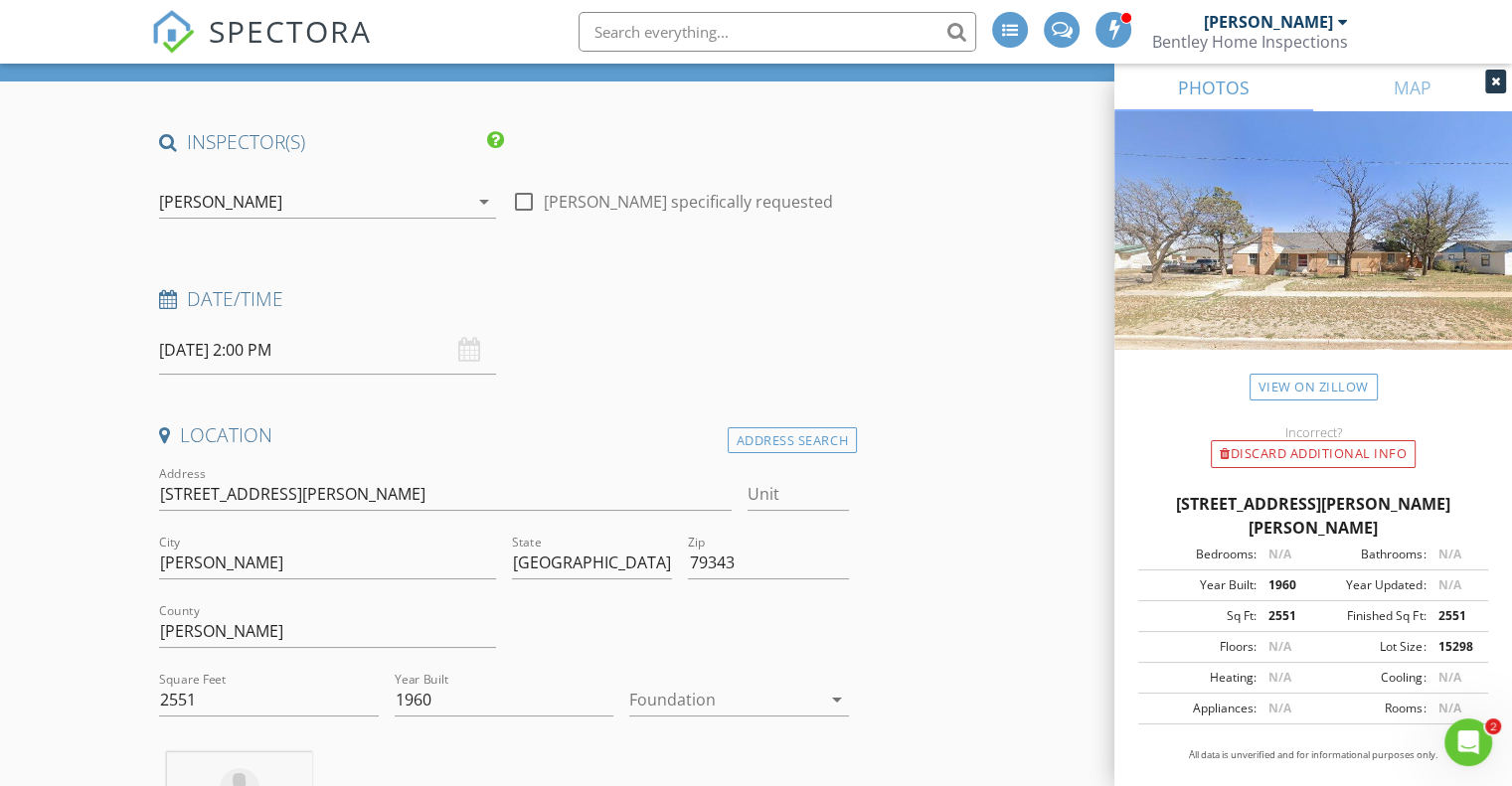 scroll, scrollTop: 199, scrollLeft: 0, axis: vertical 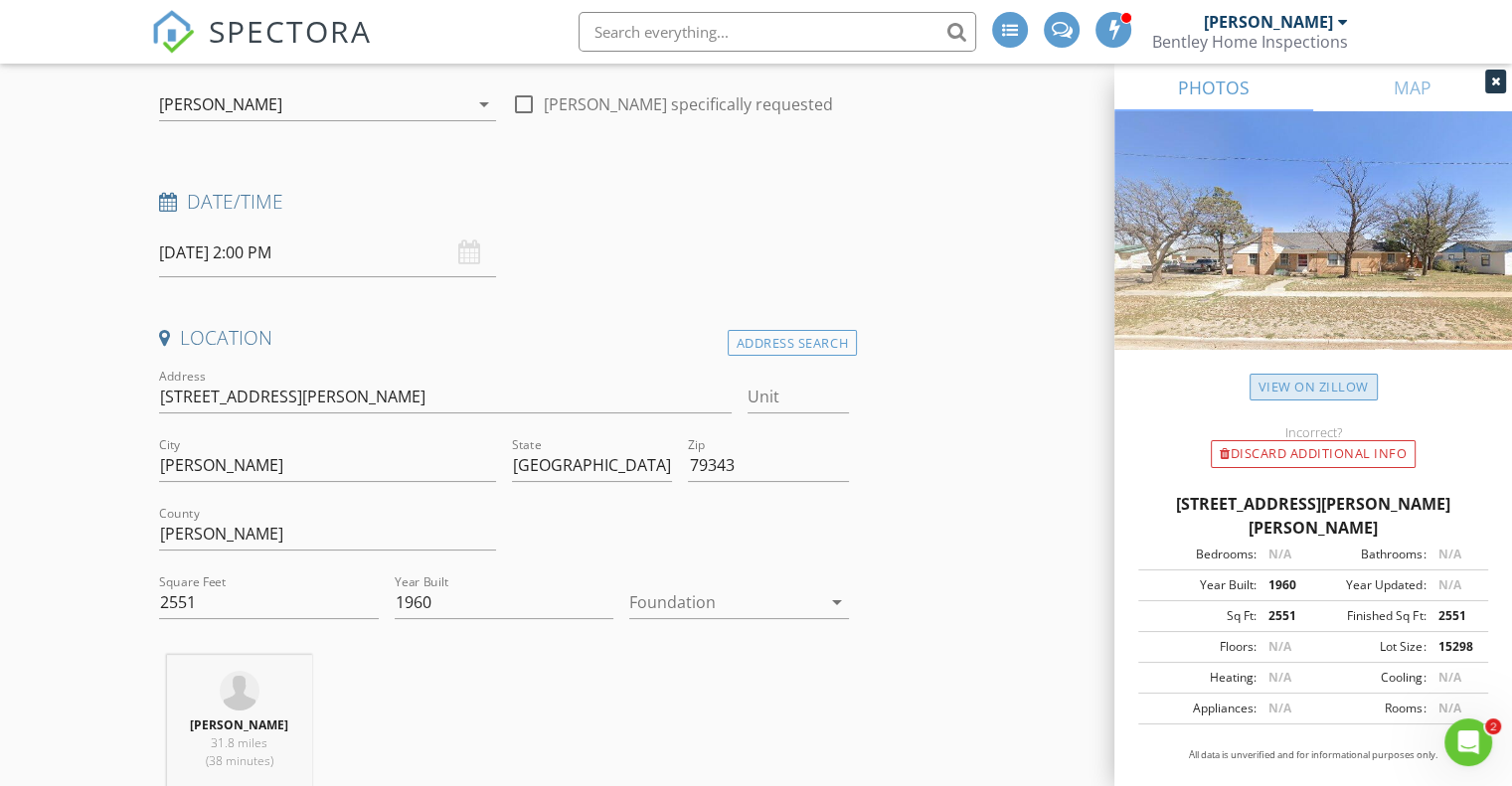 click on "View on Zillow" at bounding box center [1313, 387] 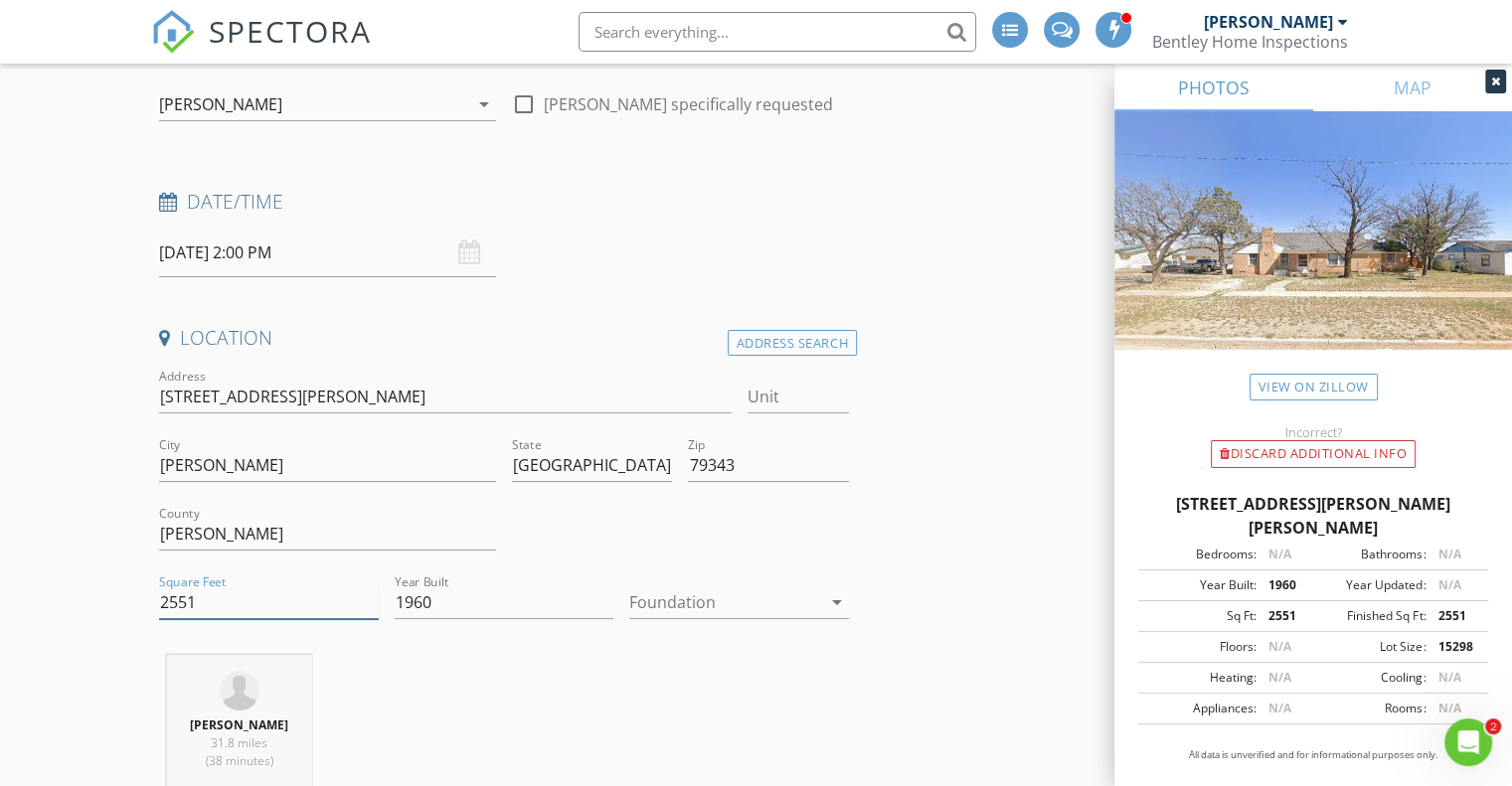 drag, startPoint x: 215, startPoint y: 600, endPoint x: 111, endPoint y: 641, distance: 111.78998 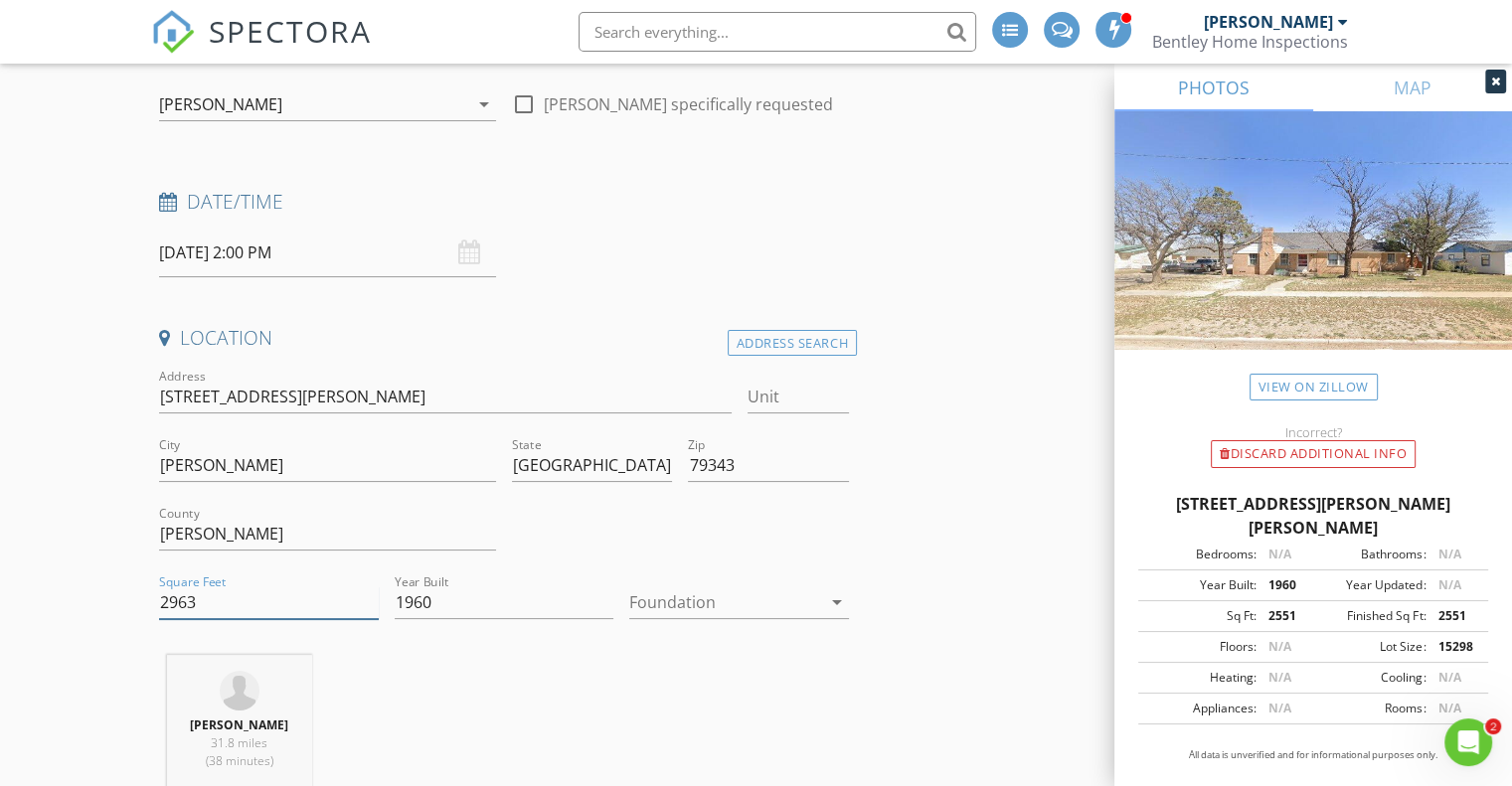 type on "2963" 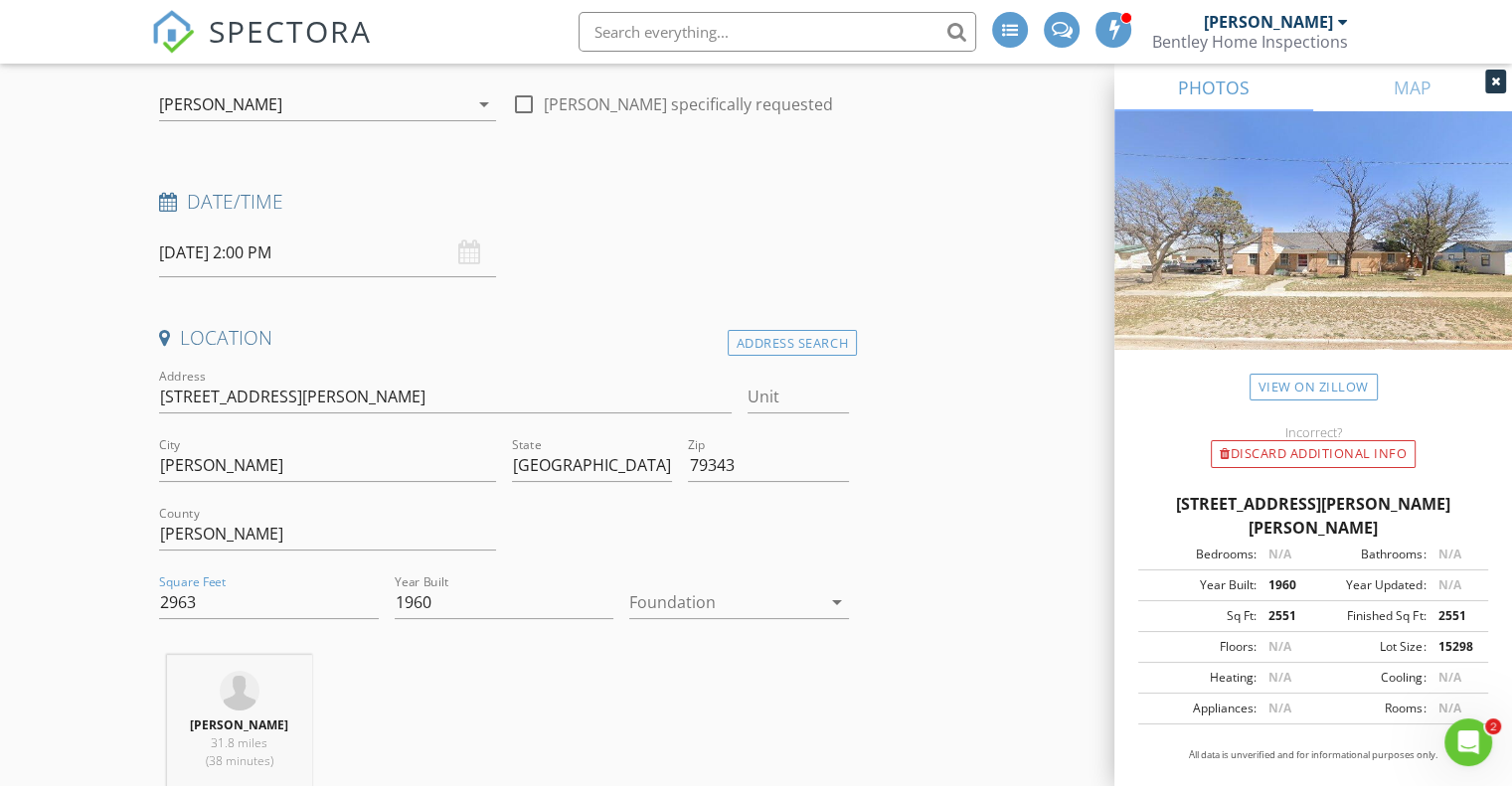 click at bounding box center (725, 602) 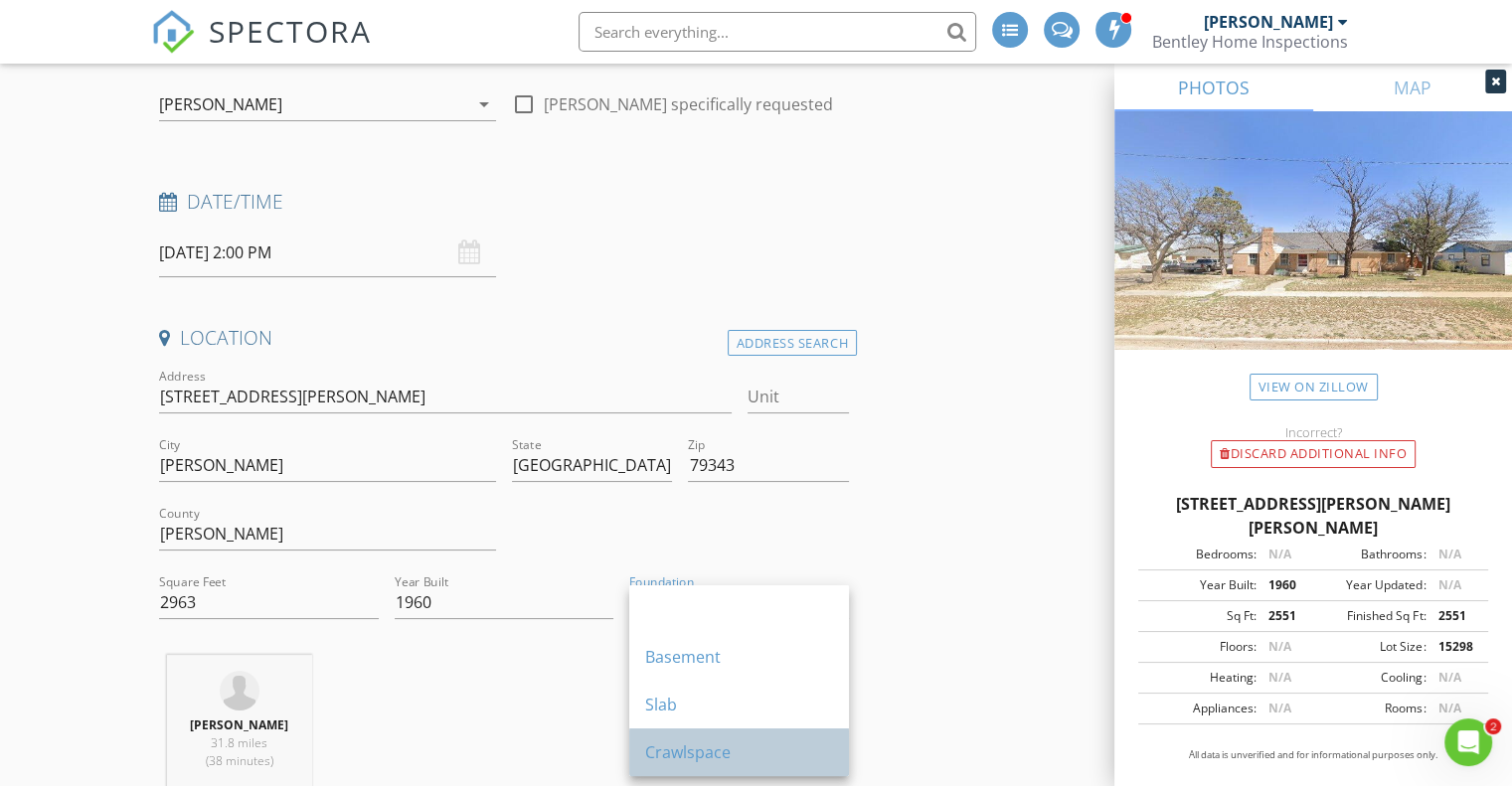 click on "Crawlspace" at bounding box center (739, 752) 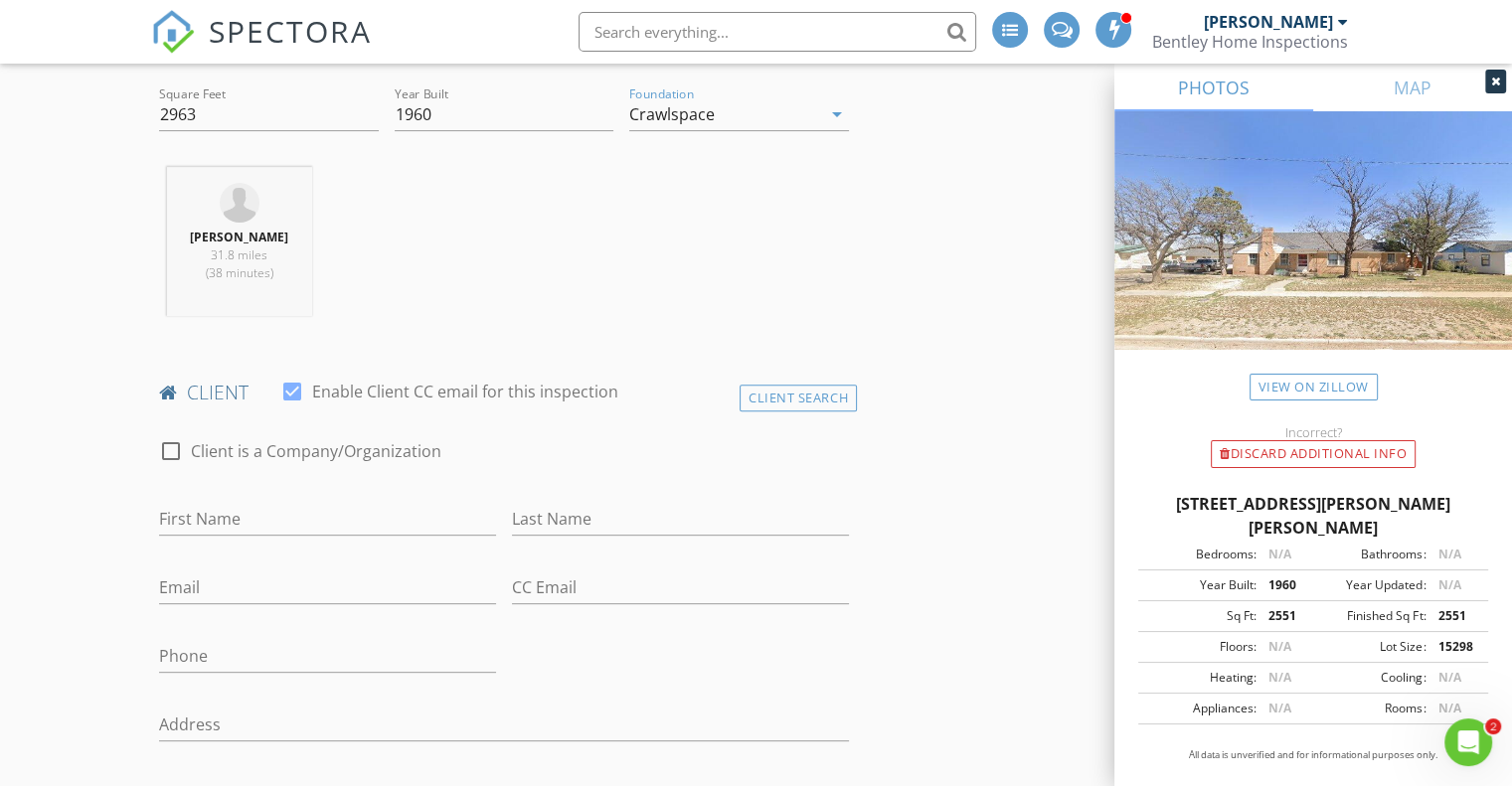 scroll, scrollTop: 795, scrollLeft: 0, axis: vertical 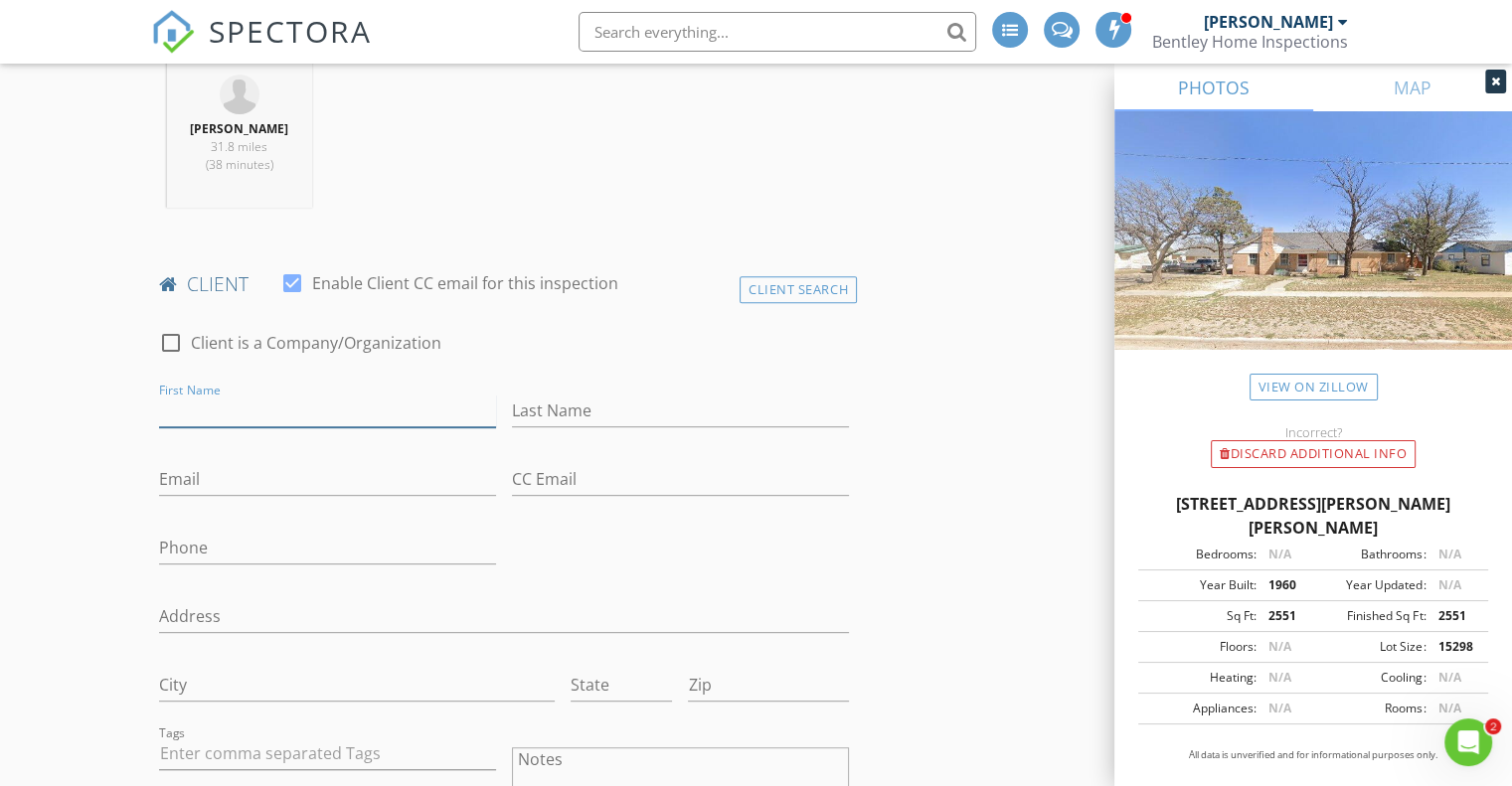 click on "First Name" at bounding box center [327, 410] 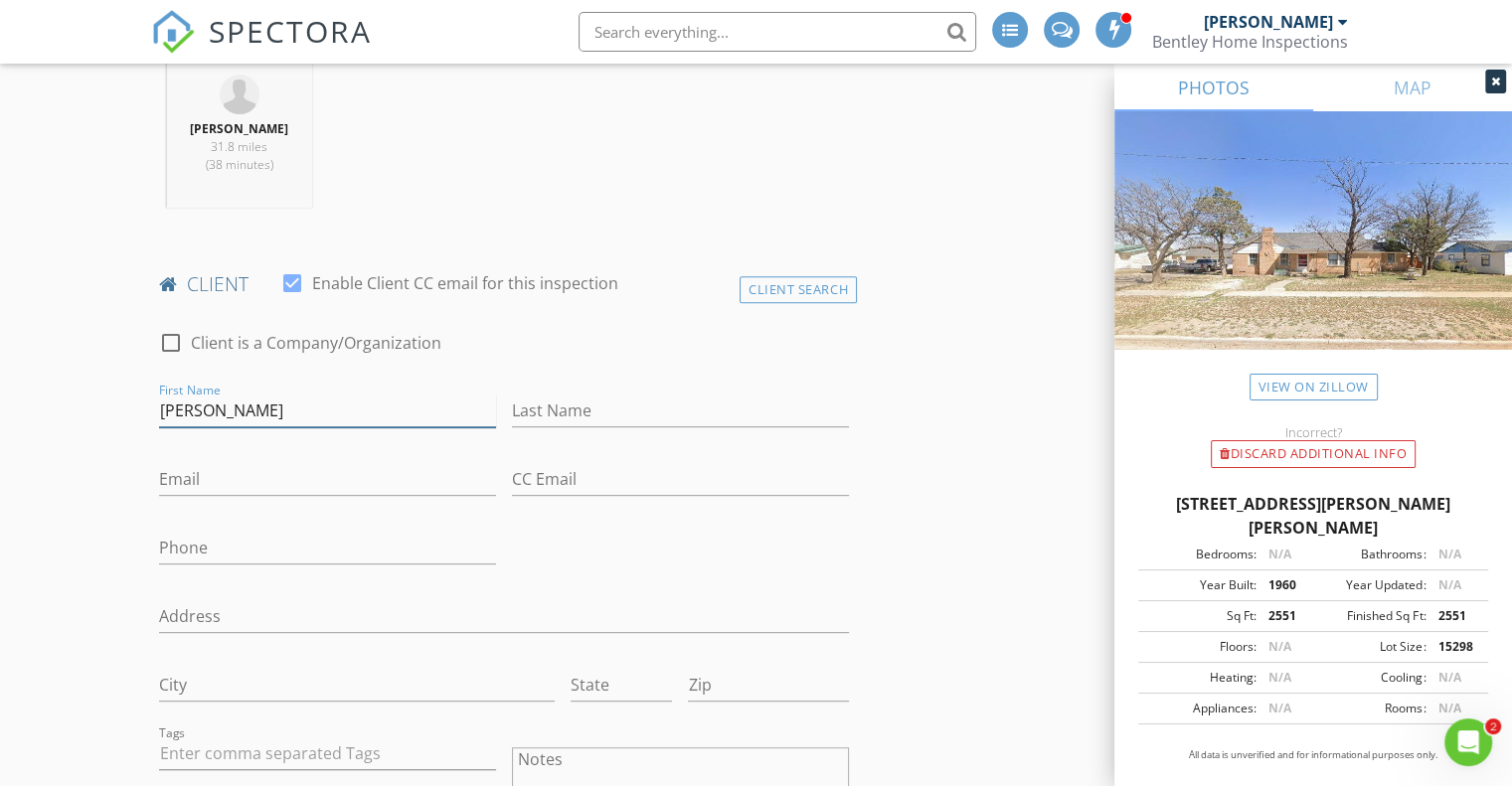 type on "Sebastian" 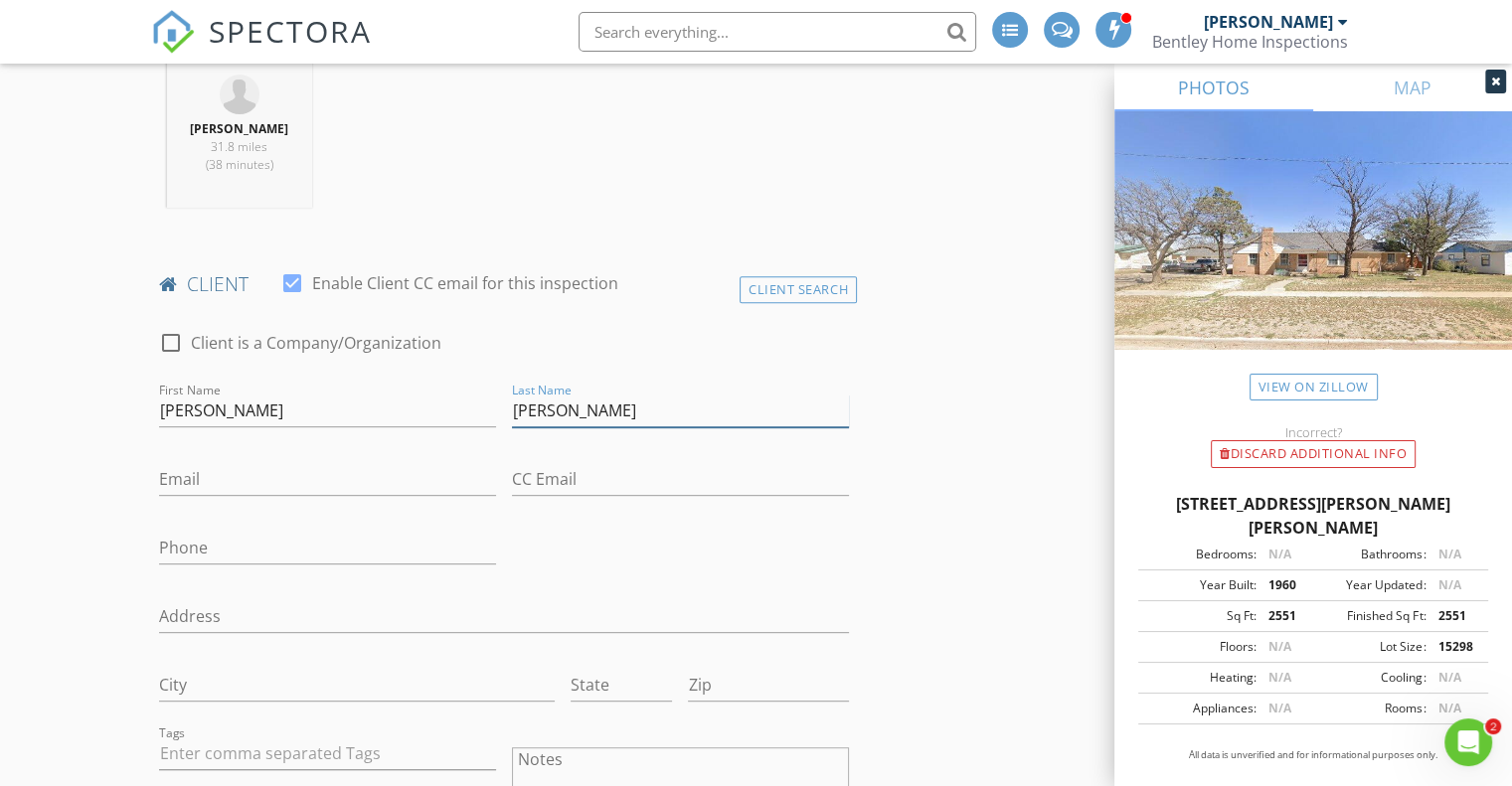 type on "Lozano" 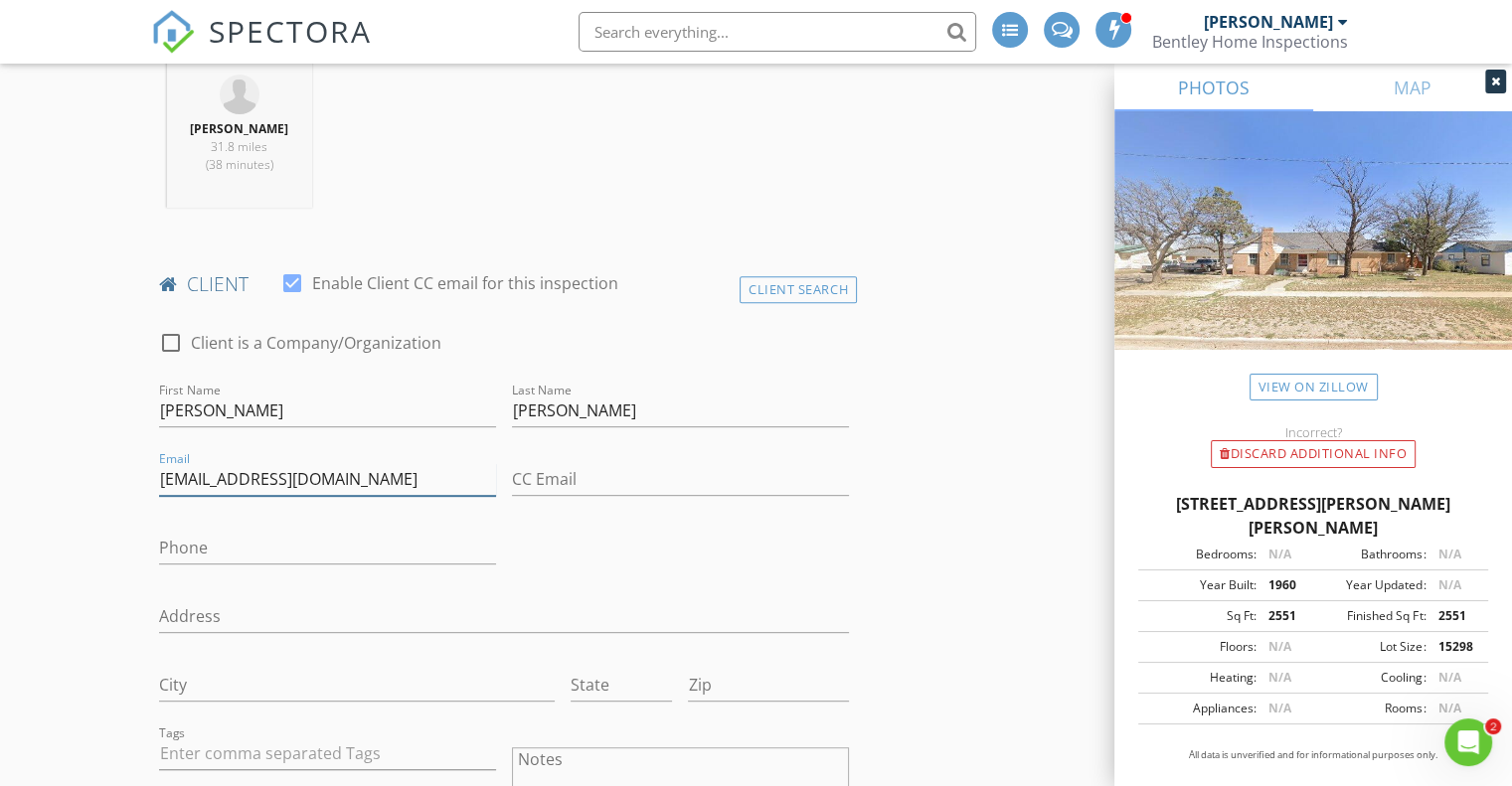 type on "sebastianlozano86@gmail.com" 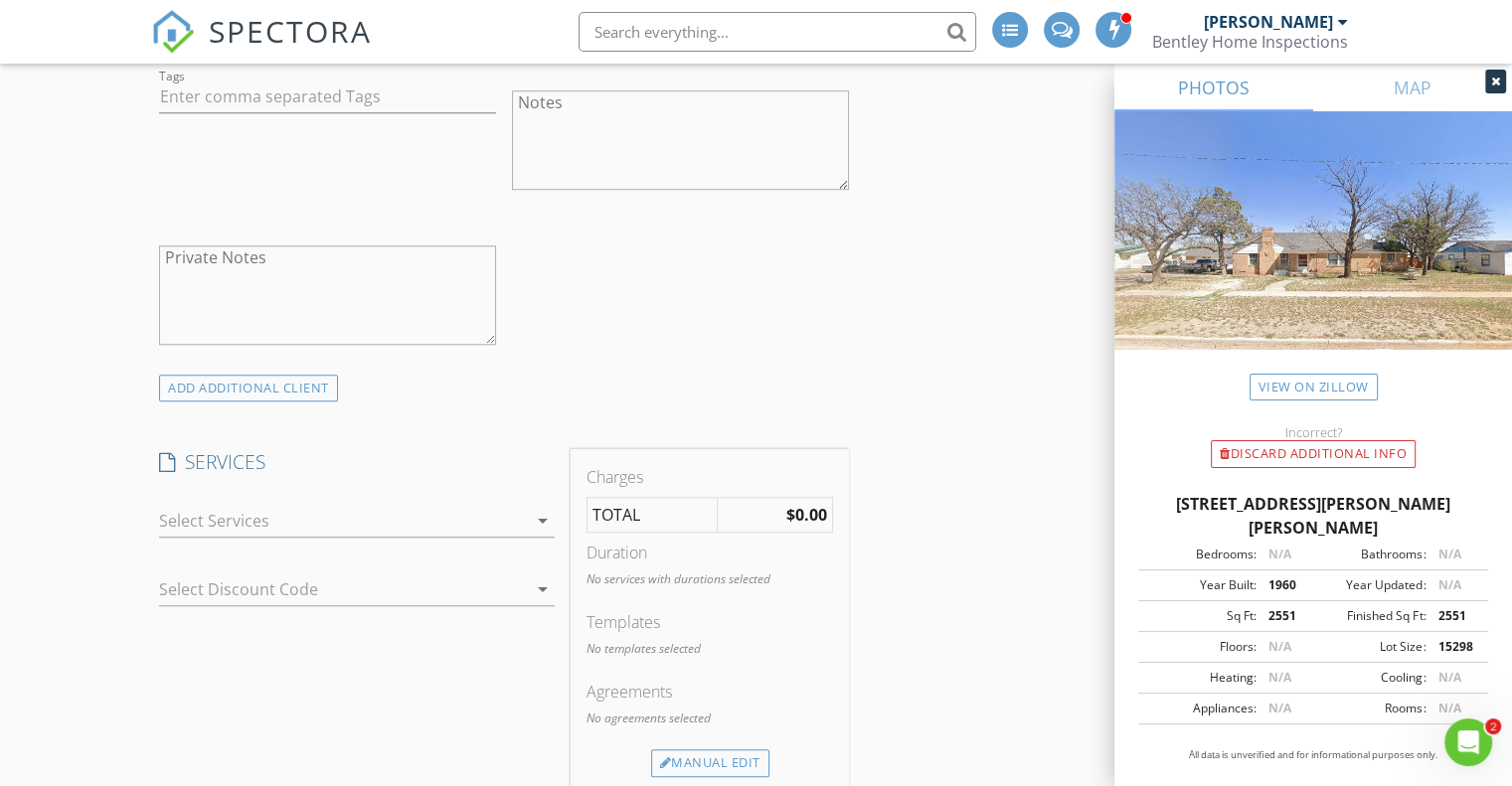 scroll, scrollTop: 1491, scrollLeft: 0, axis: vertical 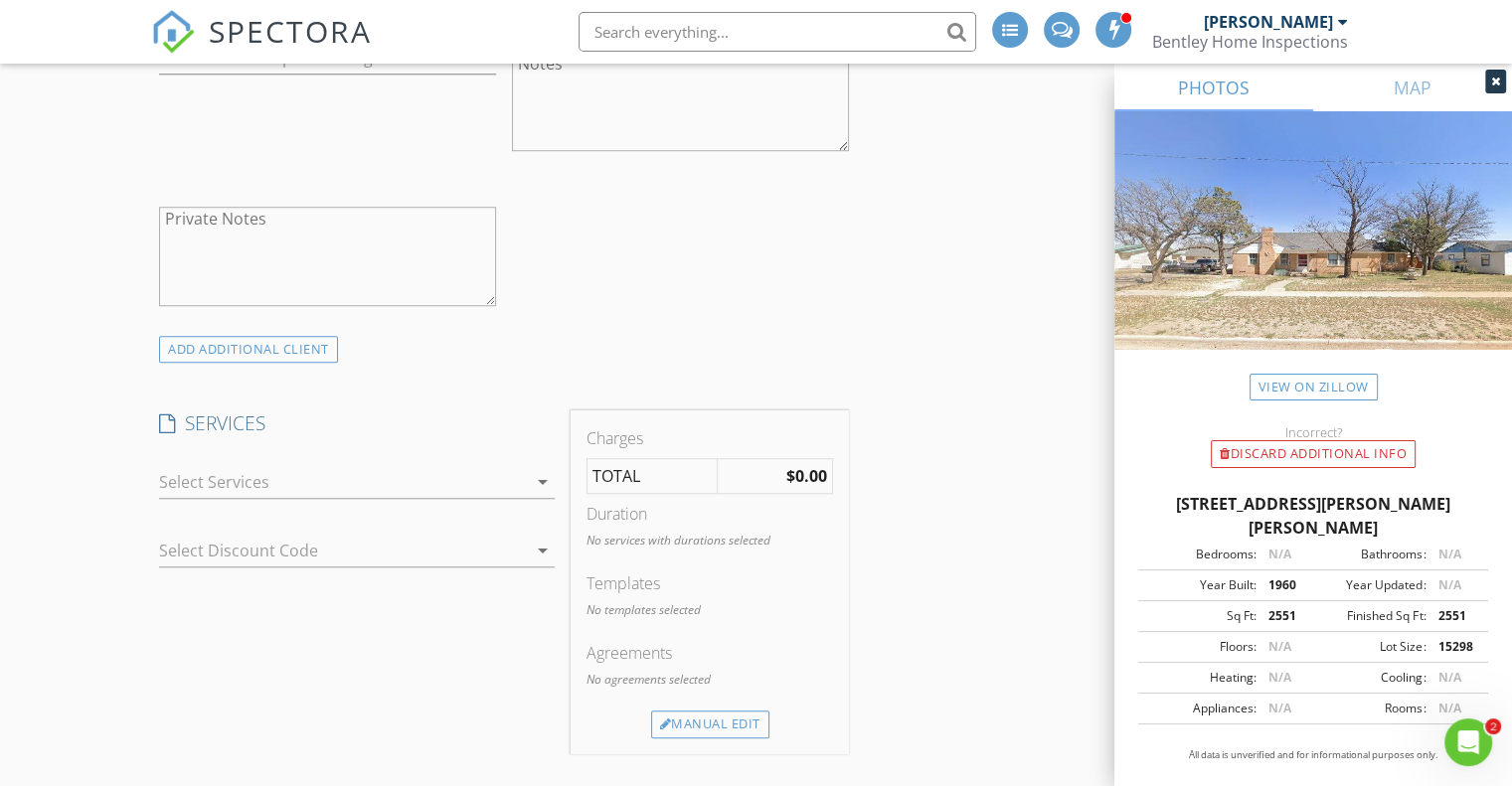 type on "210-803-8773" 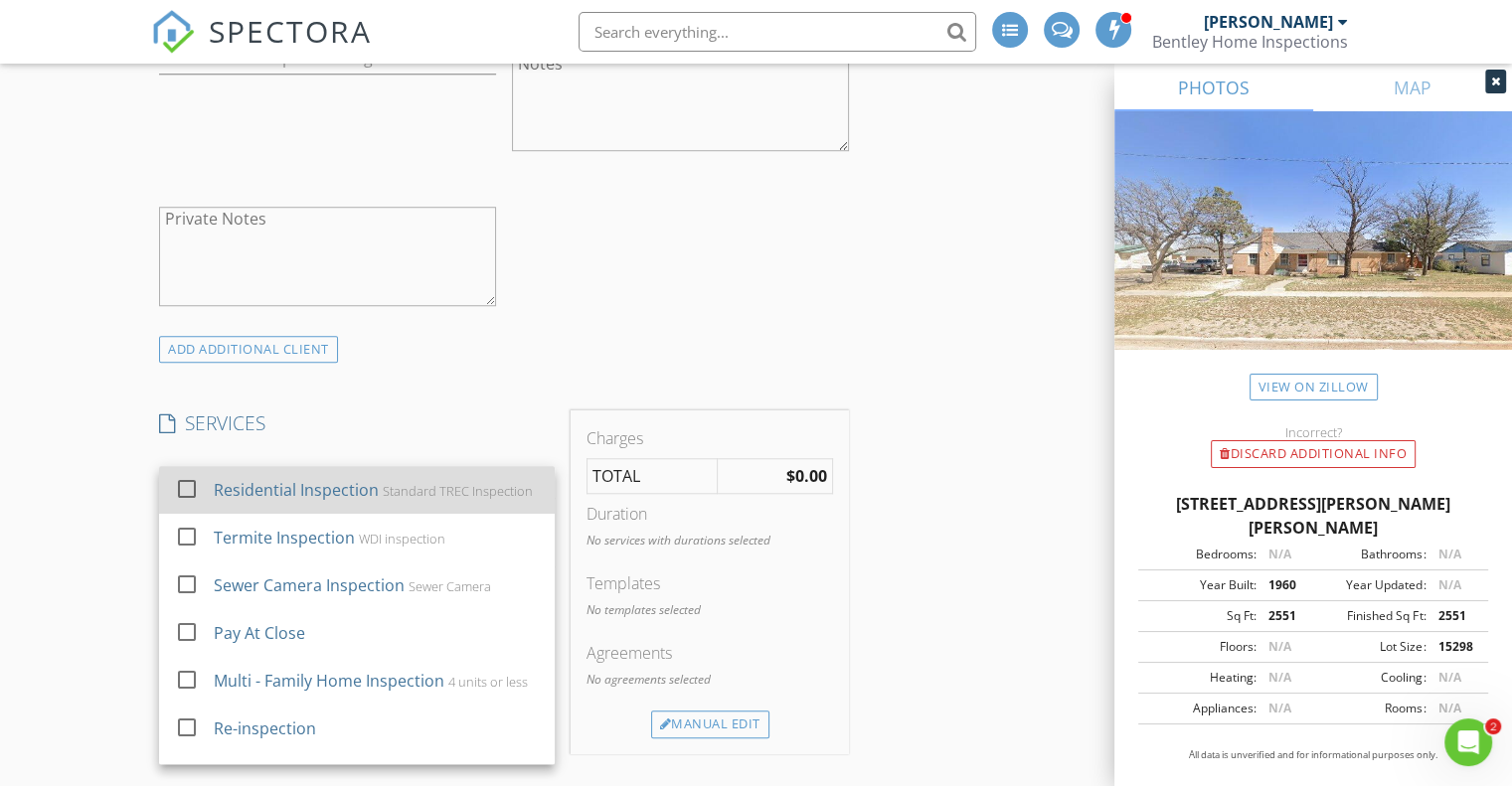 click at bounding box center [187, 489] 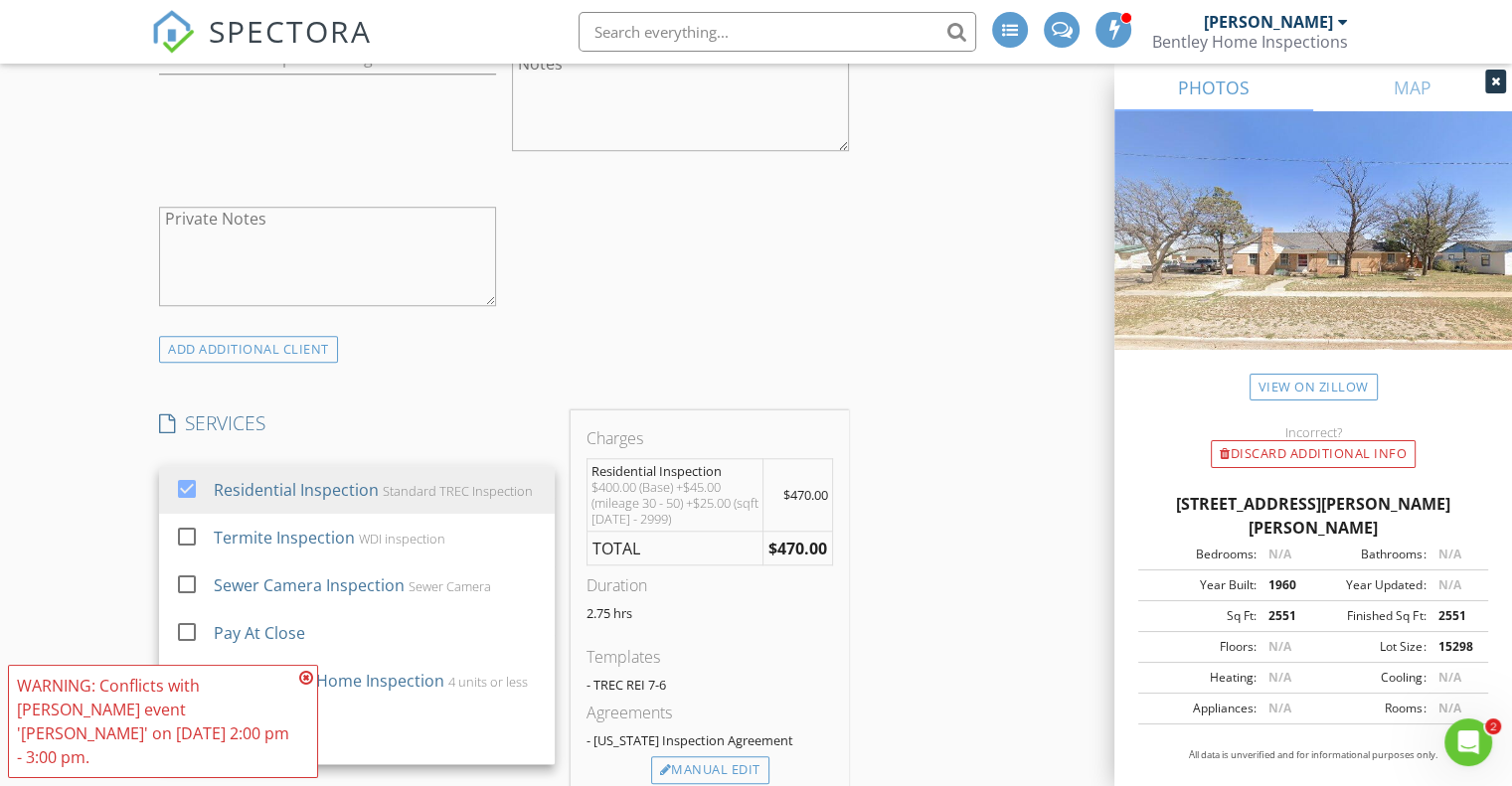 click on "INSPECTOR(S)
check_box   Andy Bentley   PRIMARY   check_box_outline_blank   Jimmy Martin     Andy Bentley arrow_drop_down   check_box_outline_blank Andy Bentley specifically requested
Date/Time
07/30/2025 2:00 PM
Location
Address Search       Address 205 Harrison Ave   Unit   City Lorenzo   State TX   Zip 79343   County Crosby     Square Feet 2963   Year Built 1960   Foundation Crawlspace arrow_drop_down     Andy Bentley     31.8 miles     (38 minutes)
client
check_box Enable Client CC email for this inspection   Client Search     check_box_outline_blank Client is a Company/Organization     First Name Sebastian   Last Name Lozano   Email sebastianlozano86@gmail.com   CC Email   Phone 210-803-8773   Address   City   State   Zip     Tags         Notes   Private Notes
ADD ADDITIONAL client
check_box" at bounding box center [504, 657] 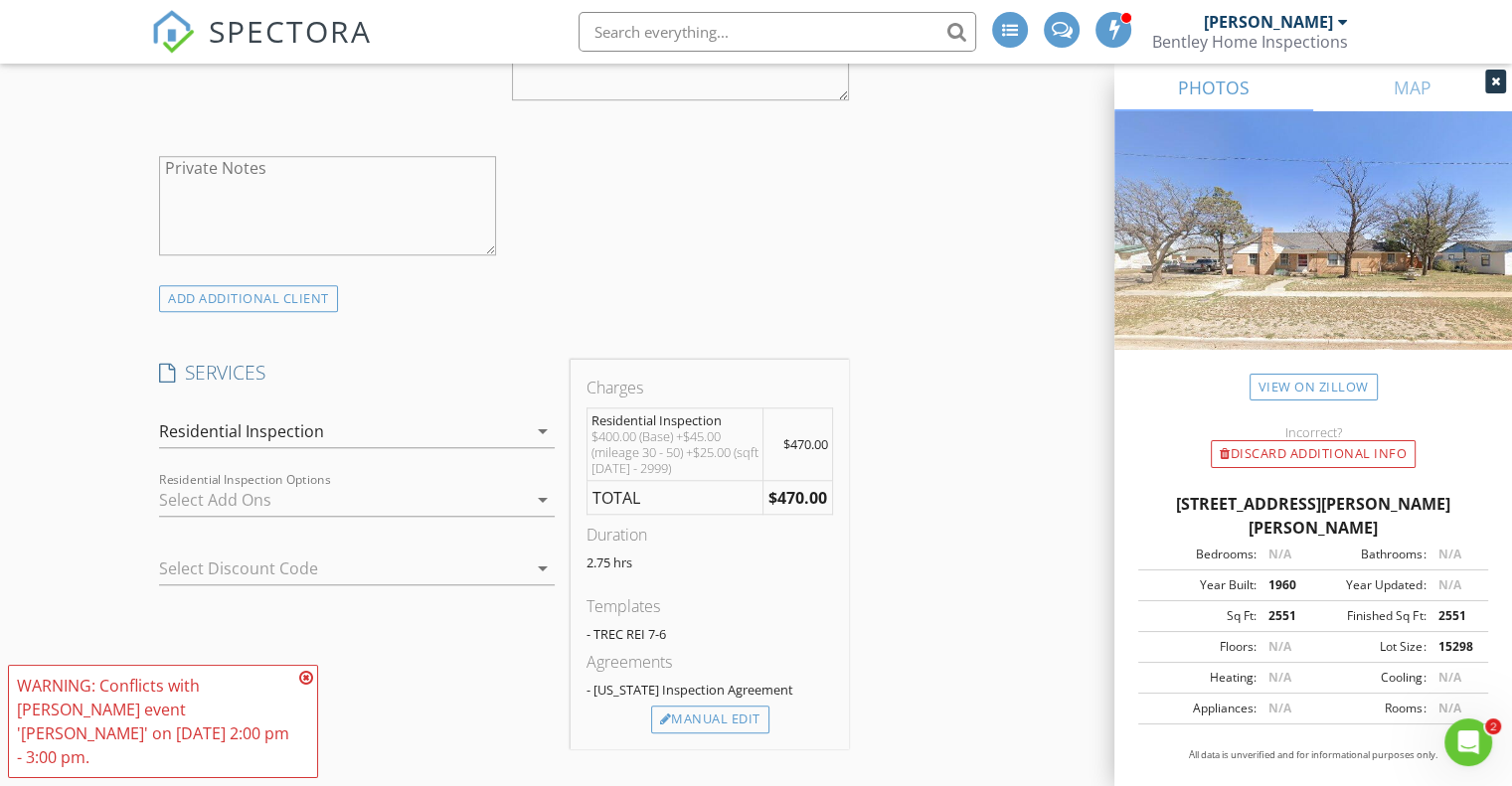scroll, scrollTop: 1689, scrollLeft: 0, axis: vertical 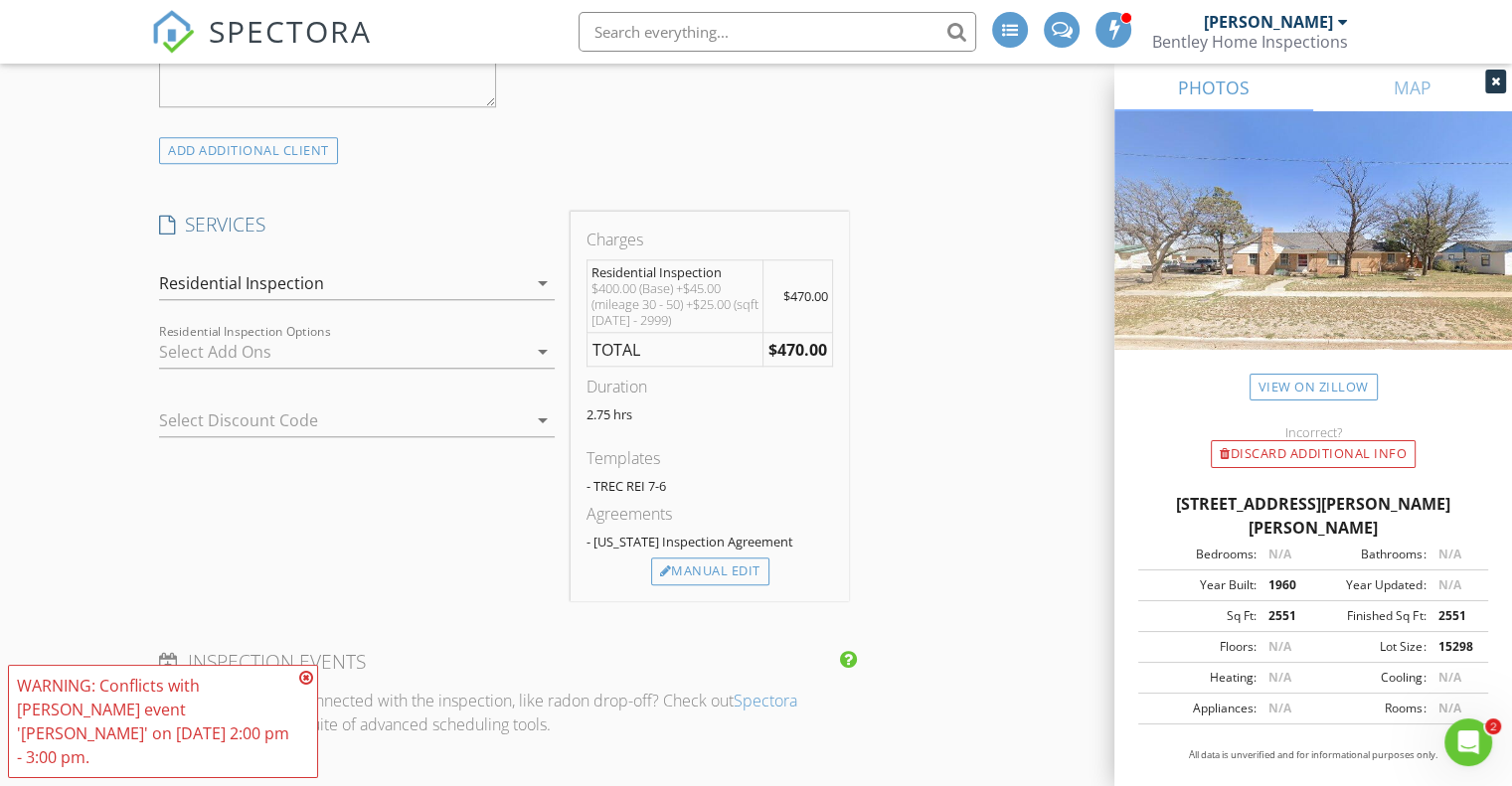 drag, startPoint x: 304, startPoint y: 703, endPoint x: 307, endPoint y: 693, distance: 10.440307 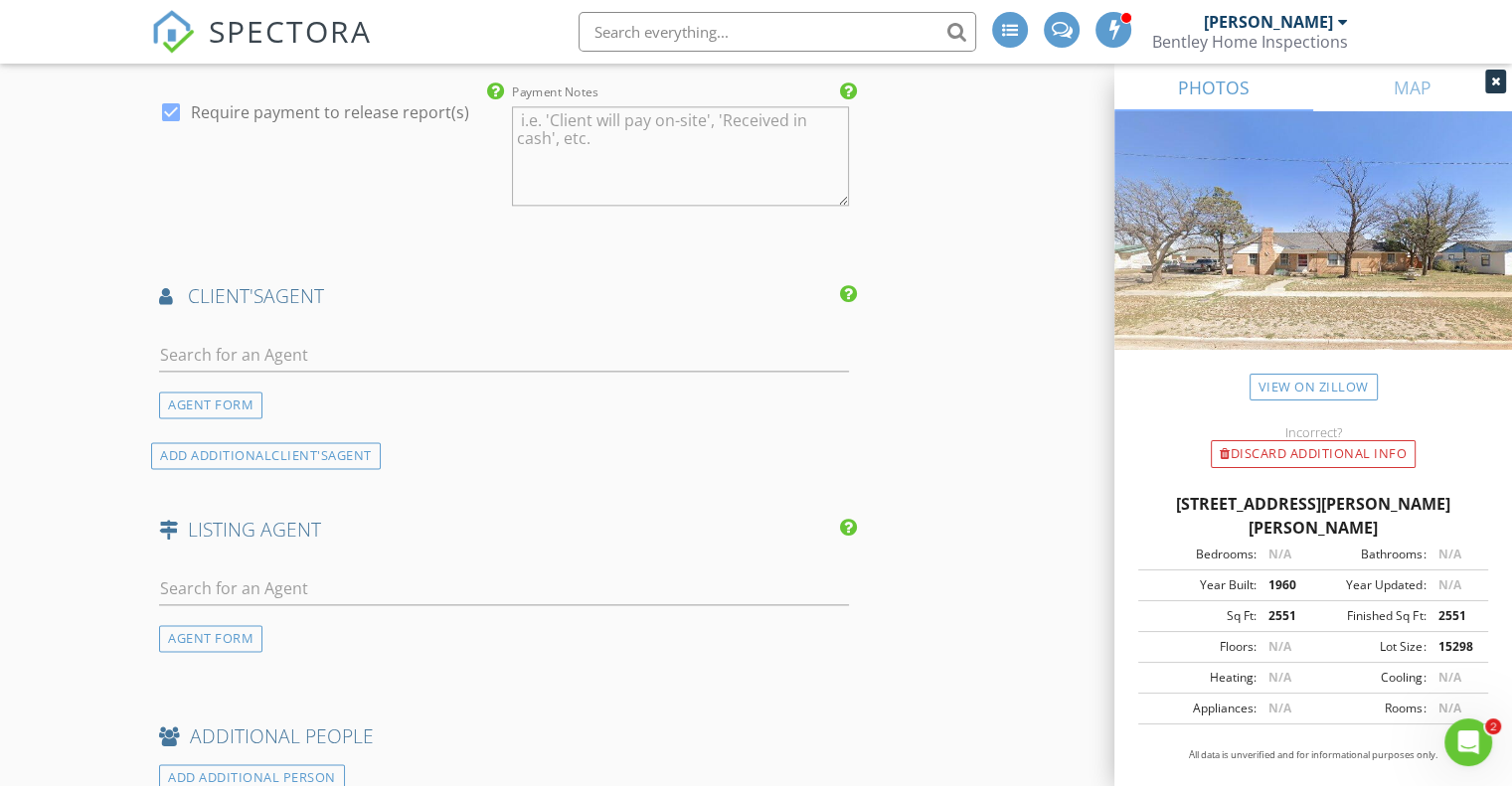 scroll, scrollTop: 2484, scrollLeft: 0, axis: vertical 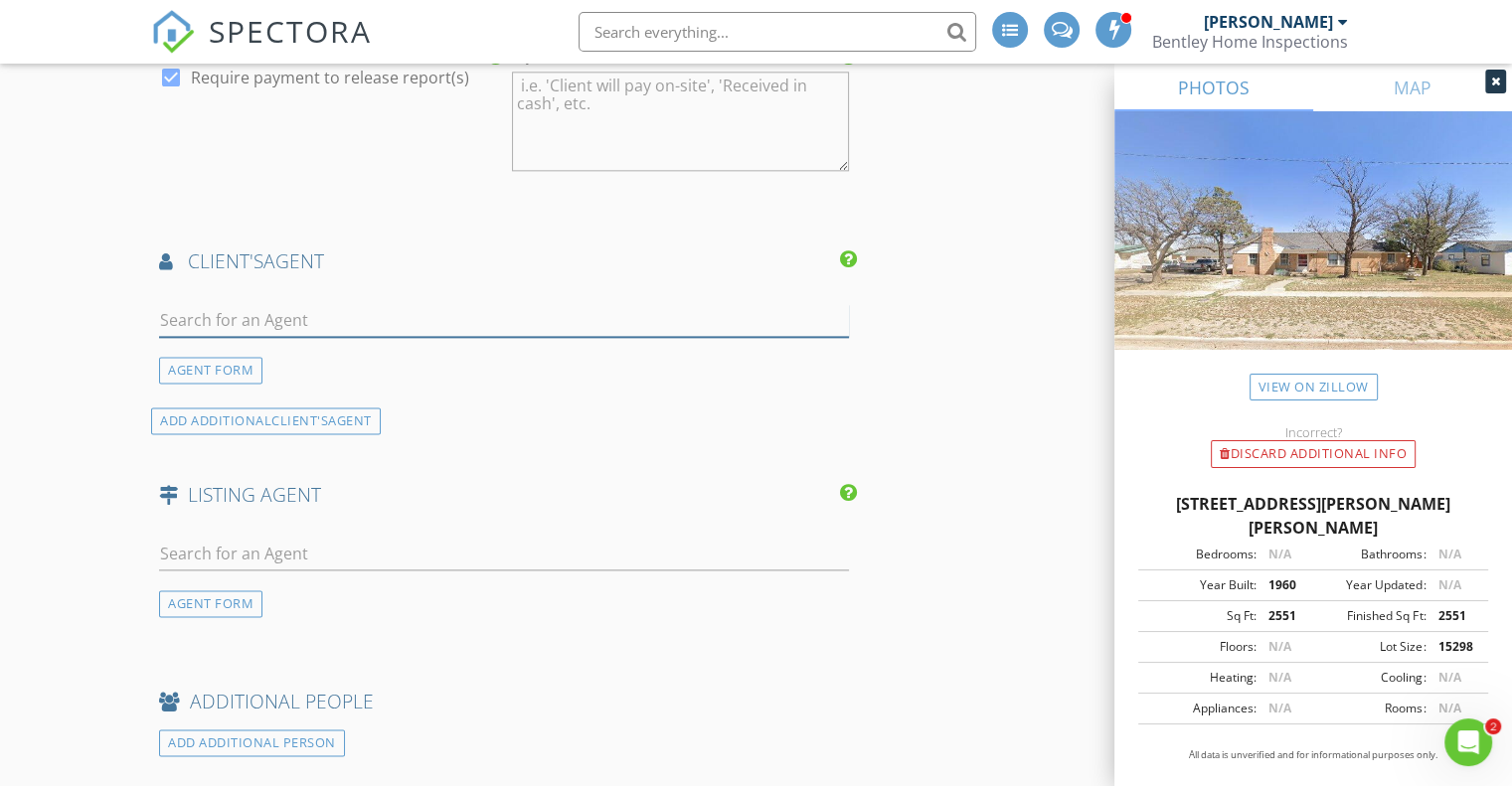 click at bounding box center (504, 320) 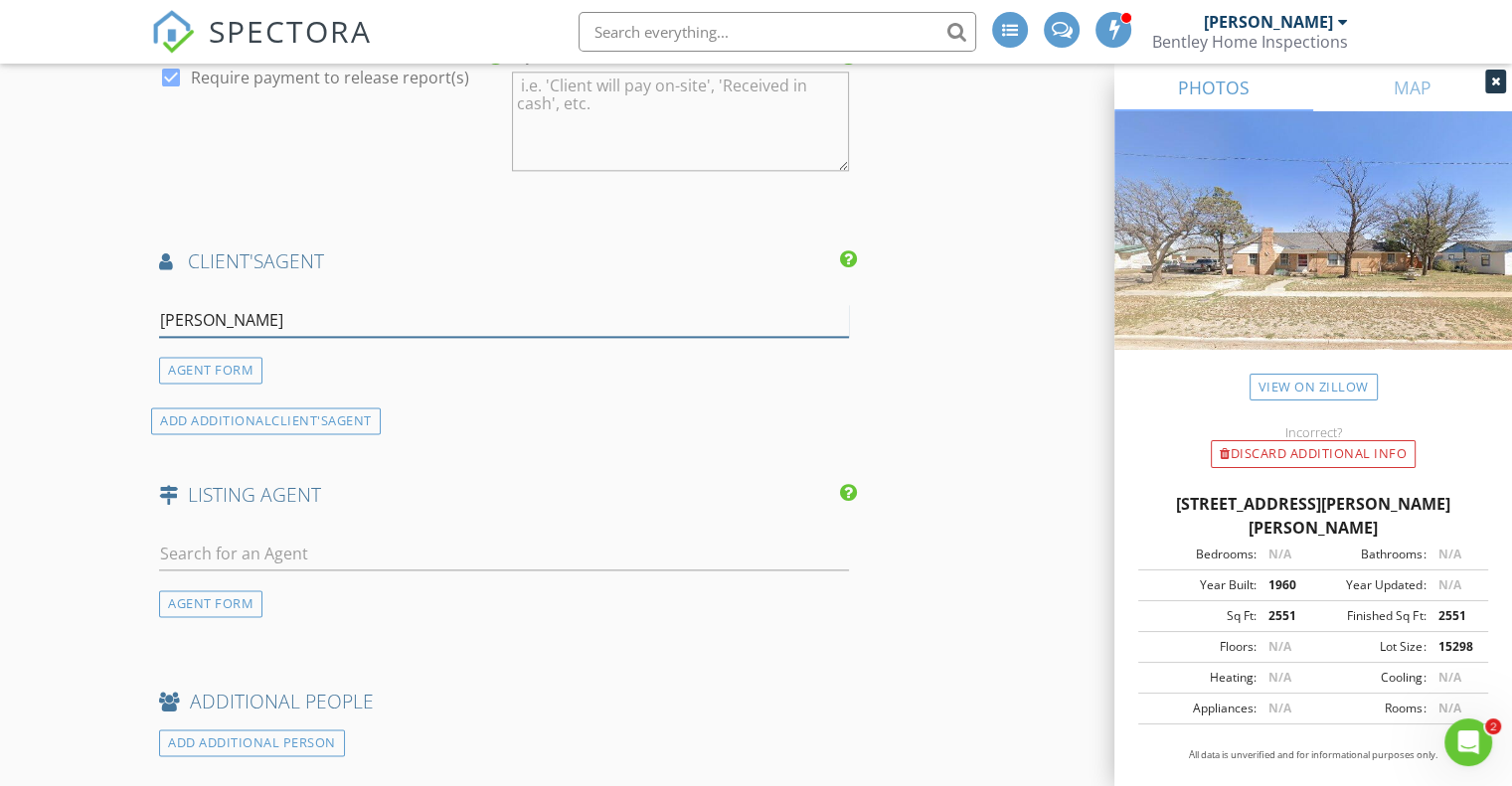 type on "Han li" 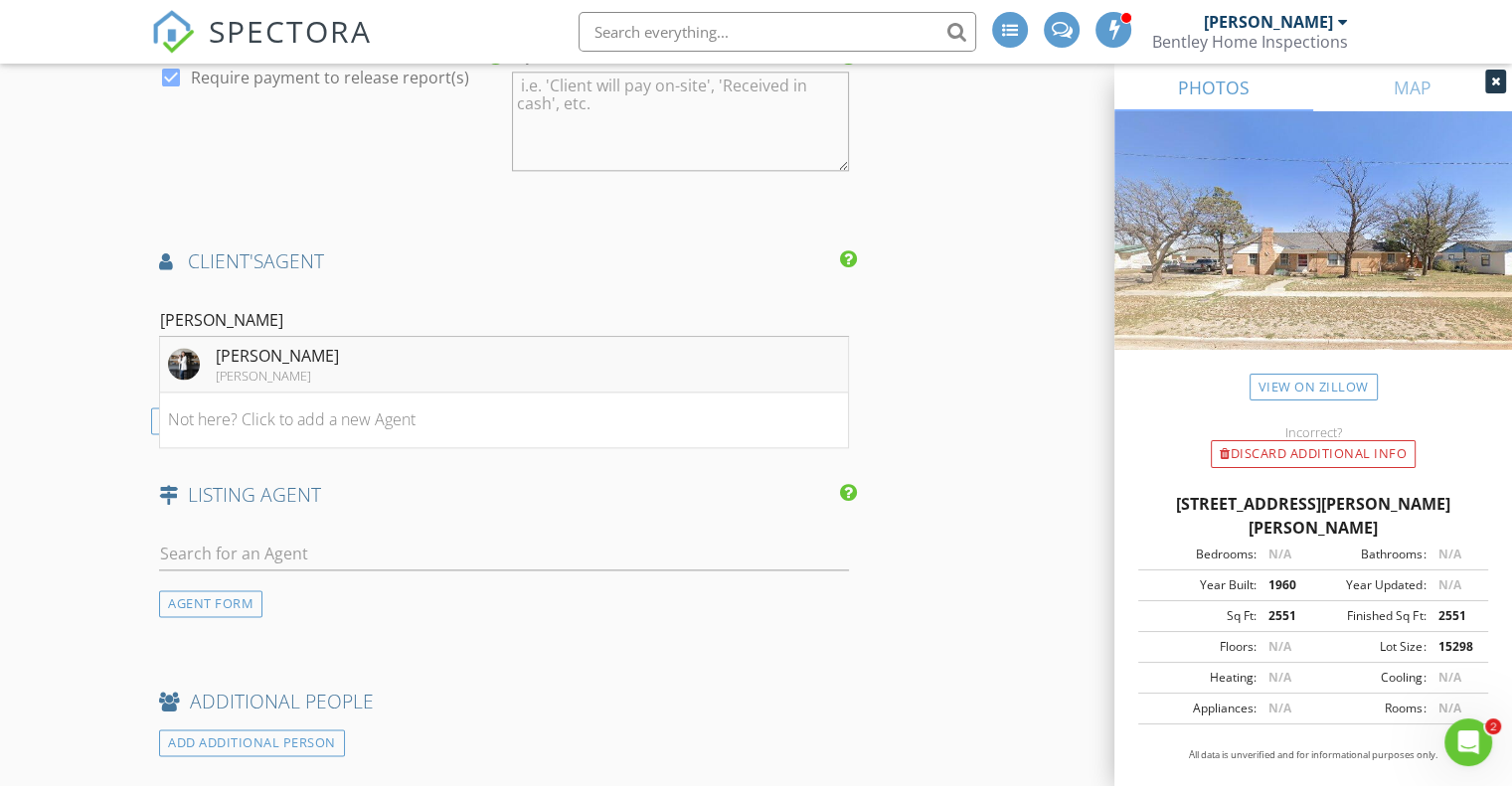 click on "Han Li
Keller Williams" at bounding box center (504, 365) 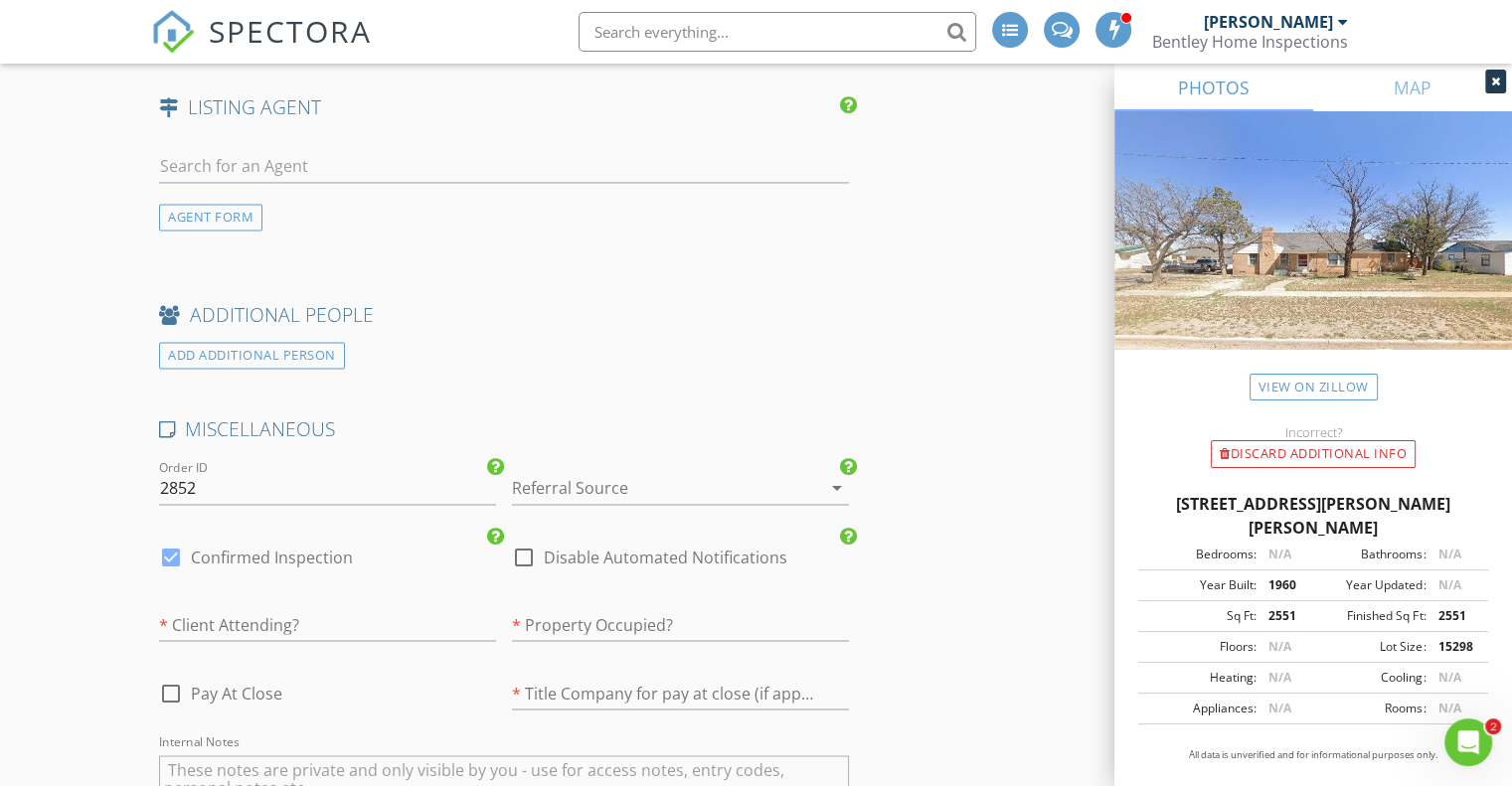 scroll, scrollTop: 3279, scrollLeft: 0, axis: vertical 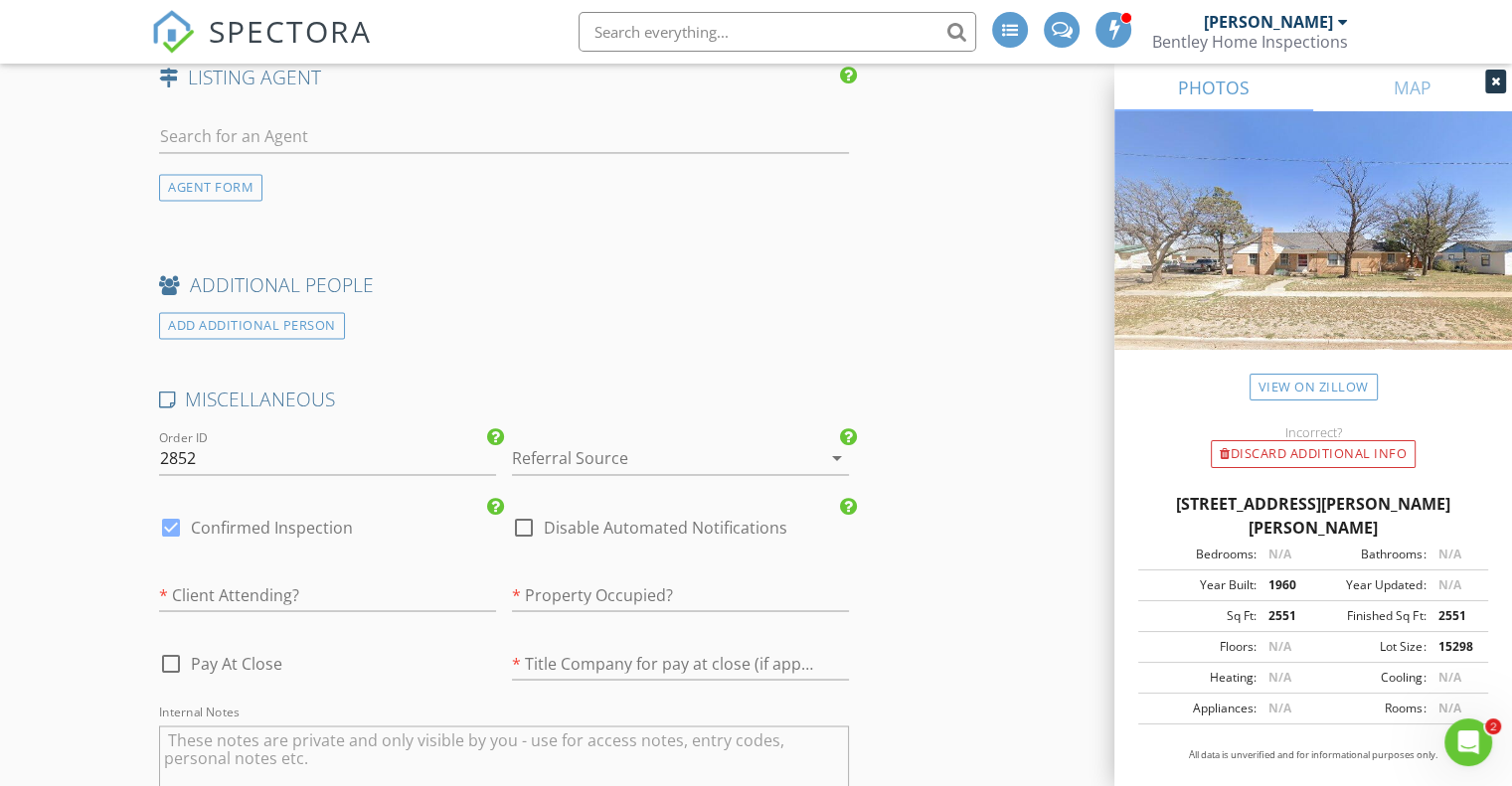 click at bounding box center [504, 146] 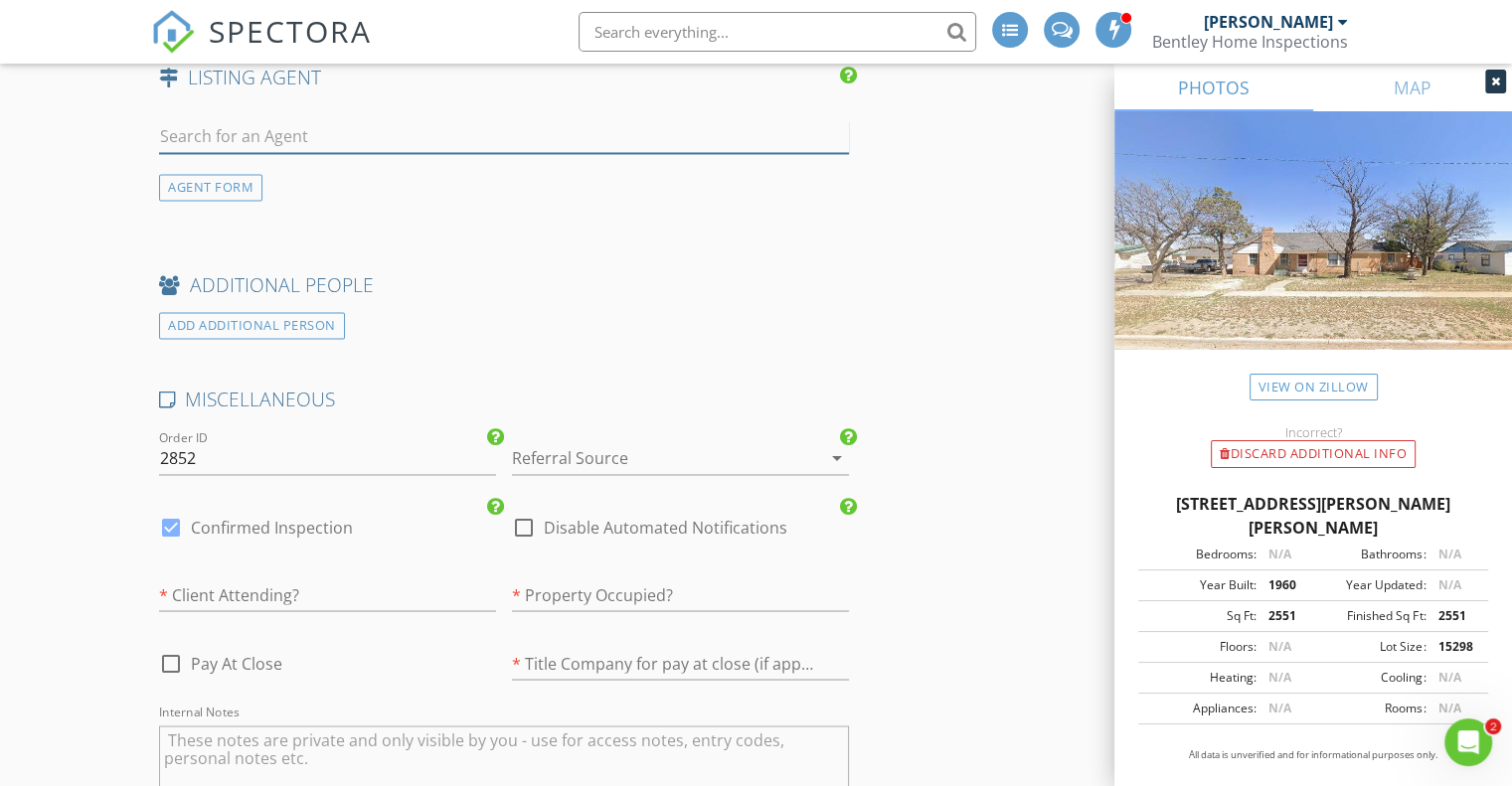 click at bounding box center [504, 136] 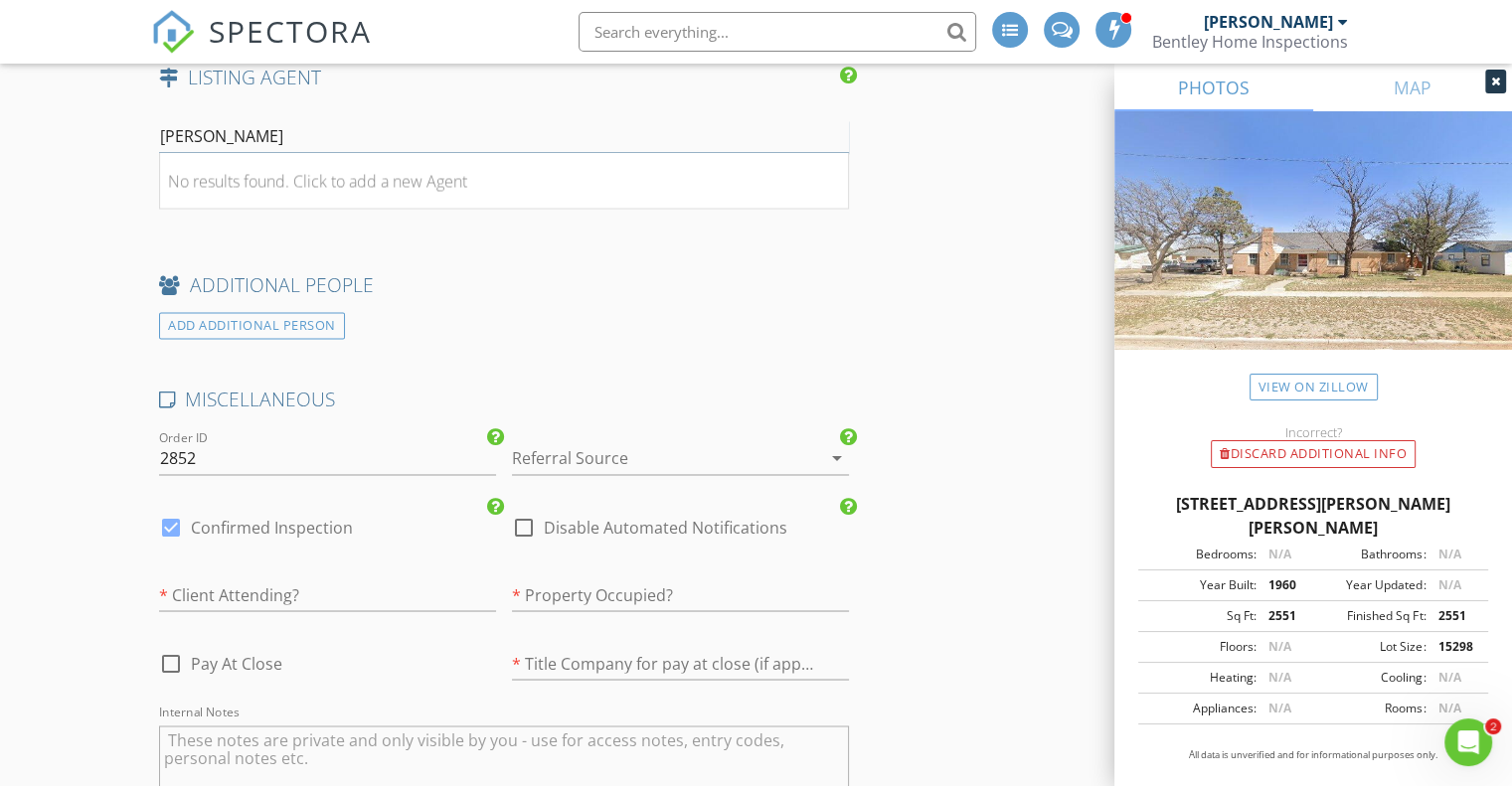drag, startPoint x: 200, startPoint y: 136, endPoint x: 123, endPoint y: 152, distance: 78.64477 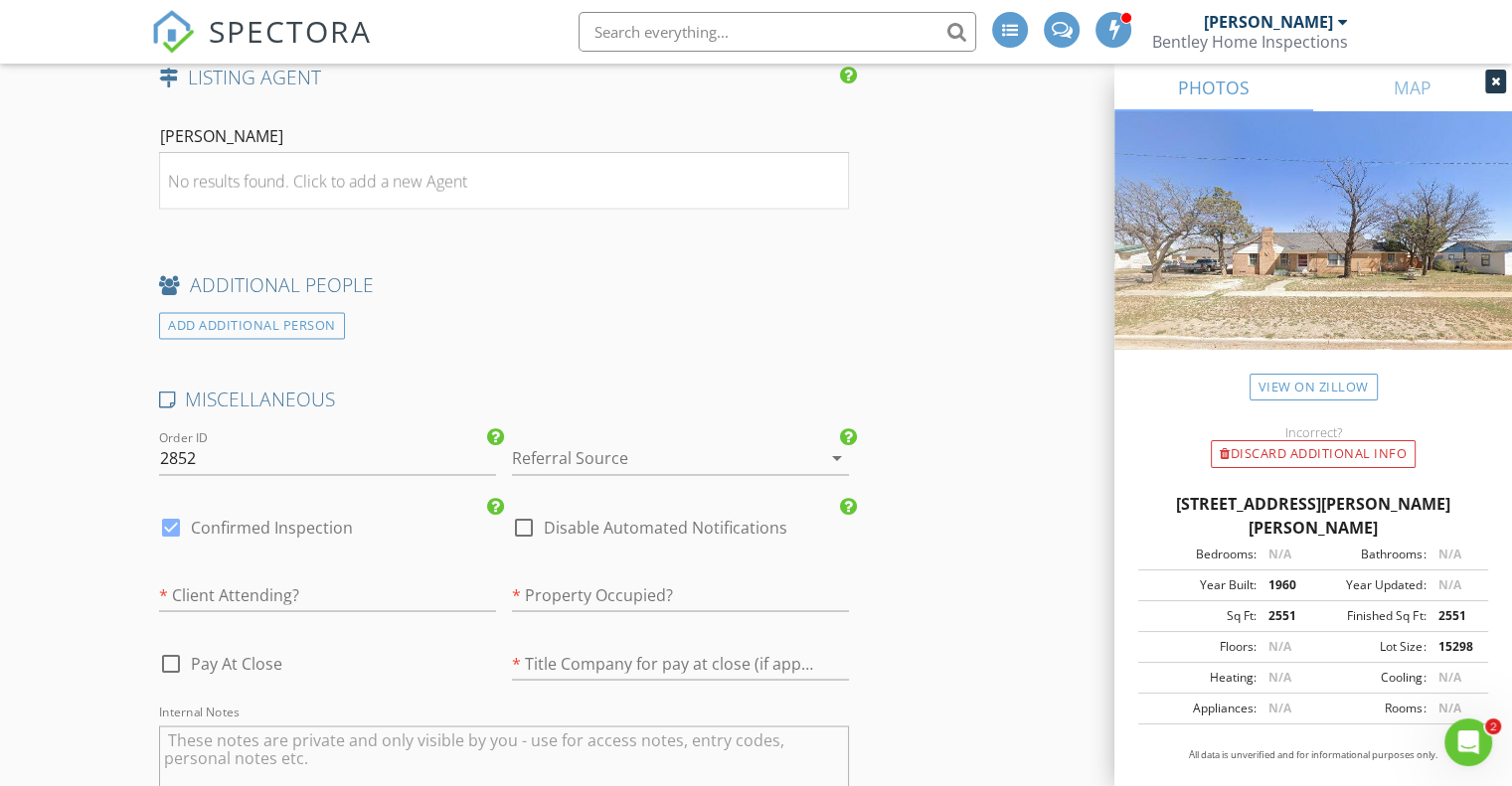 click on "New Inspection
INSPECTOR(S)
check_box   Andy Bentley   PRIMARY   check_box_outline_blank   Jimmy Martin     Andy Bentley arrow_drop_down   check_box_outline_blank Andy Bentley specifically requested
Date/Time
07/30/2025 2:00 PM
Location
Address Search       Address 205 Harrison Ave   Unit   City Lorenzo   State TX   Zip 79343   County Crosby     Square Feet 2963   Year Built 1960   Foundation Crawlspace arrow_drop_down     Andy Bentley     31.8 miles     (38 minutes)
client
check_box Enable Client CC email for this inspection   Client Search     check_box_outline_blank Client is a Company/Organization     First Name Sebastian   Last Name Lozano   Email sebastianlozano86@gmail.com   CC Email   Phone 210-803-8773   Address   City   State   Zip     Tags         Notes   Private Notes
ADD ADDITIONAL client" at bounding box center [756, -917] 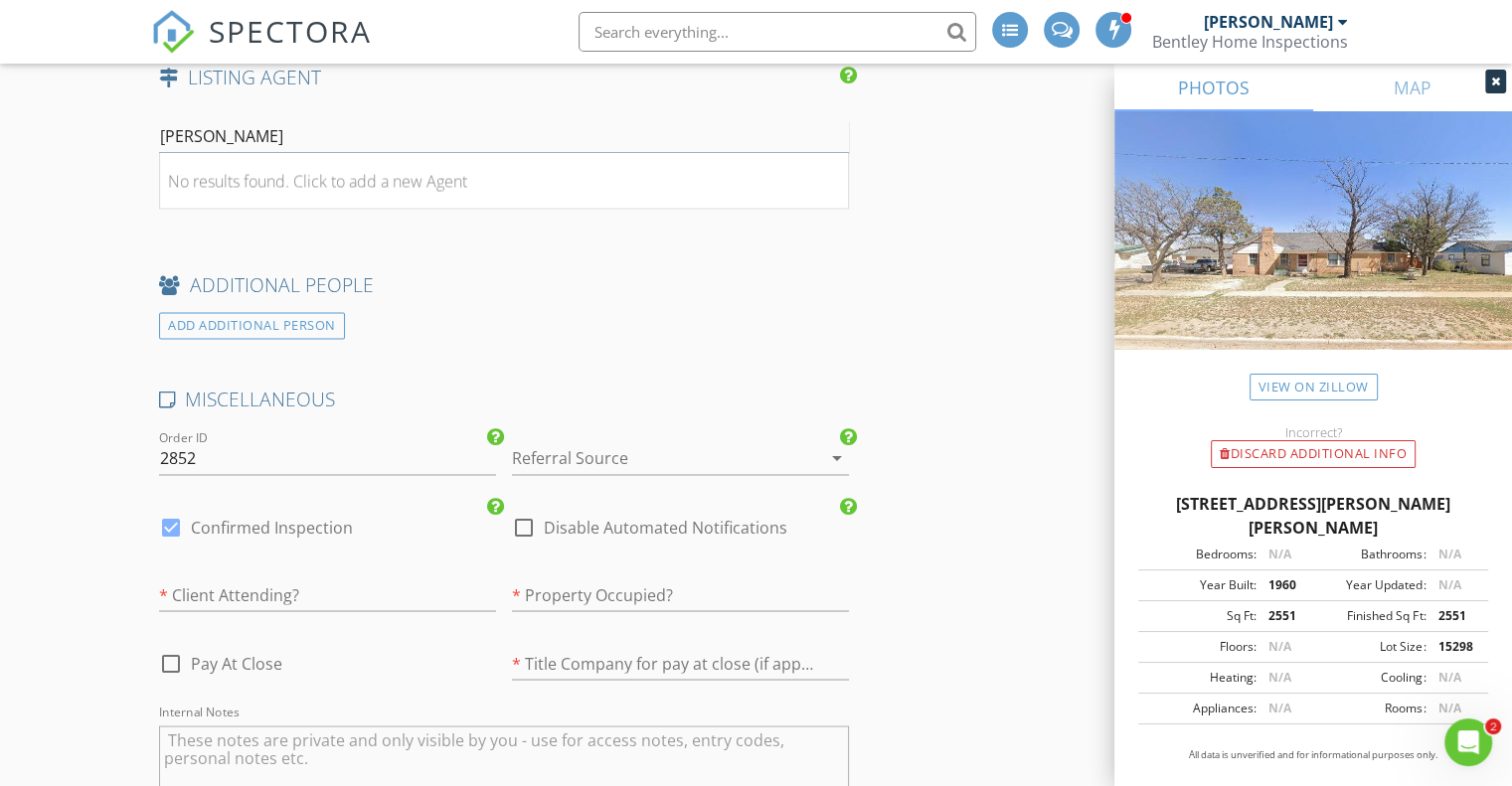 drag, startPoint x: 294, startPoint y: 134, endPoint x: 20, endPoint y: 178, distance: 277.51036 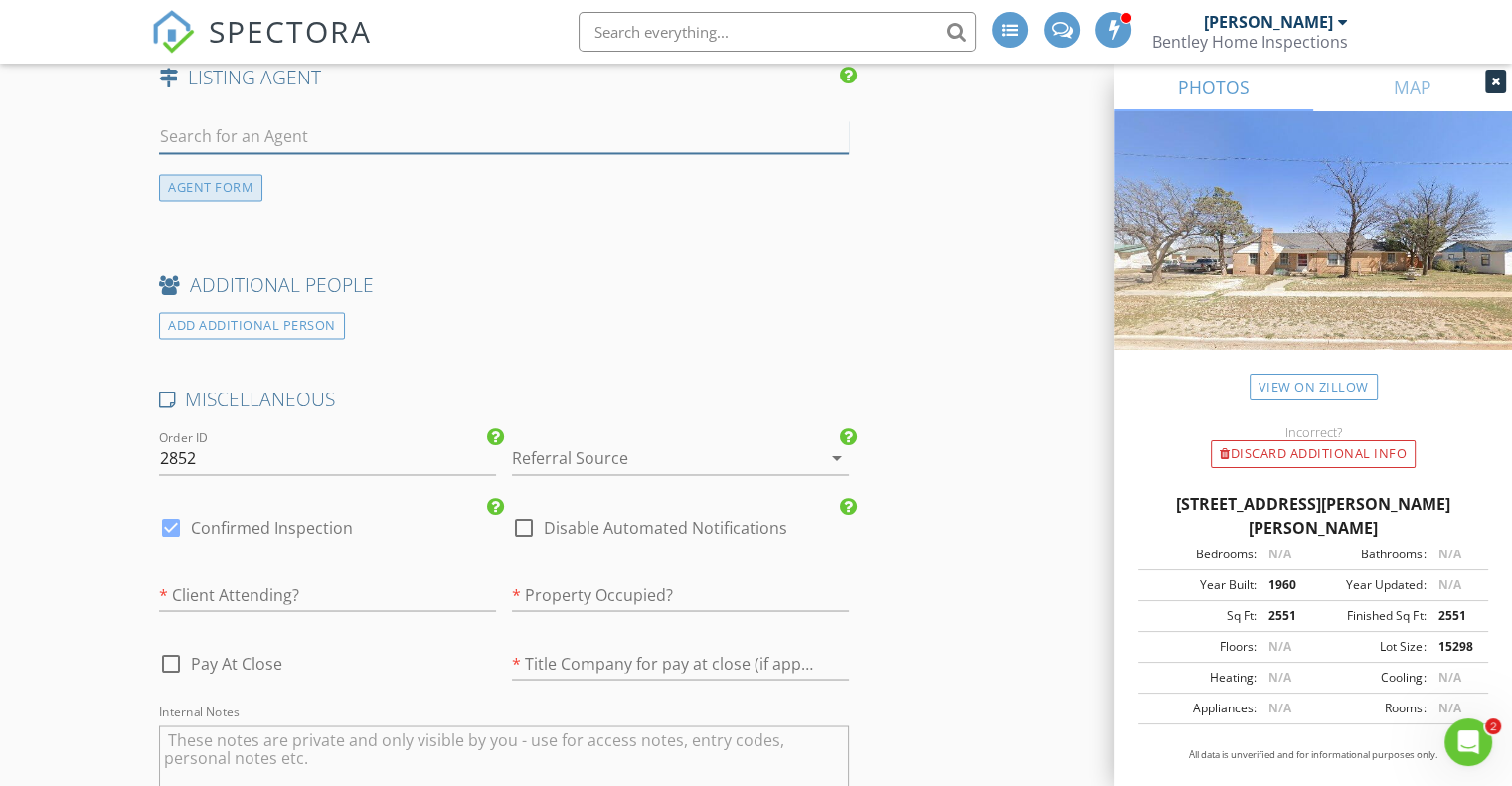 type 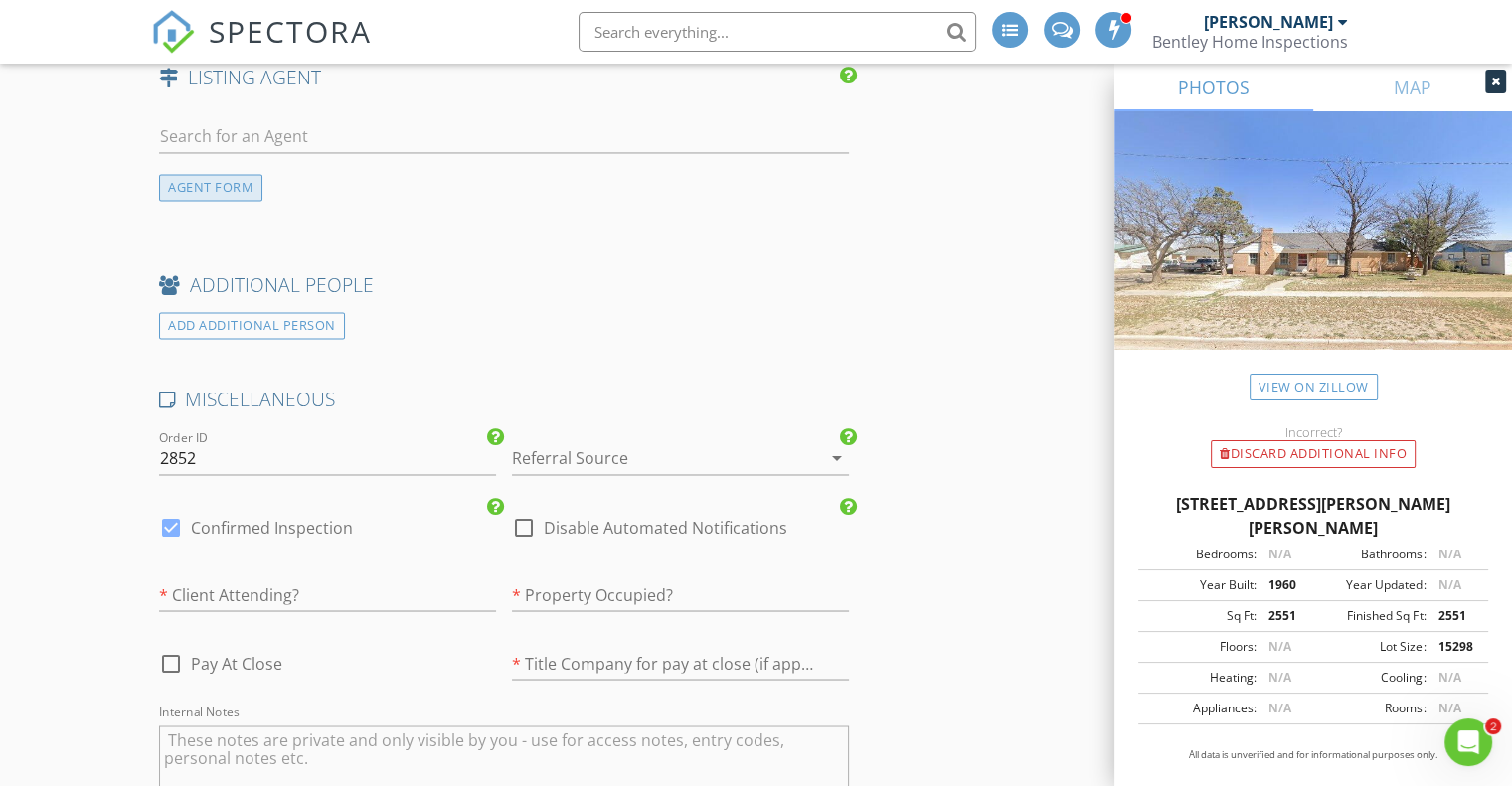 click on "AGENT FORM" at bounding box center (211, 187) 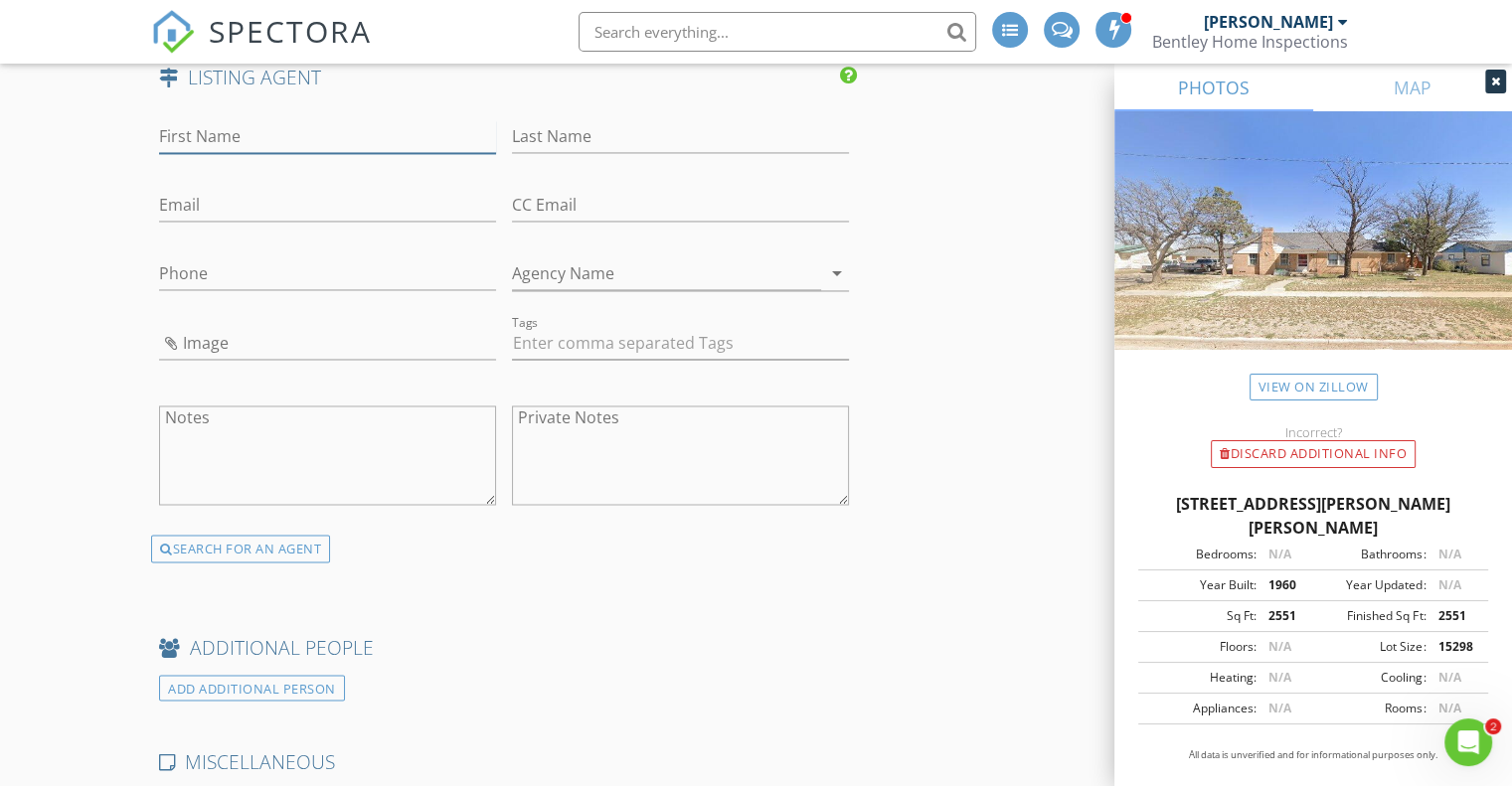 click on "First Name" at bounding box center [327, 136] 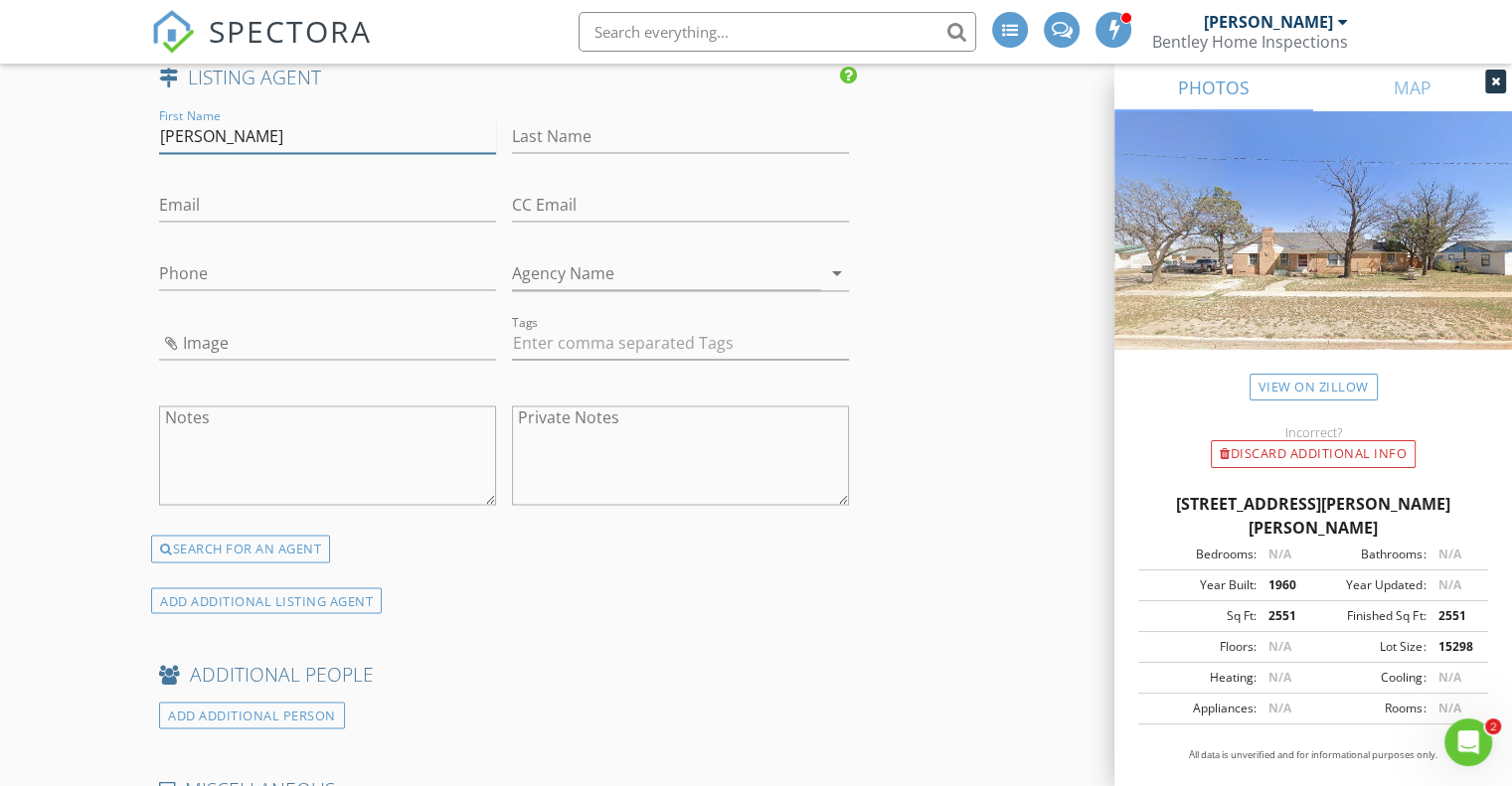 type on "Brian" 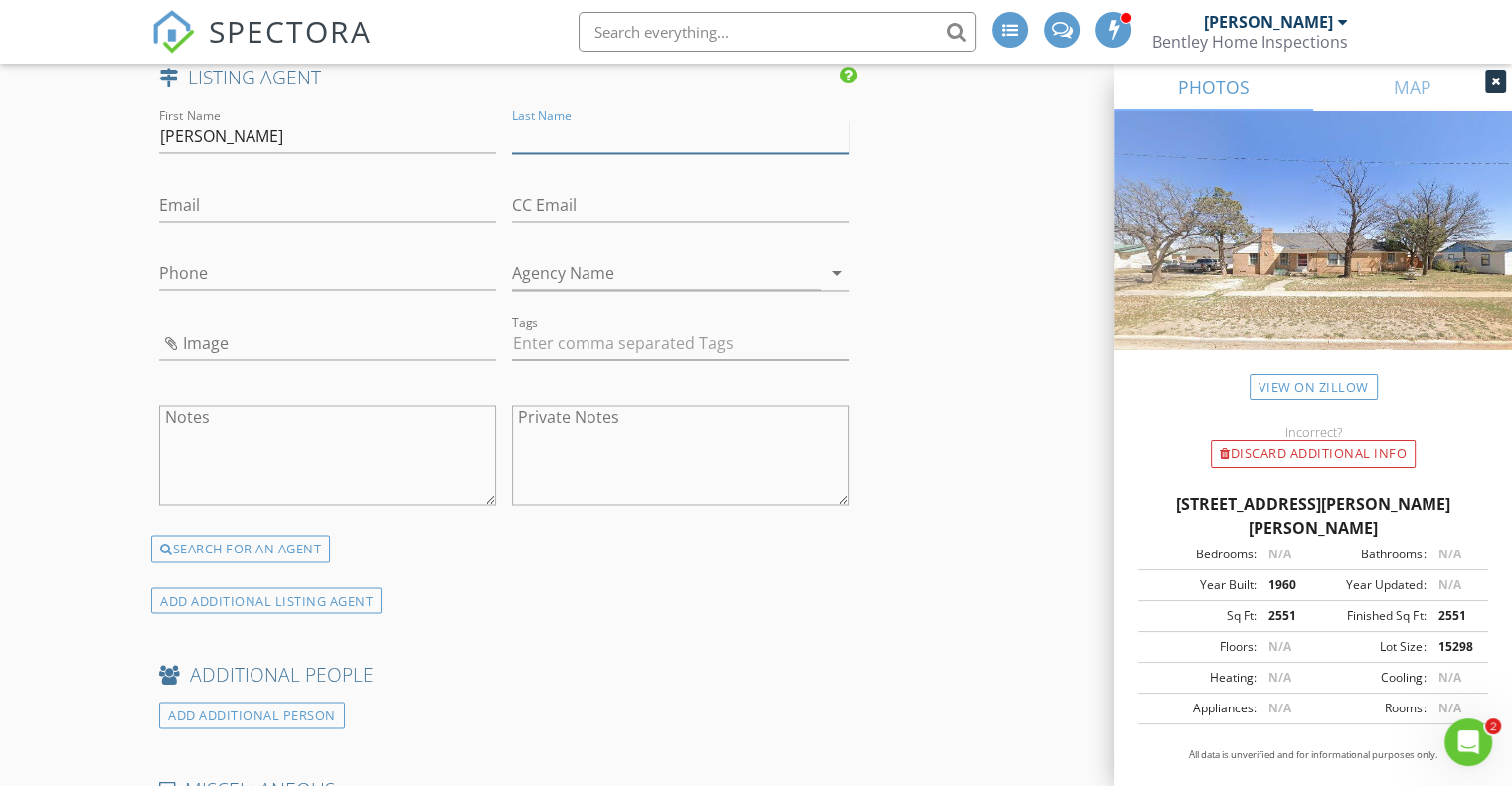 type on "y" 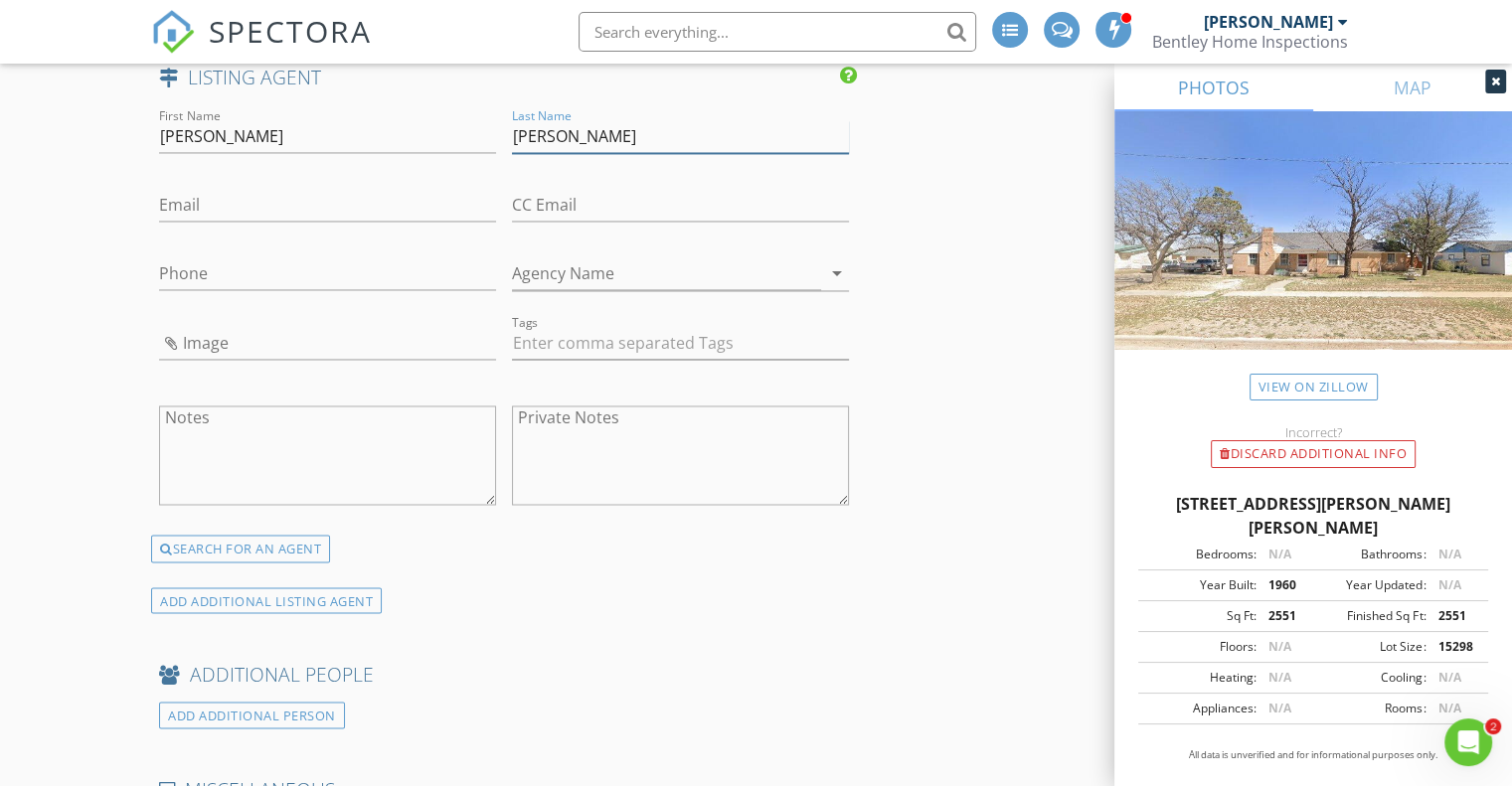 type on "Aycock" 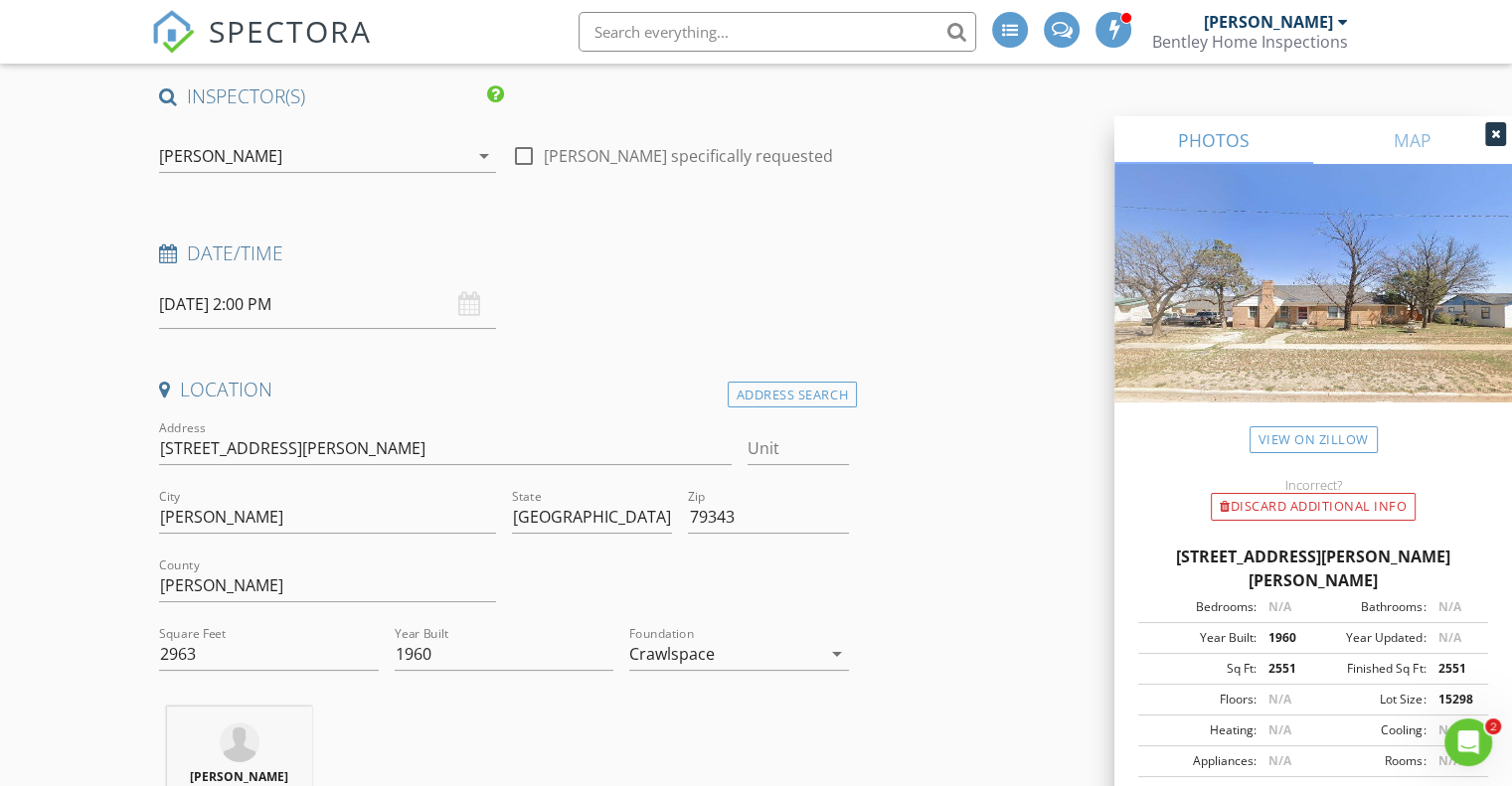 scroll, scrollTop: 0, scrollLeft: 0, axis: both 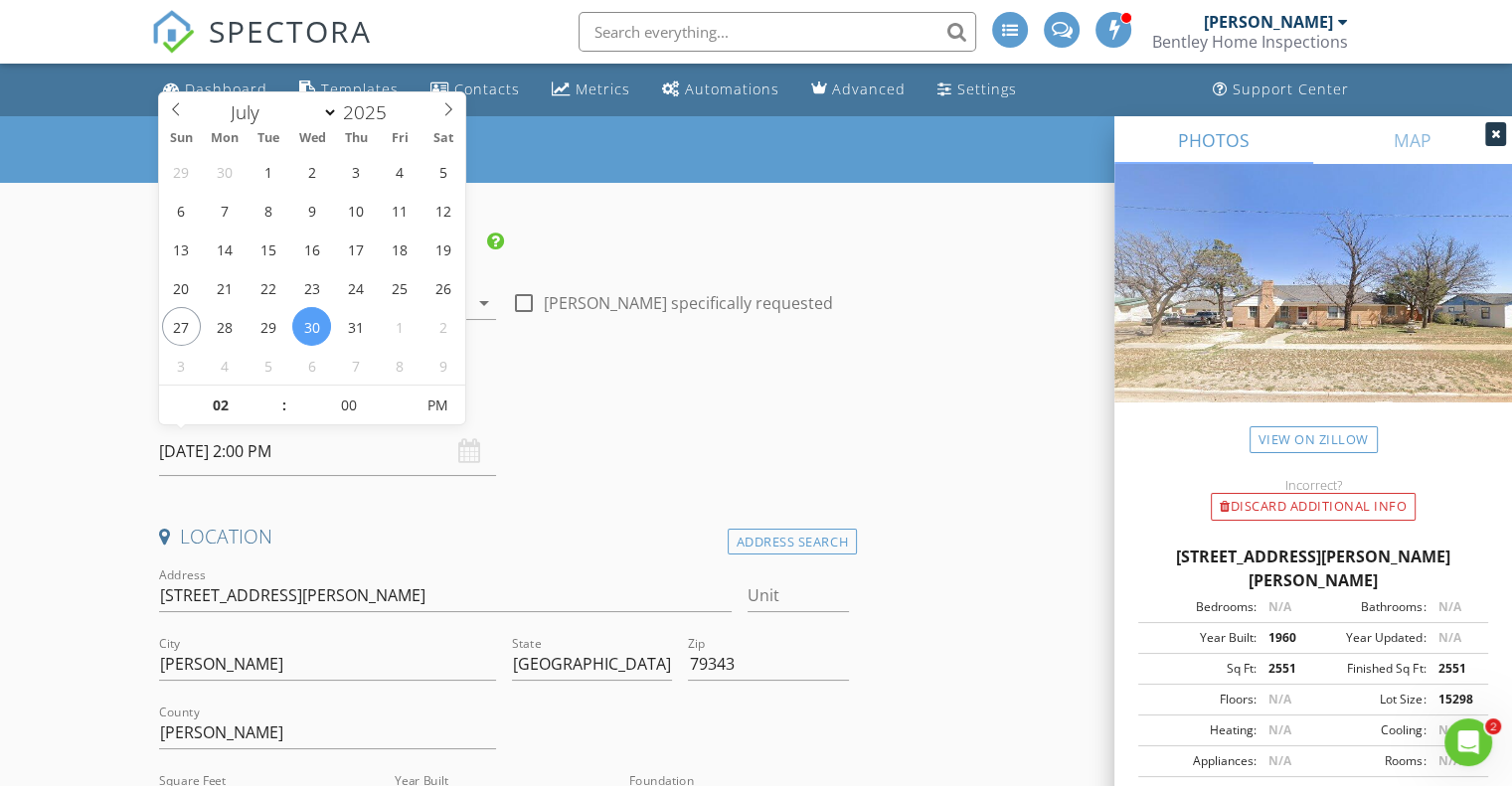 click on "07/30/2025 2:00 PM" at bounding box center (327, 451) 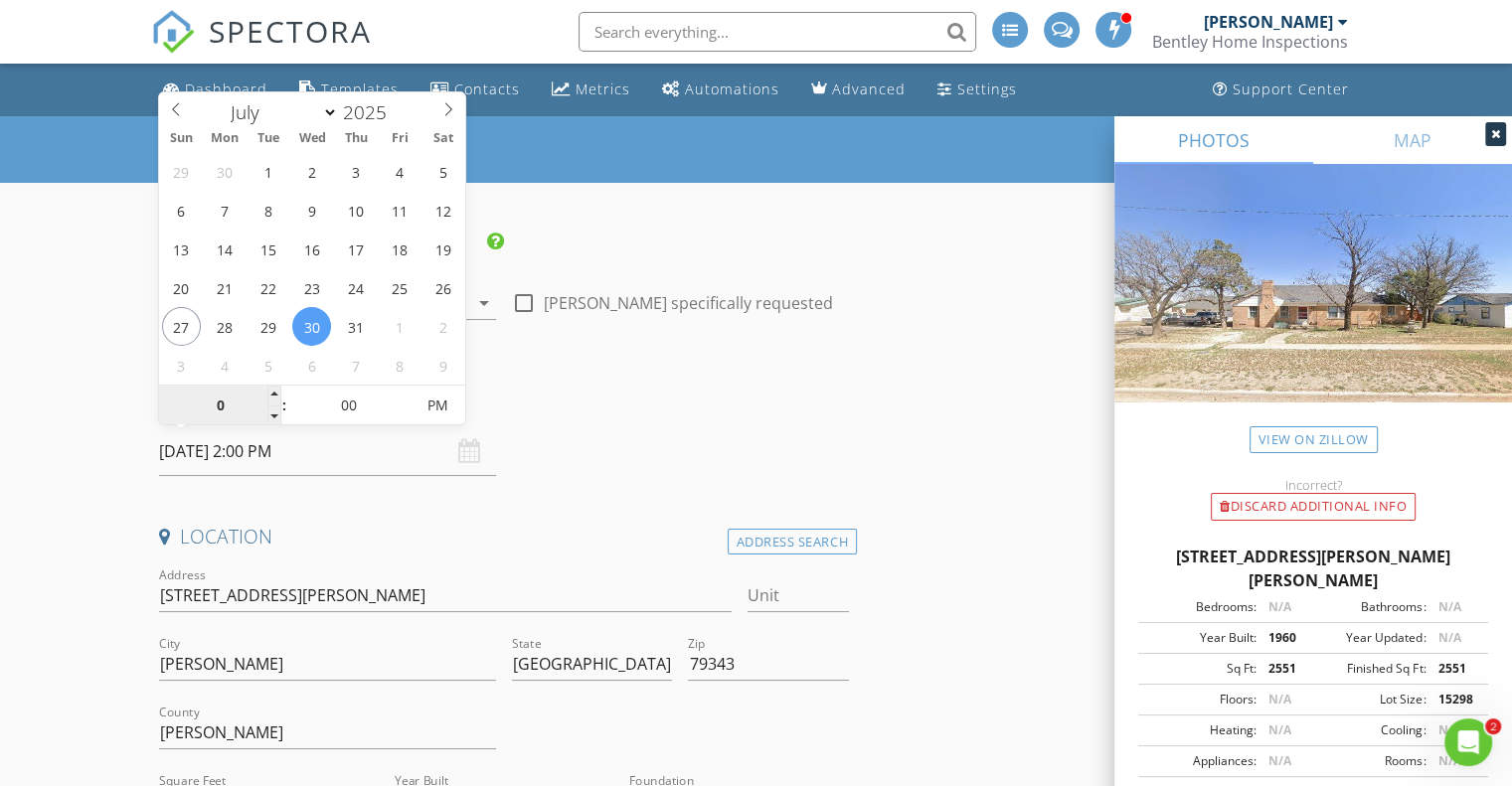 type on "03" 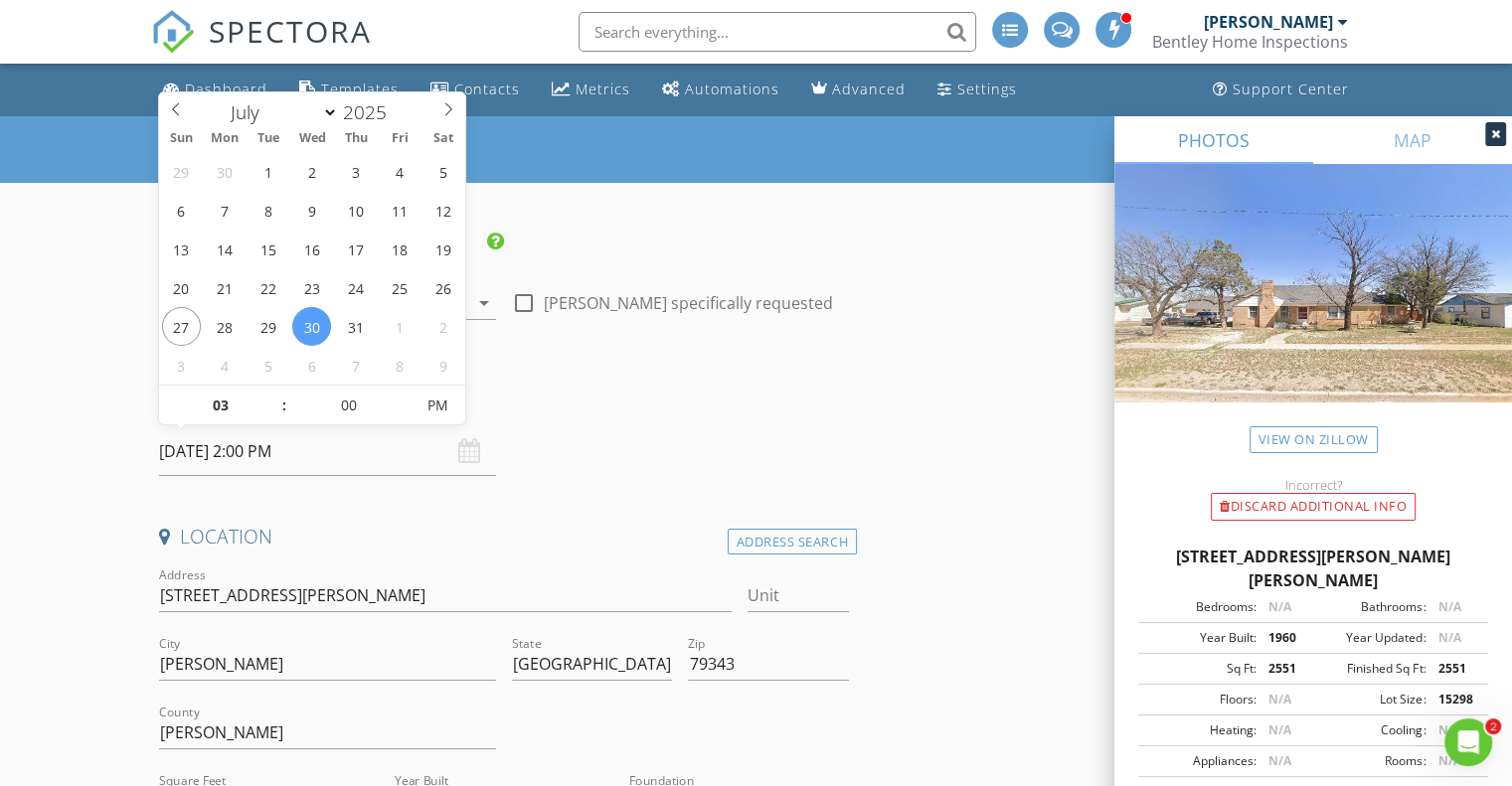 type on "07/30/2025 3:00 PM" 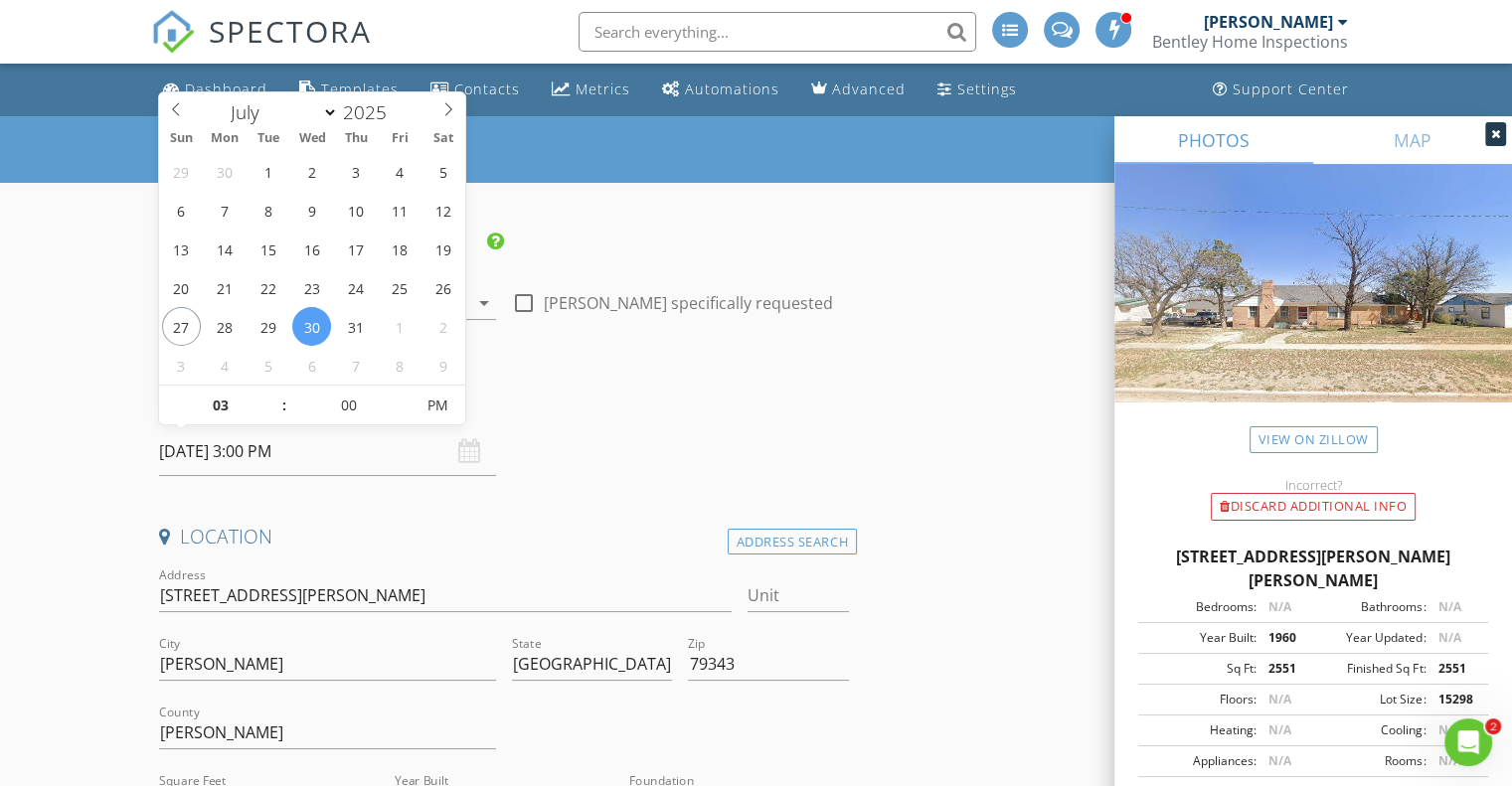 click on "INSPECTOR(S)
check_box   Andy Bentley   PRIMARY   check_box_outline_blank   Jimmy Martin     Andy Bentley arrow_drop_down   check_box_outline_blank Andy Bentley specifically requested
Date/Time
07/30/2025 3:00 PM
Location
Address Search       Address 205 Harrison Ave   Unit   City Lorenzo   State TX   Zip 79343   County Crosby     Square Feet 2963   Year Built 1960   Foundation Crawlspace arrow_drop_down     Andy Bentley     31.8 miles     (38 minutes)
client
check_box Enable Client CC email for this inspection   Client Search     check_box_outline_blank Client is a Company/Organization     First Name Sebastian   Last Name Lozano   Email sebastianlozano86@gmail.com   CC Email   Phone 210-803-8773   Address   City   State   Zip     Tags         Notes   Private Notes
ADD ADDITIONAL client
check_box" at bounding box center [504, 2534] 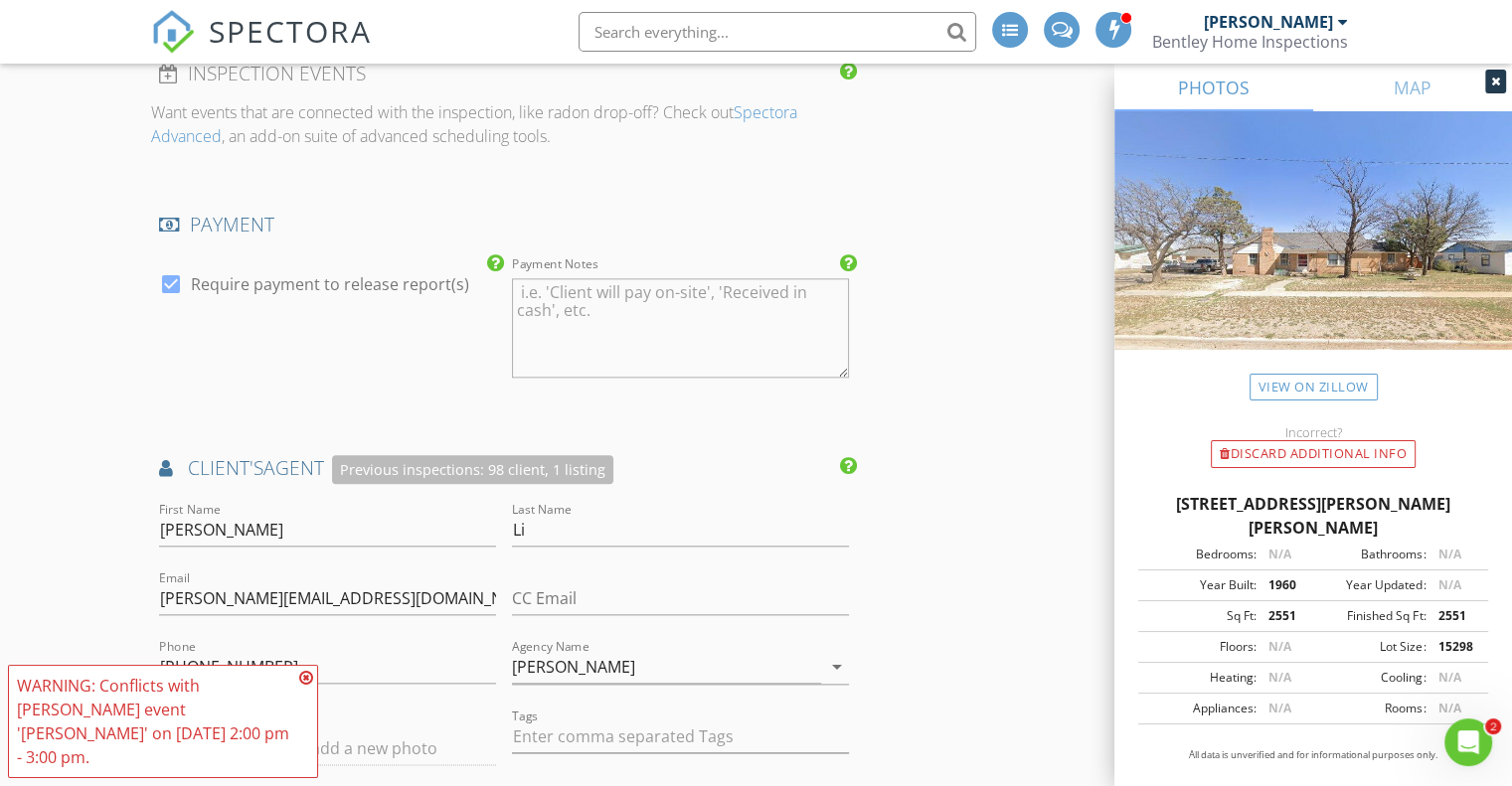 scroll, scrollTop: 2484, scrollLeft: 0, axis: vertical 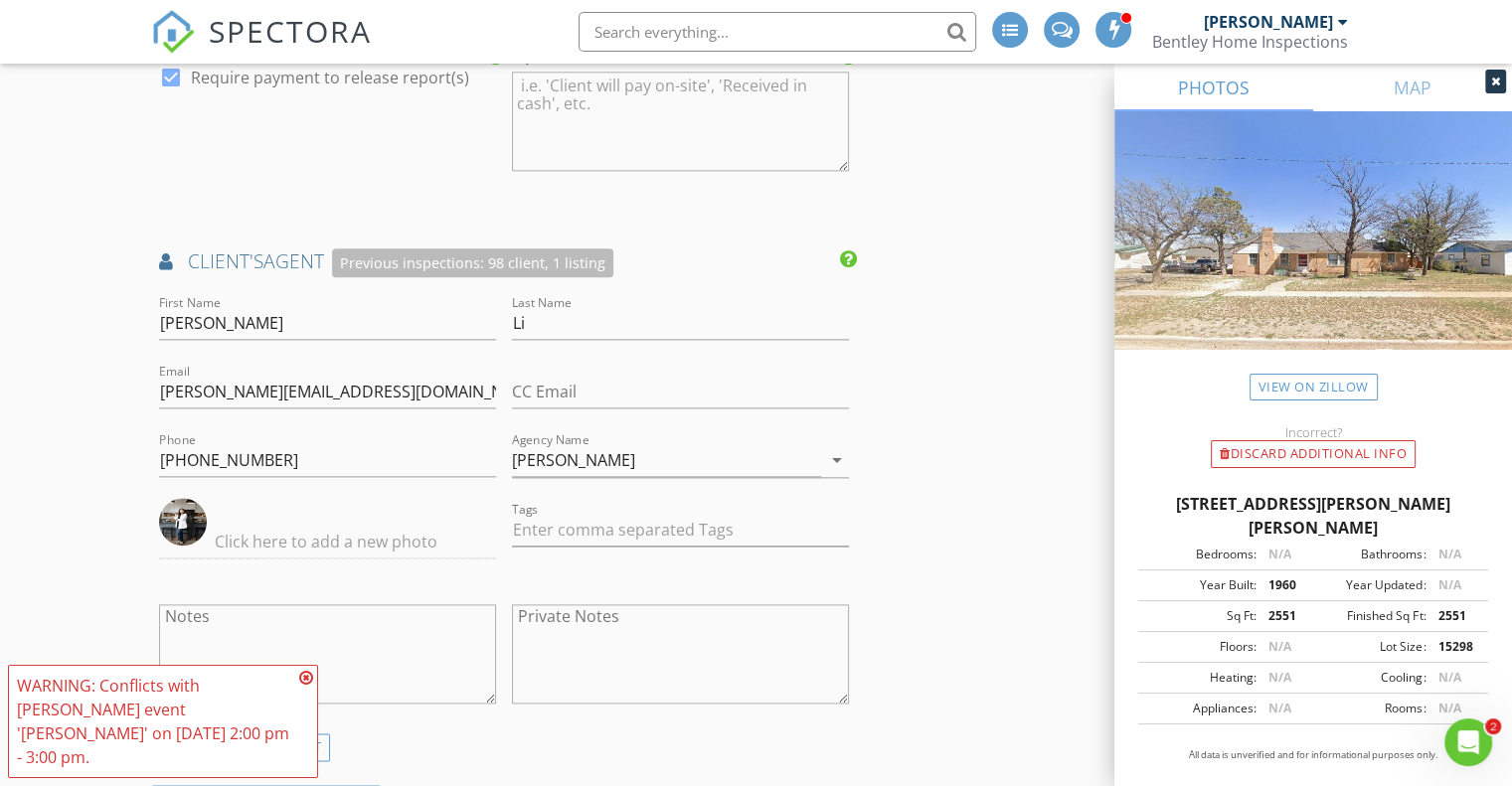 click at bounding box center (306, 678) 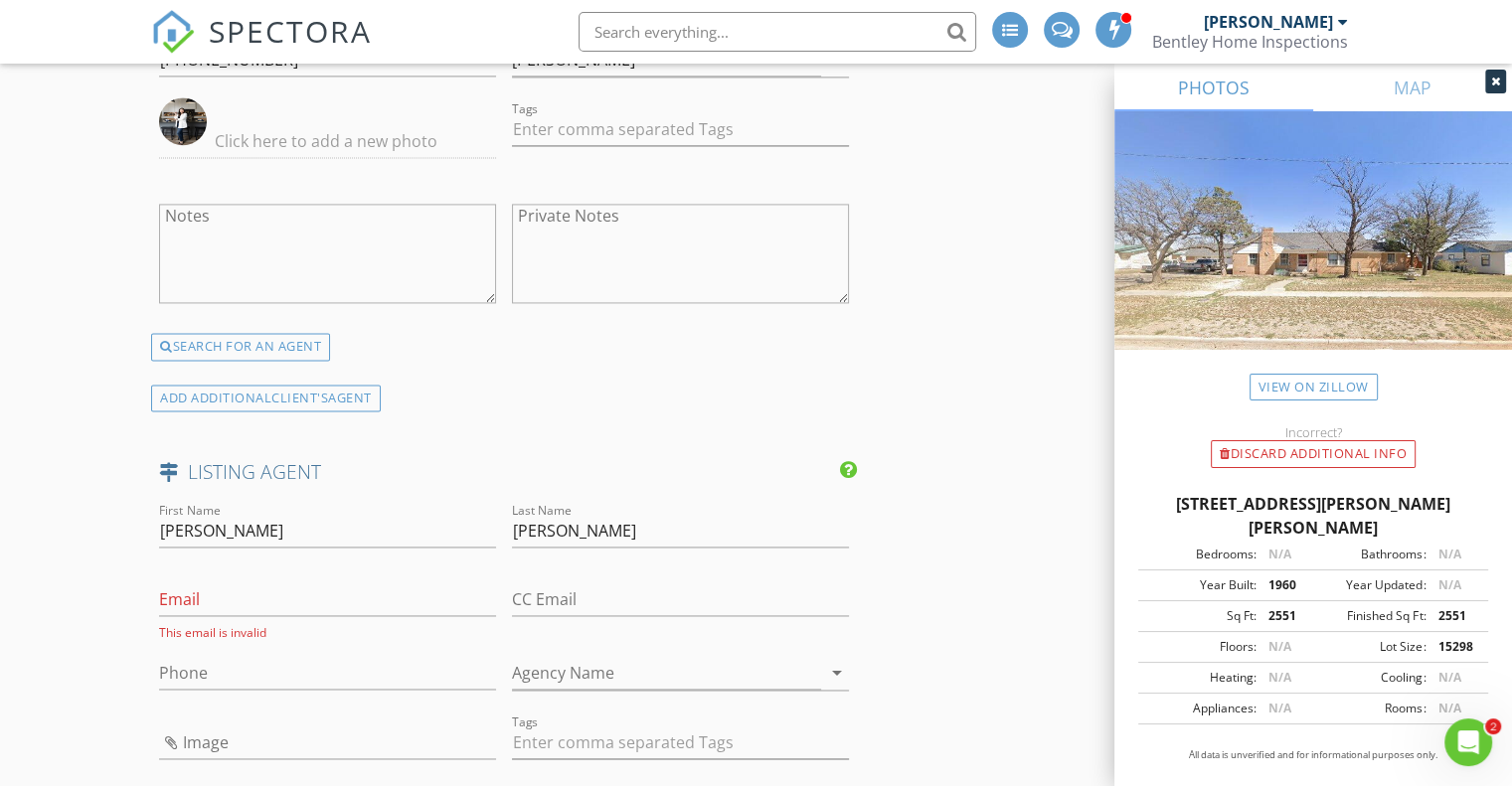 scroll, scrollTop: 2981, scrollLeft: 0, axis: vertical 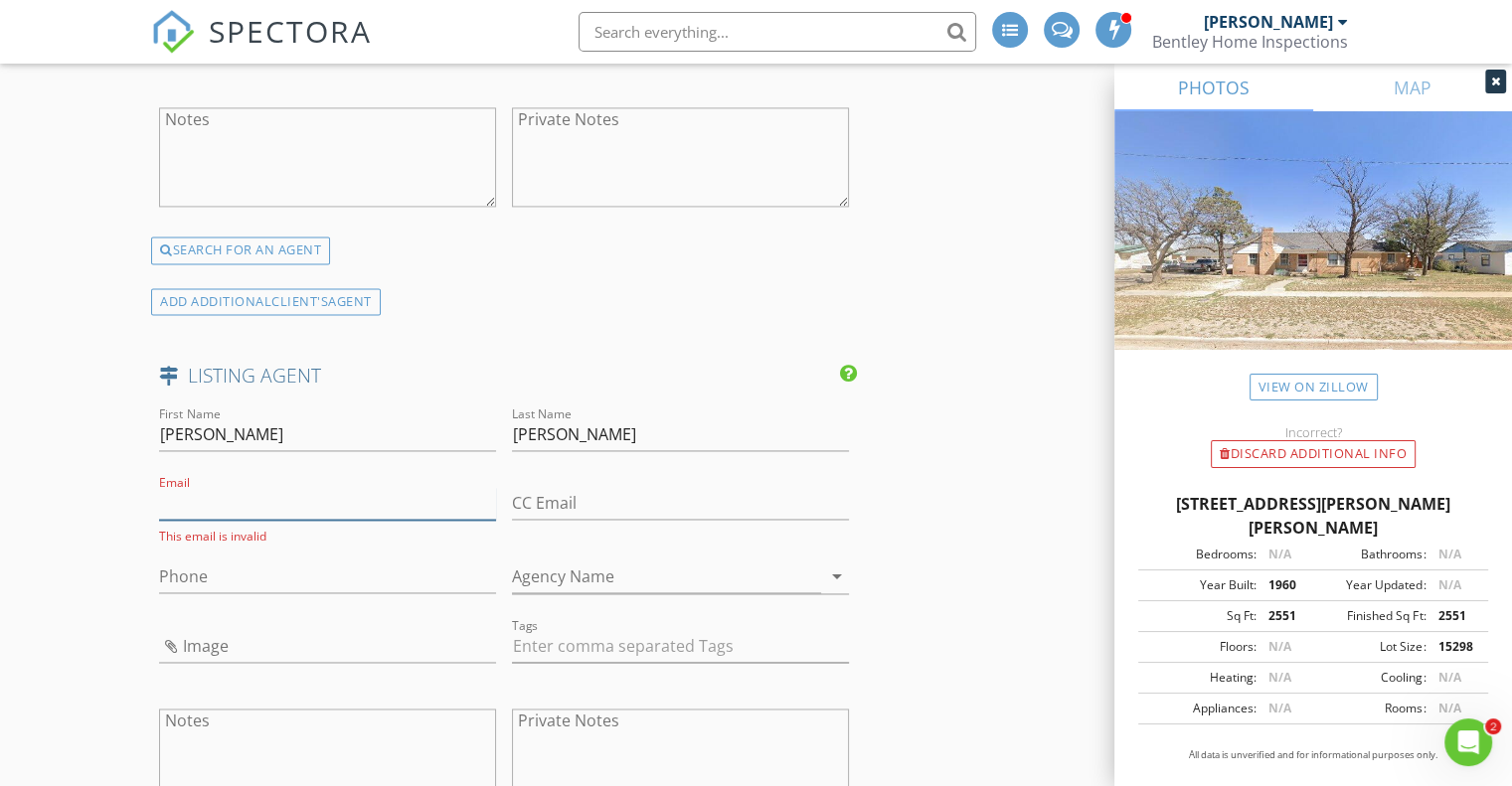 click on "Email" at bounding box center (327, 503) 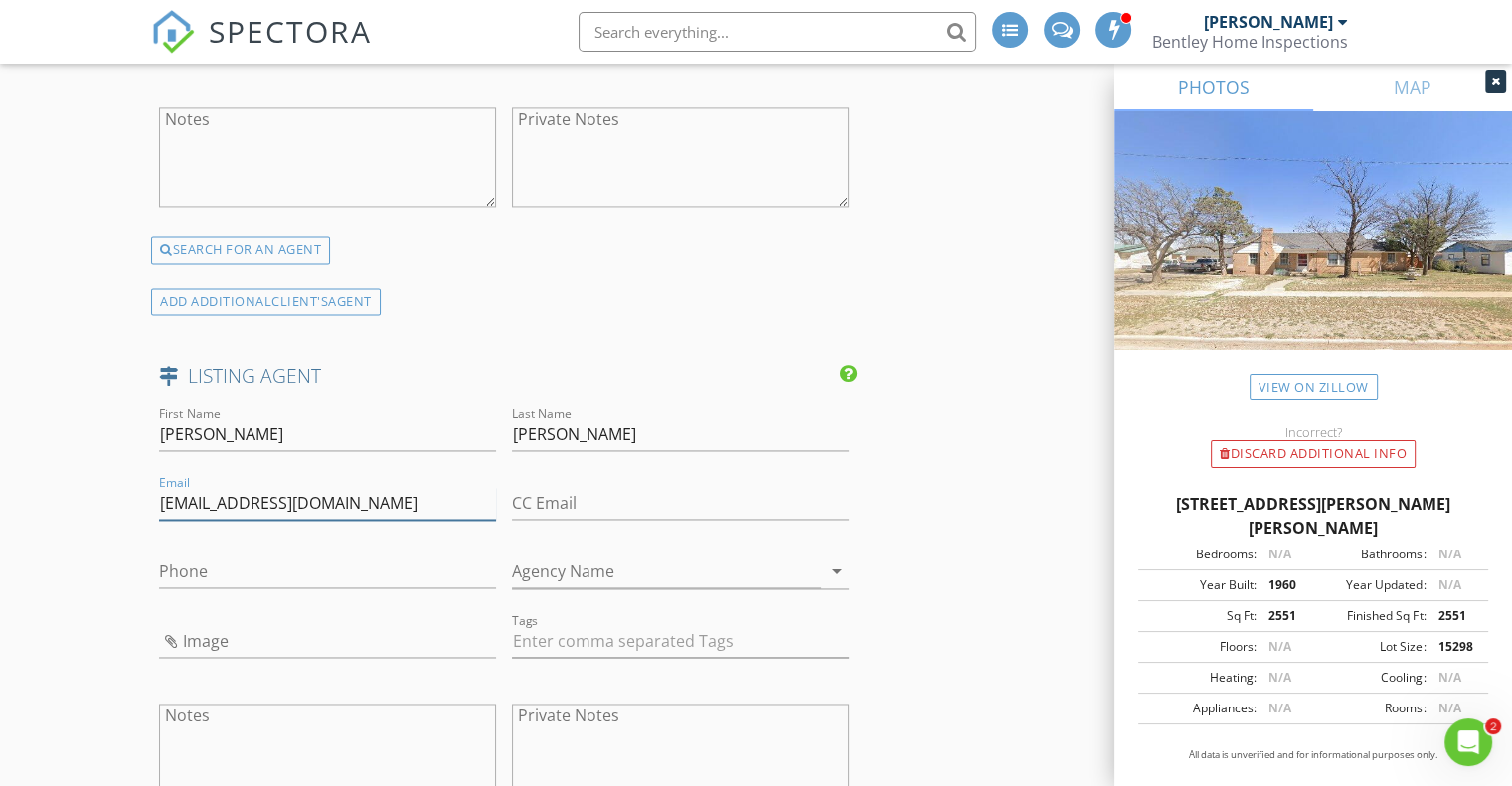 type on "brnaycock@gmail.com" 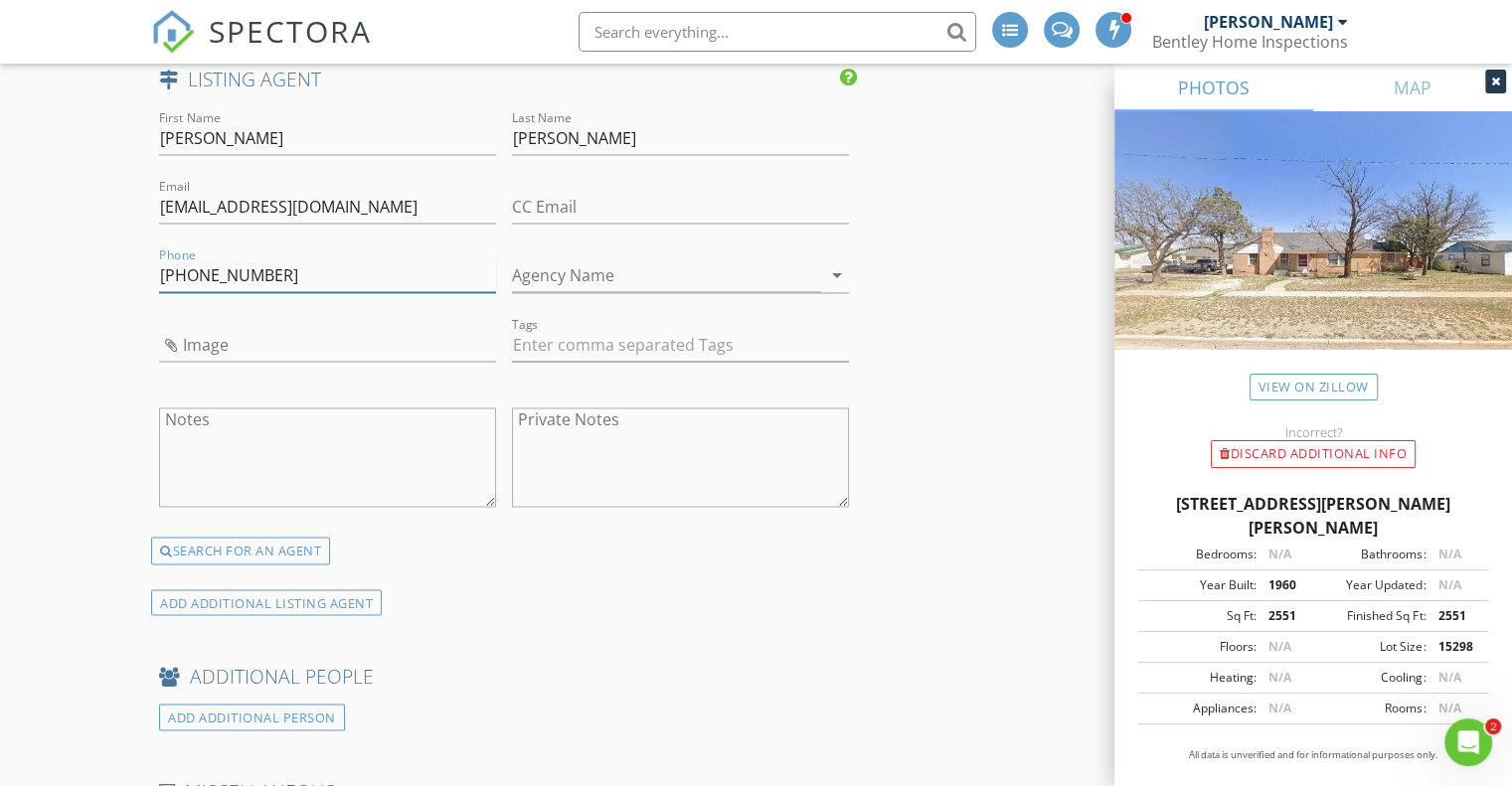 scroll, scrollTop: 3279, scrollLeft: 0, axis: vertical 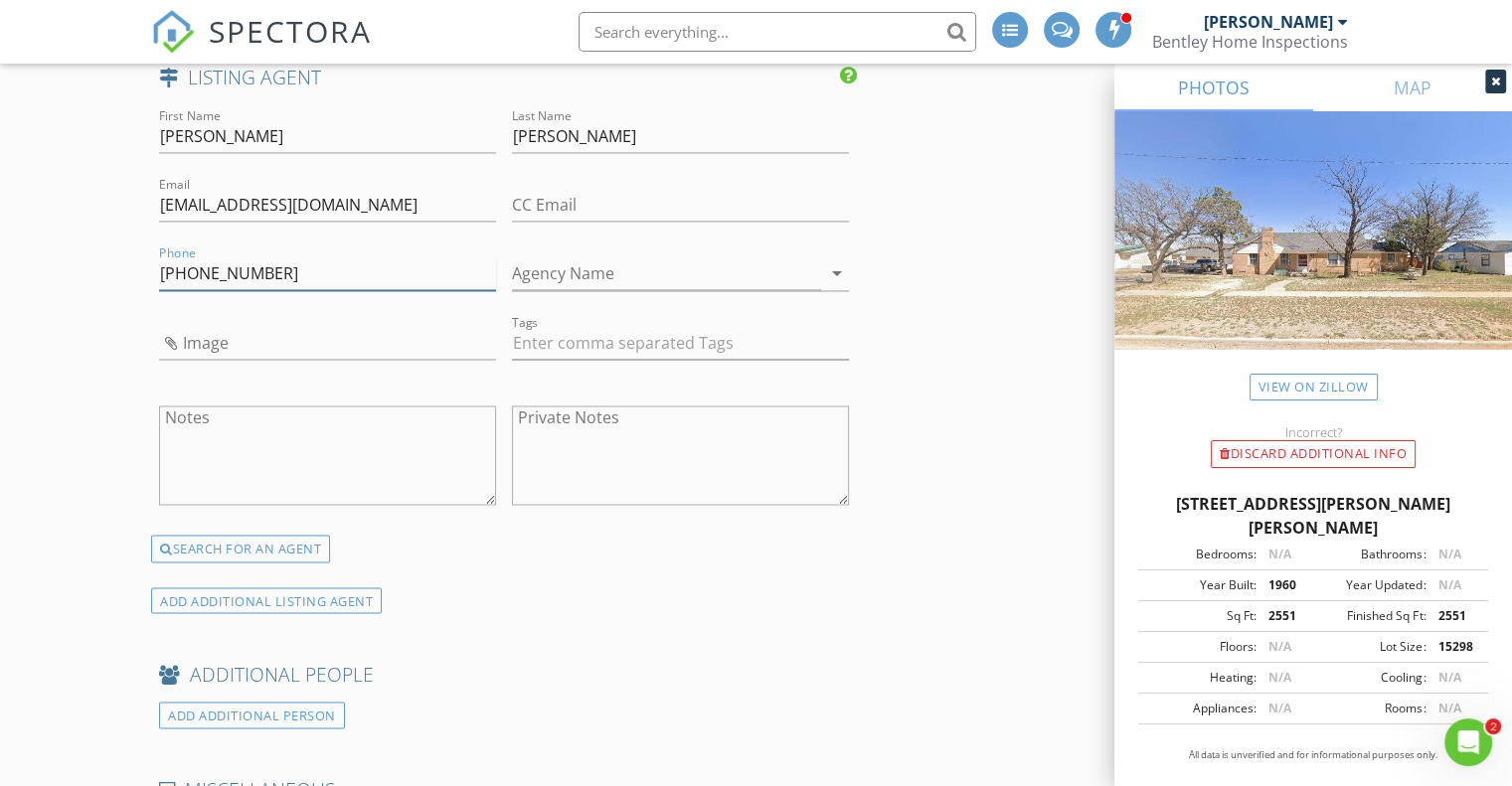 type on "806-778-5956" 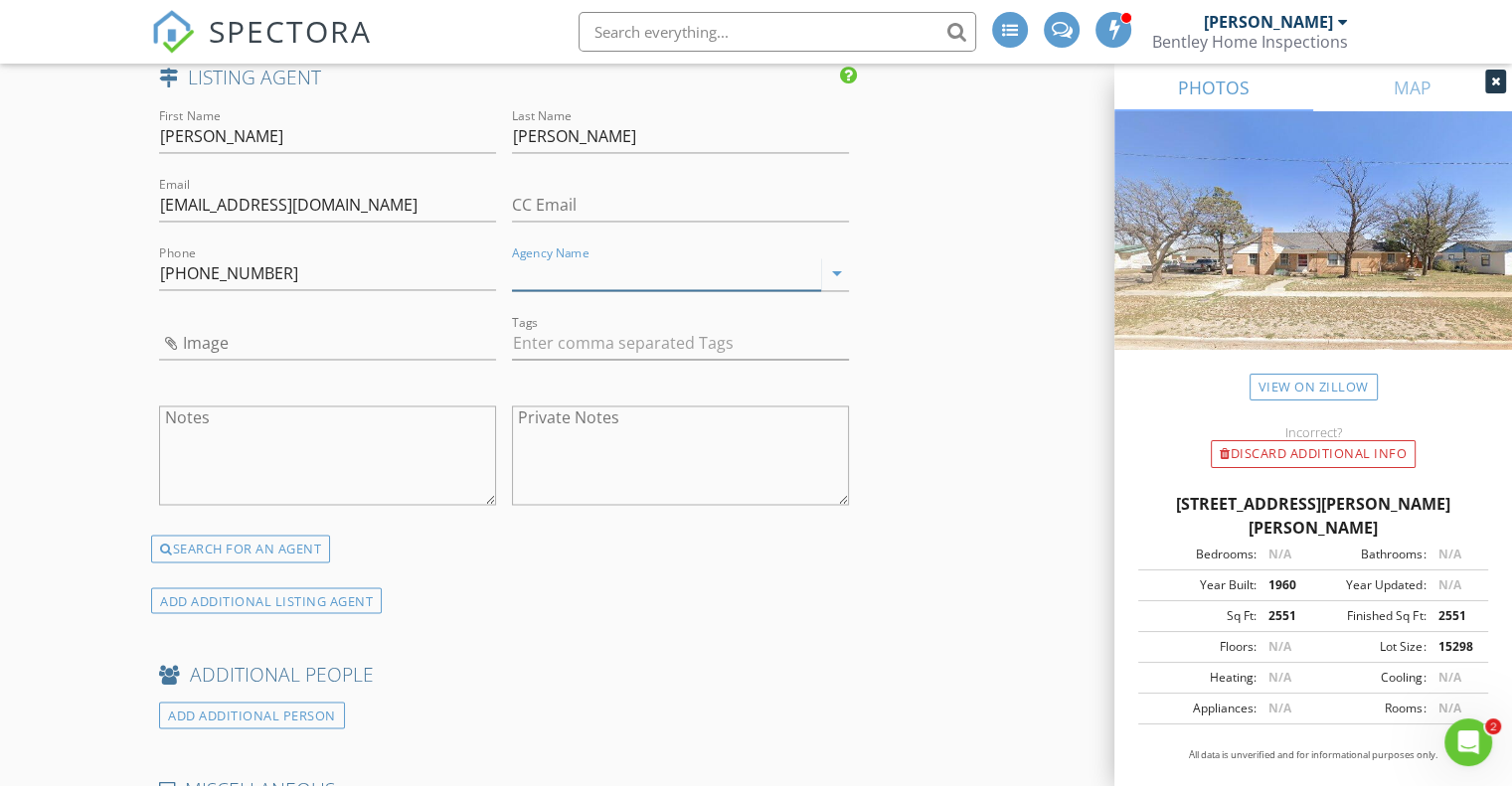 click on "Agency Name" at bounding box center [666, 273] 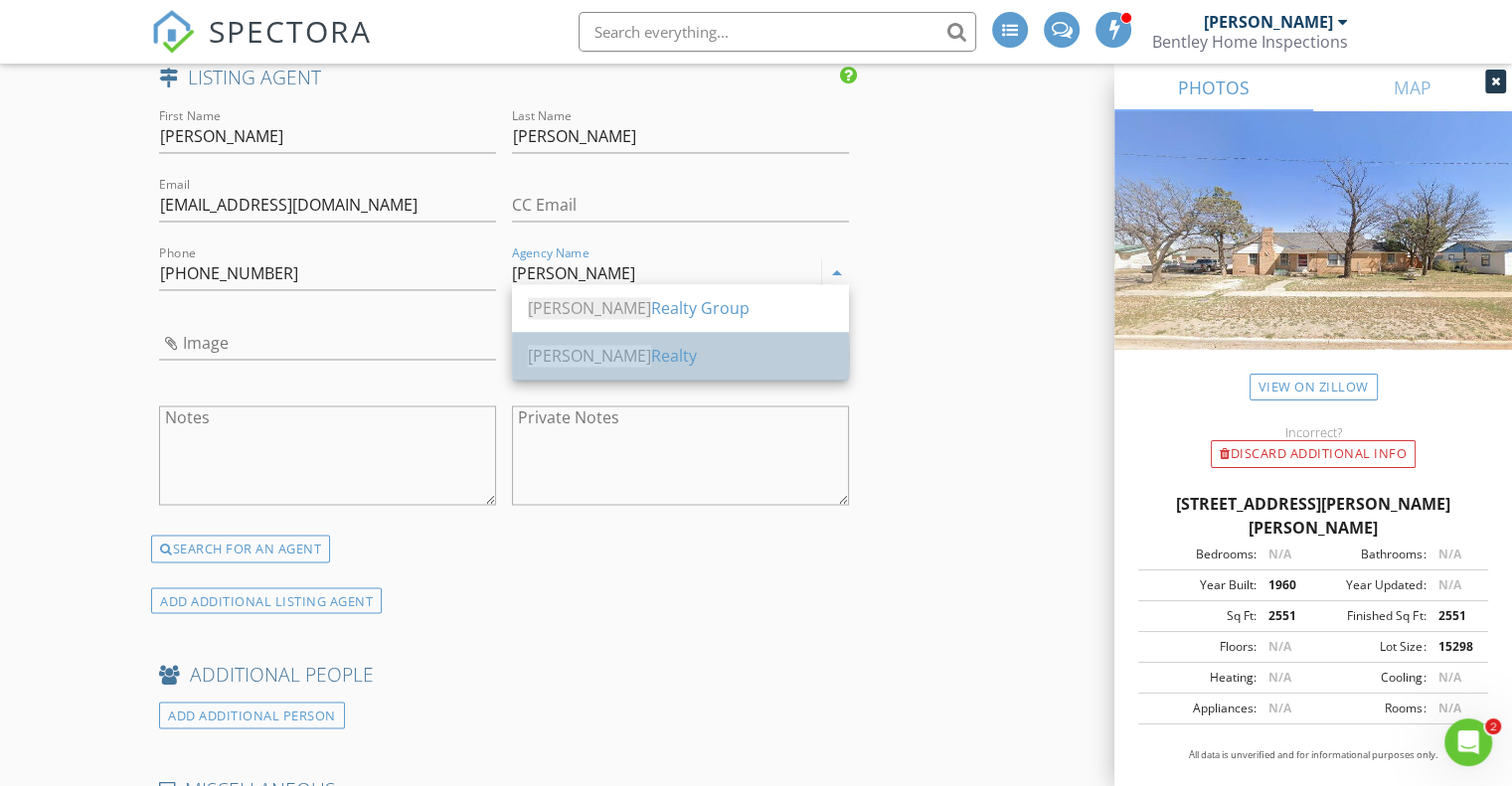 click on "Aycock  Realty" at bounding box center (680, 356) 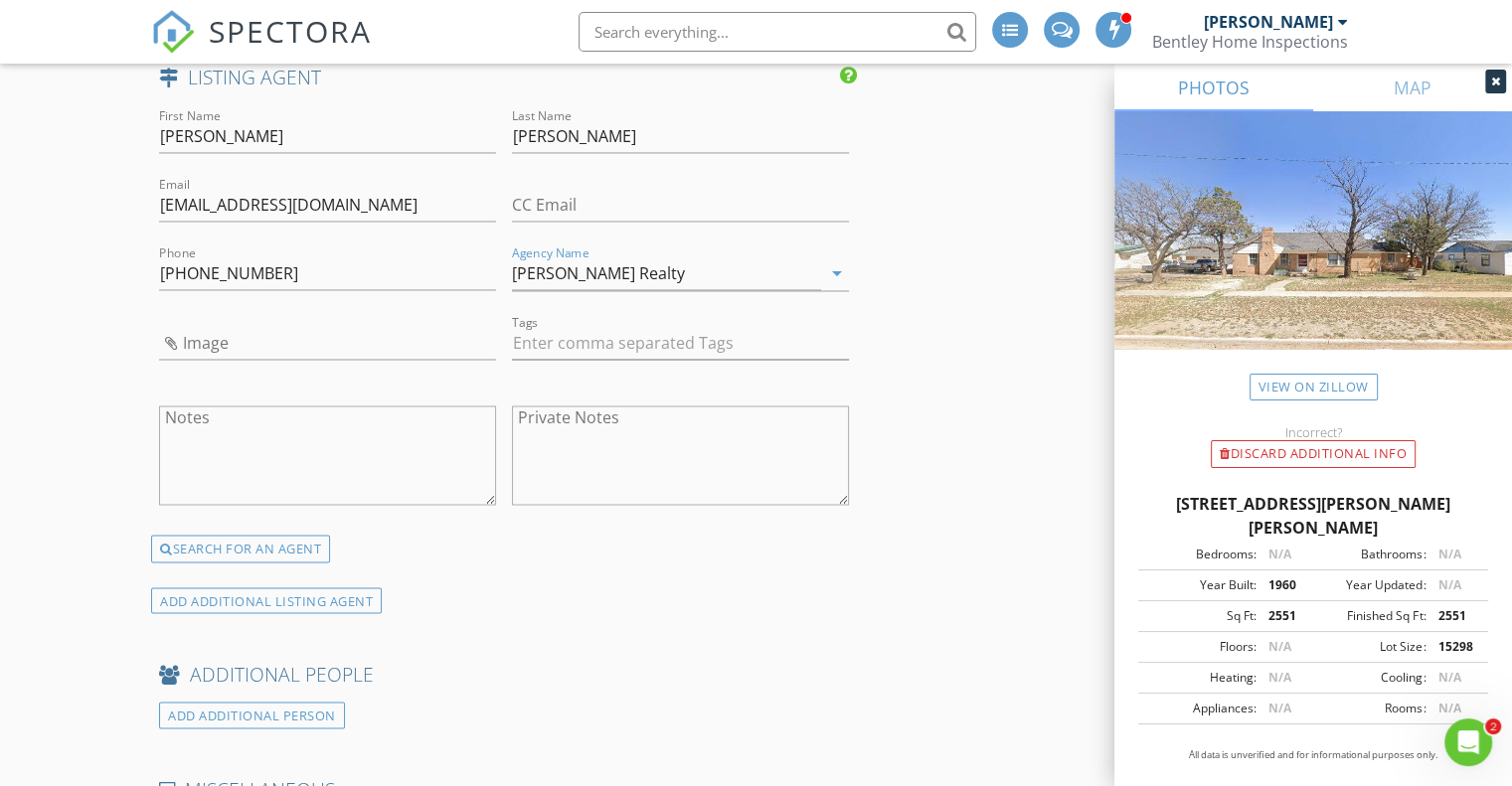 click on "INSPECTOR(S)
check_box   Andy Bentley   PRIMARY   check_box_outline_blank   Jimmy Martin     Andy Bentley arrow_drop_down   check_box_outline_blank Andy Bentley specifically requested
Date/Time
07/30/2025 3:00 PM
Location
Address Search       Address 205 Harrison Ave   Unit   City Lorenzo   State TX   Zip 79343   County Crosby     Square Feet 2963   Year Built 1960   Foundation Crawlspace arrow_drop_down     Andy Bentley     31.8 miles     (38 minutes)
client
check_box Enable Client CC email for this inspection   Client Search     check_box_outline_blank Client is a Company/Organization     First Name Sebastian   Last Name Lozano   Email sebastianlozano86@gmail.com   CC Email   Phone 210-803-8773   Address   City   State   Zip     Tags         Notes   Private Notes
ADD ADDITIONAL client
check_box" at bounding box center [756, -690] 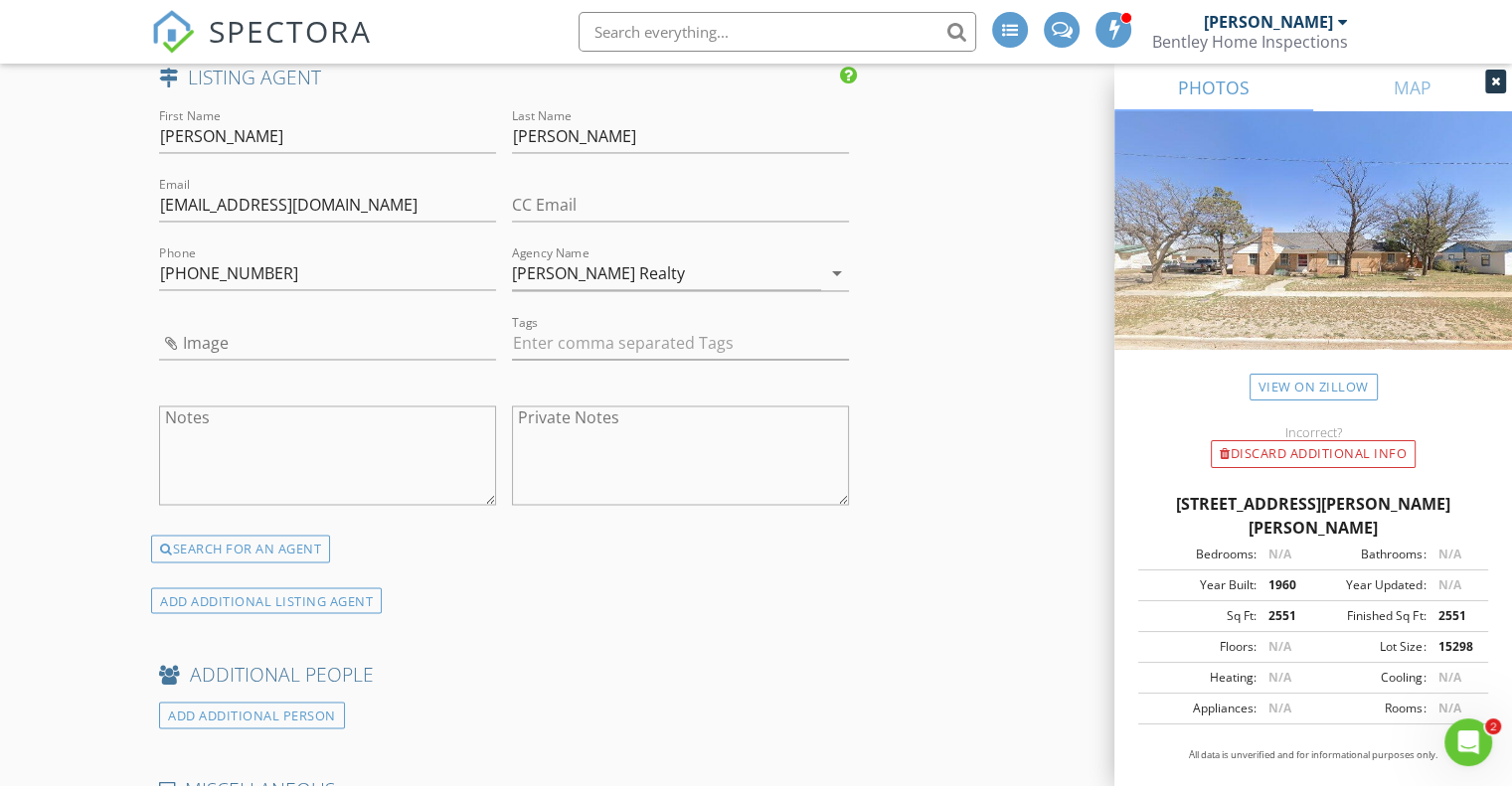 click at bounding box center (680, 305) 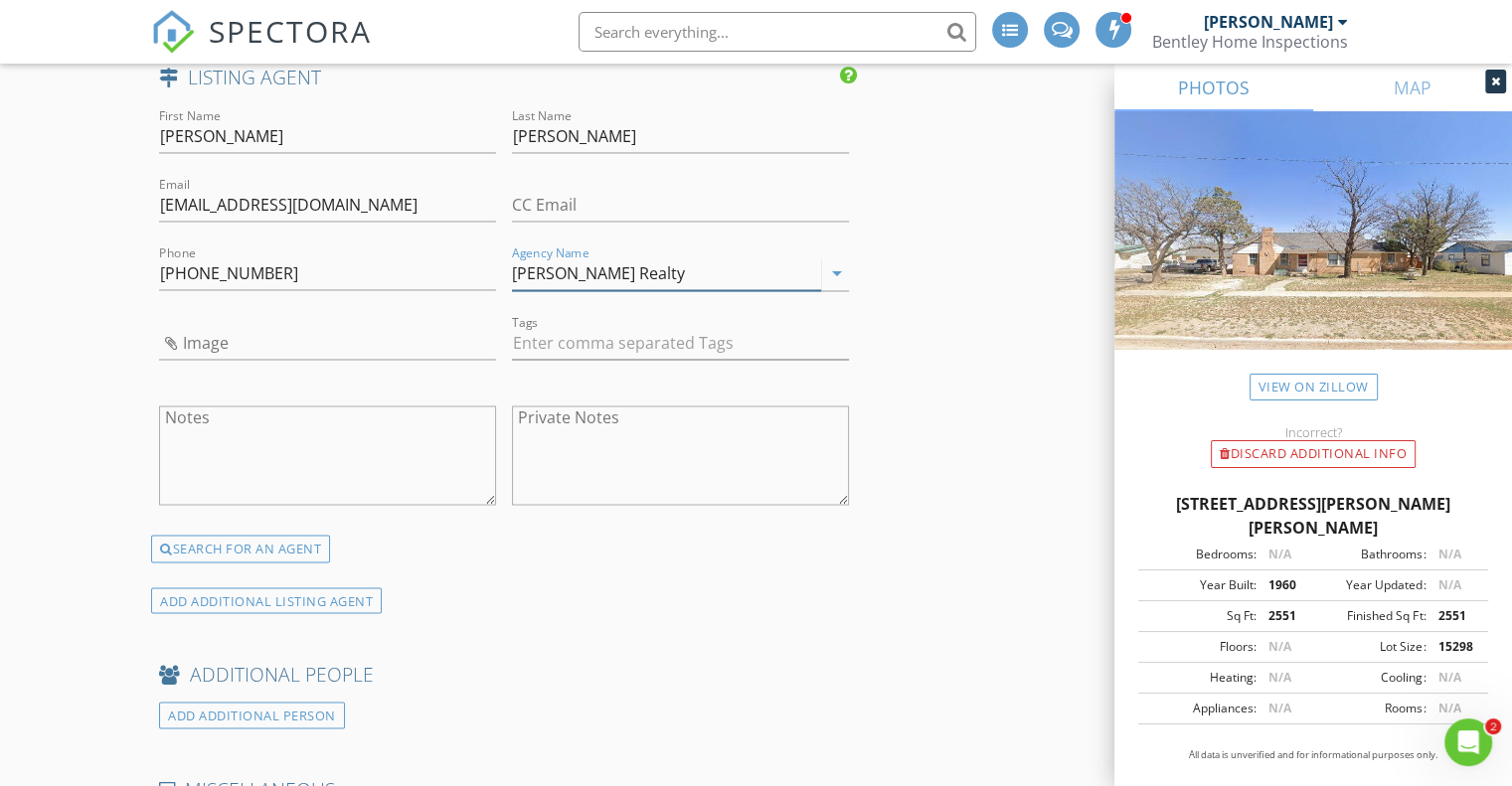 click on "Aycock Realty" at bounding box center [666, 273] 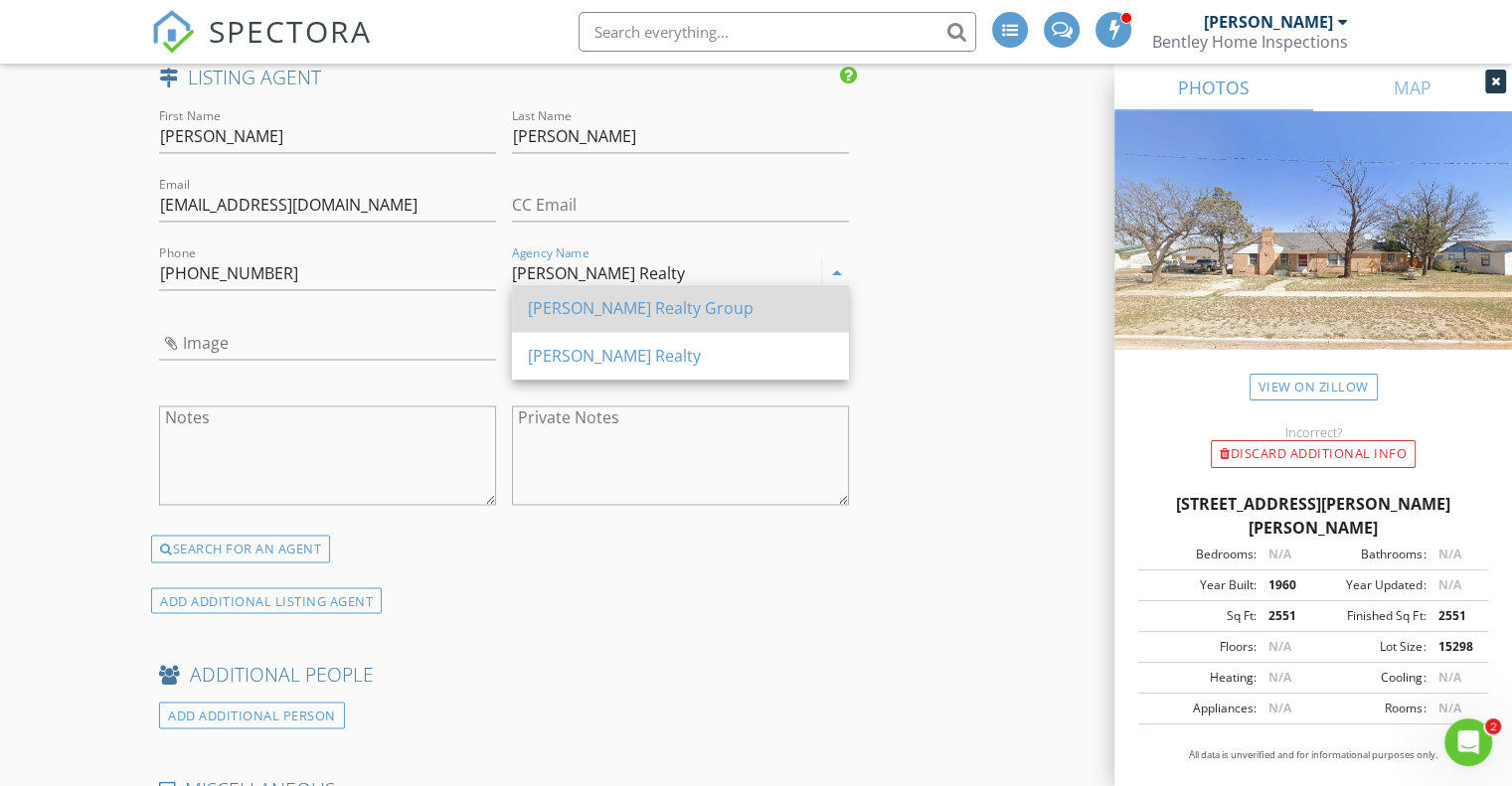 click on "Aycock Realty Group" at bounding box center [680, 308] 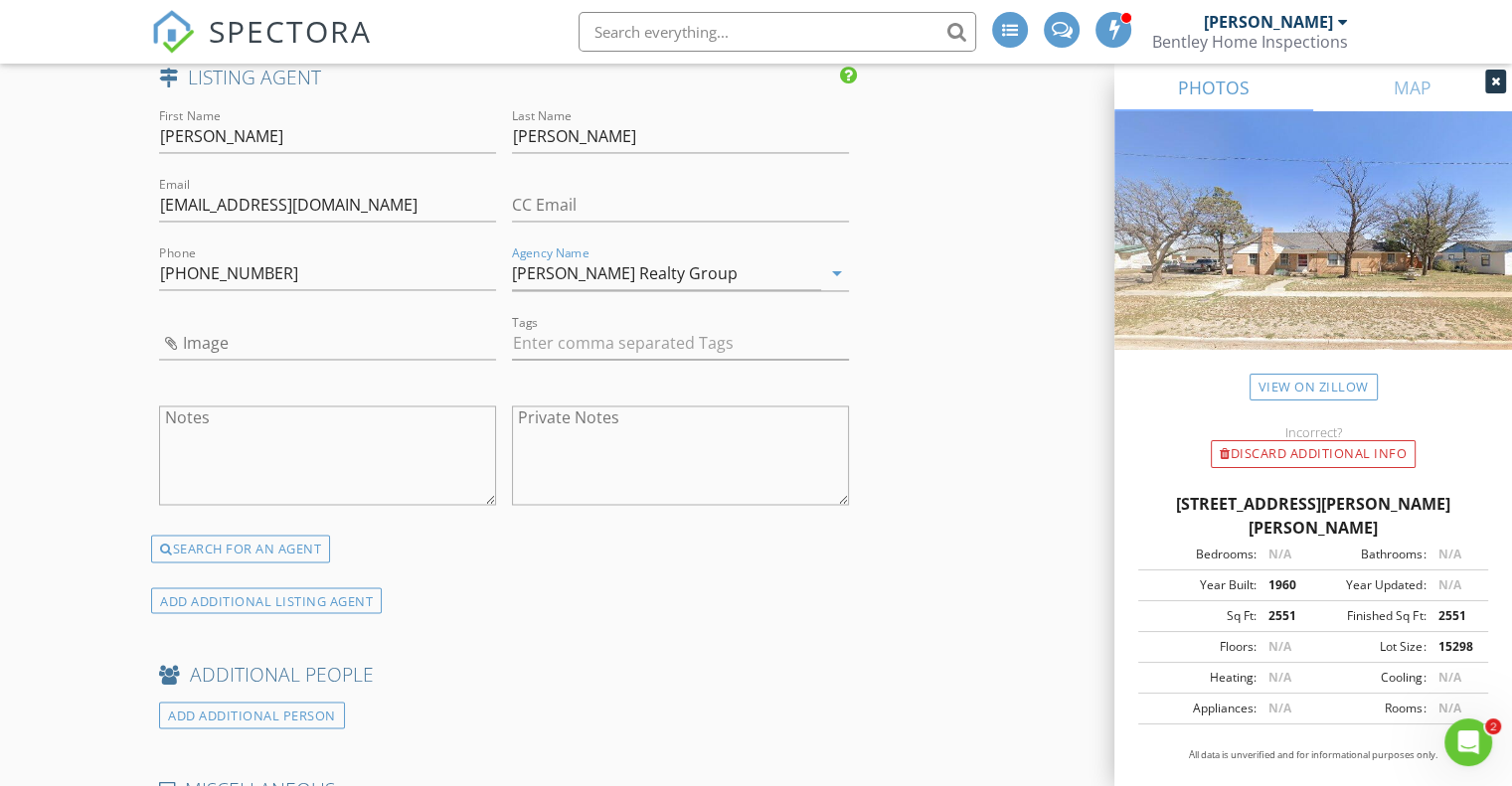 click on "INSPECTOR(S)
check_box   Andy Bentley   PRIMARY   check_box_outline_blank   Jimmy Martin     Andy Bentley arrow_drop_down   check_box_outline_blank Andy Bentley specifically requested
Date/Time
07/30/2025 3:00 PM
Location
Address Search       Address 205 Harrison Ave   Unit   City Lorenzo   State TX   Zip 79343   County Crosby     Square Feet 2963   Year Built 1960   Foundation Crawlspace arrow_drop_down     Andy Bentley     31.8 miles     (38 minutes)
client
check_box Enable Client CC email for this inspection   Client Search     check_box_outline_blank Client is a Company/Organization     First Name Sebastian   Last Name Lozano   Email sebastianlozano86@gmail.com   CC Email   Phone 210-803-8773   Address   City   State   Zip     Tags         Notes   Private Notes
ADD ADDITIONAL client
check_box" at bounding box center [756, -690] 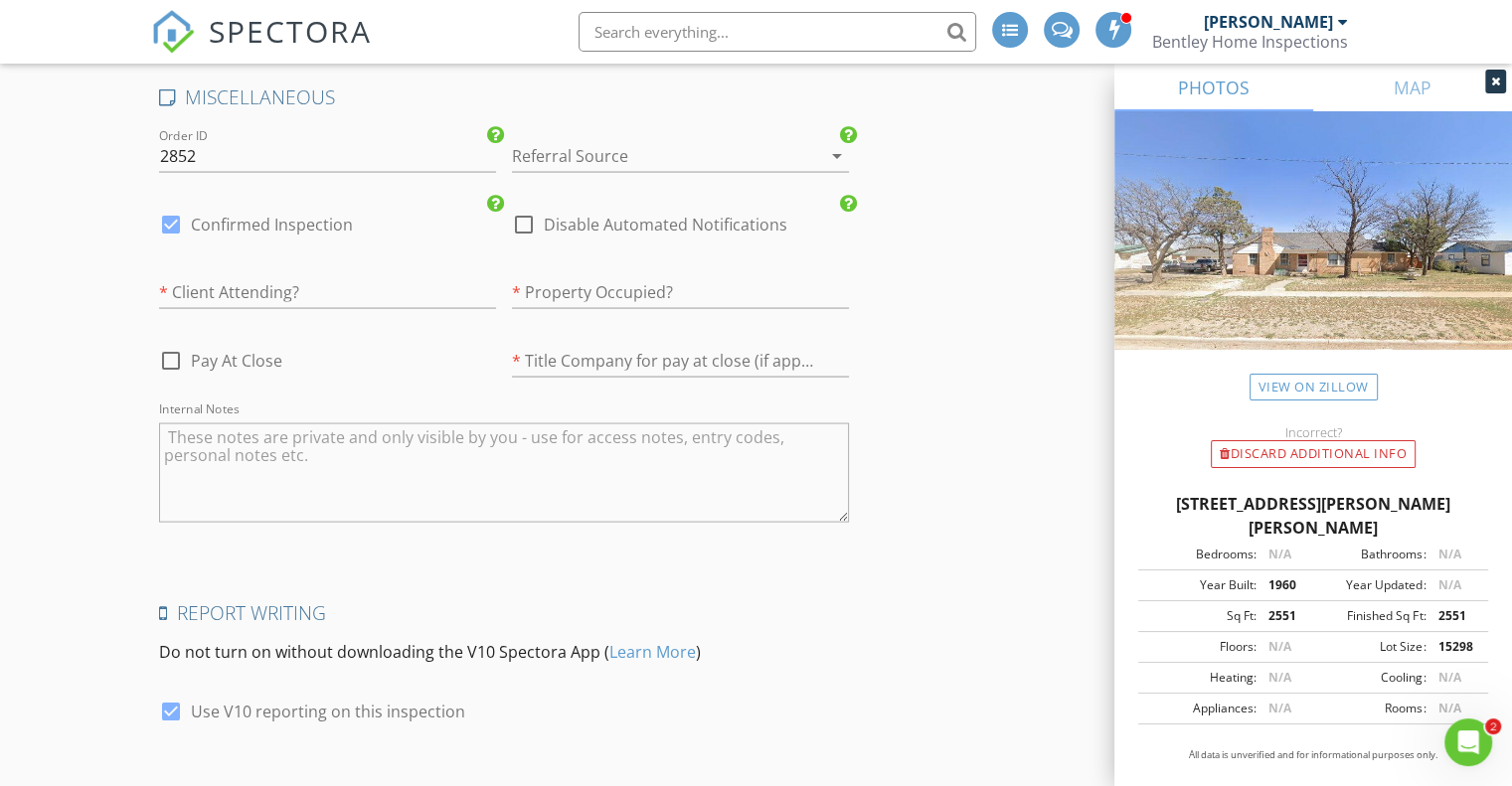 scroll, scrollTop: 3975, scrollLeft: 0, axis: vertical 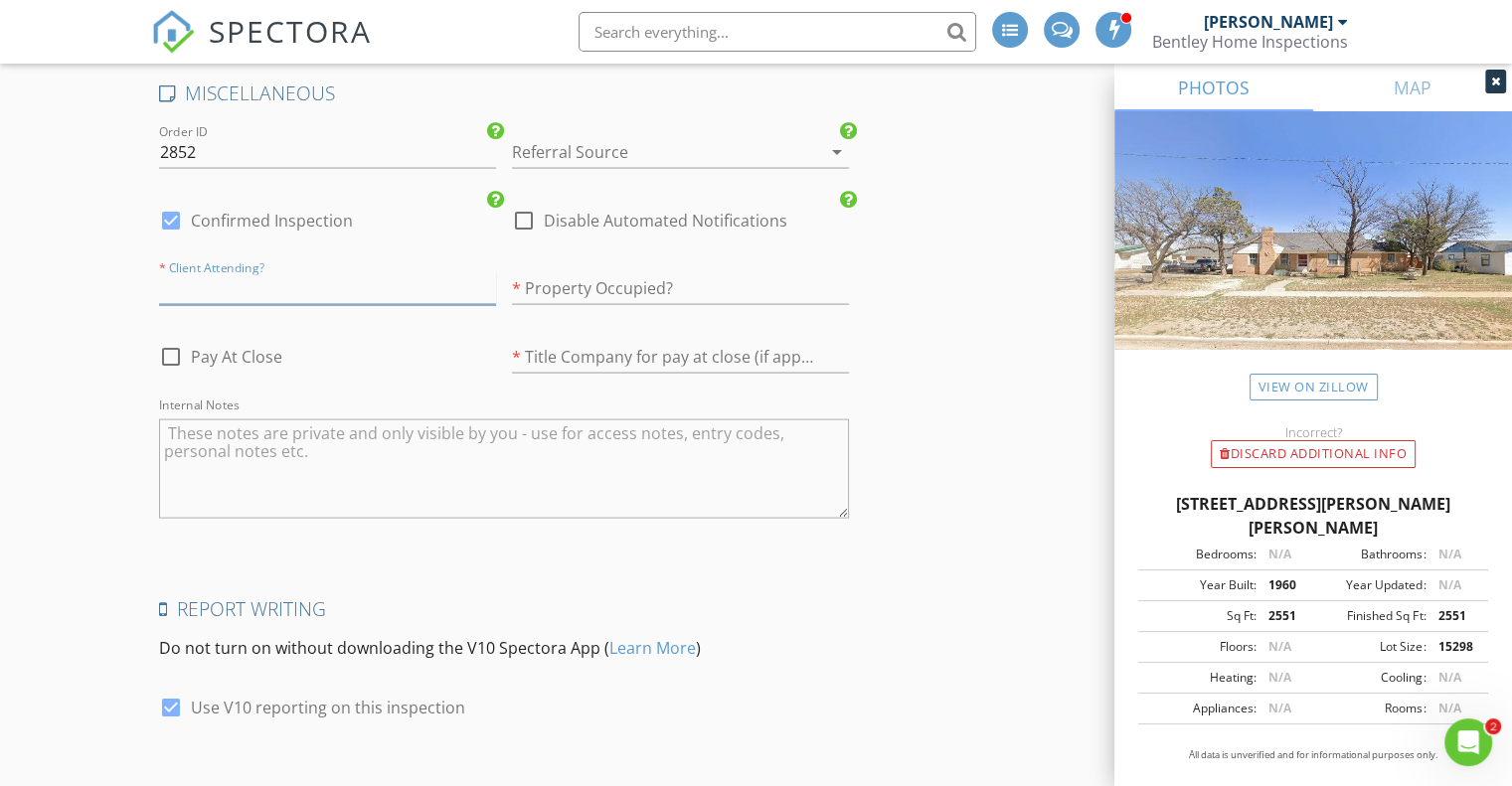 click at bounding box center (327, 288) 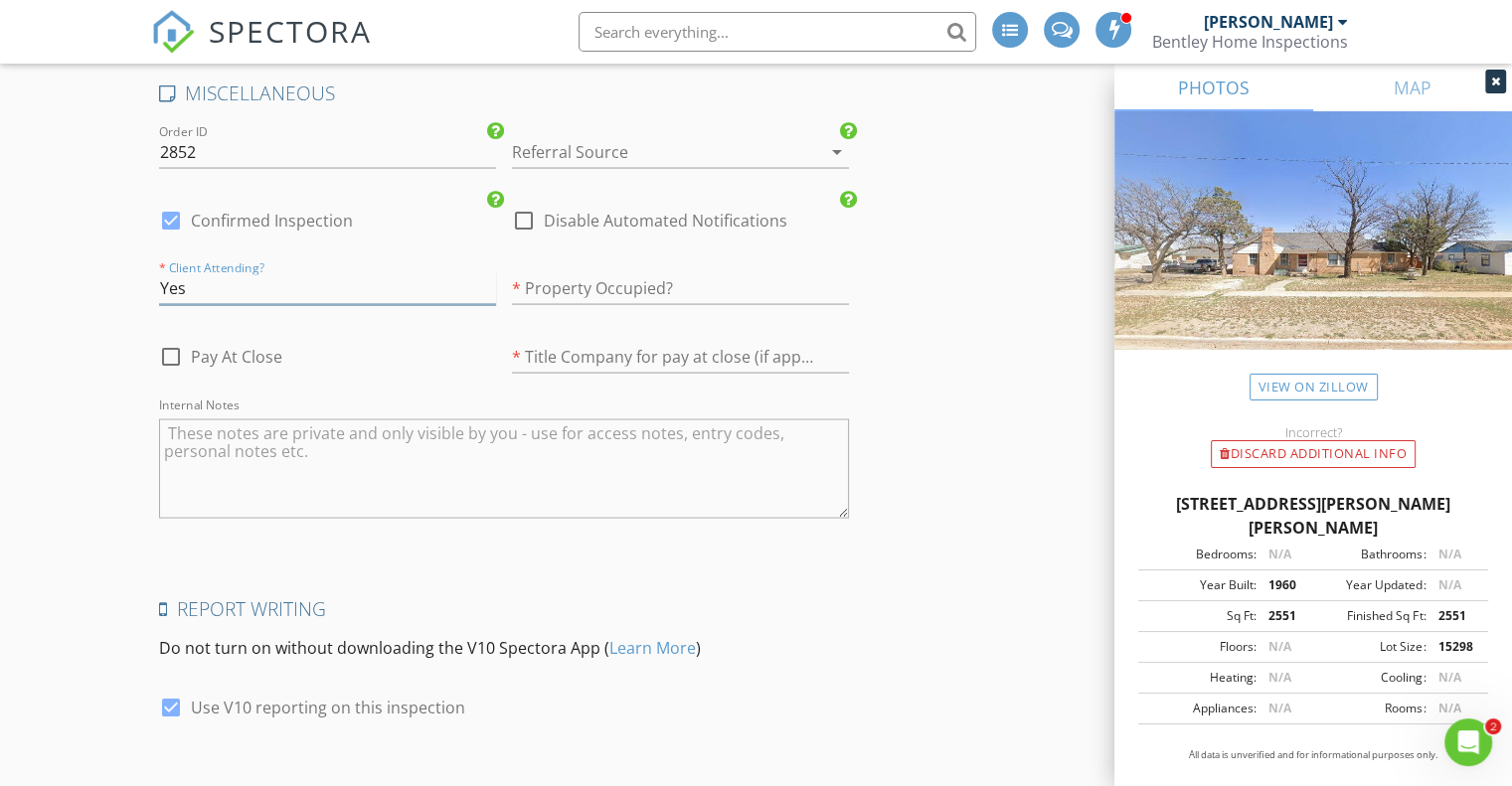 type on "Yes" 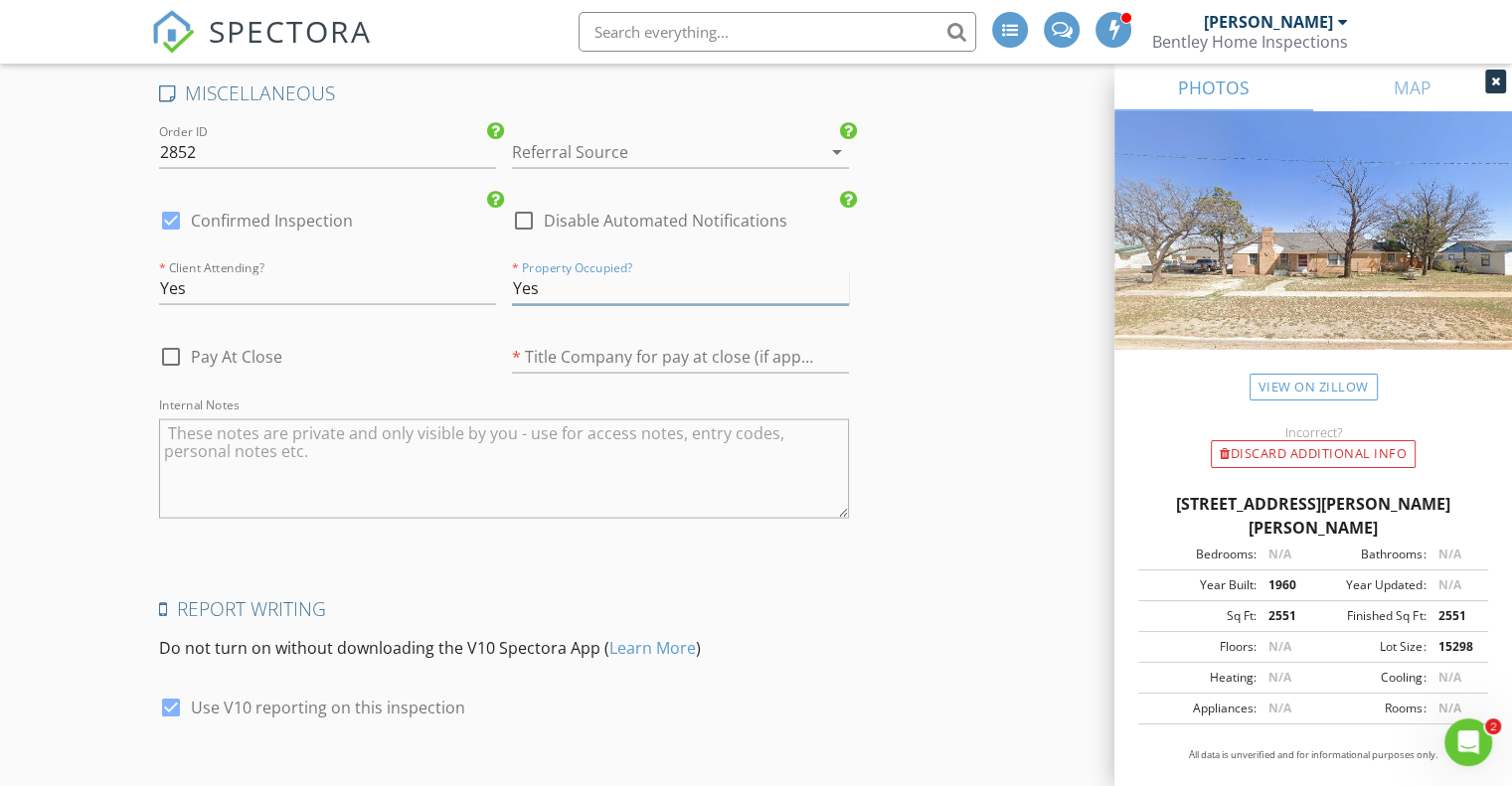 type on "Yes" 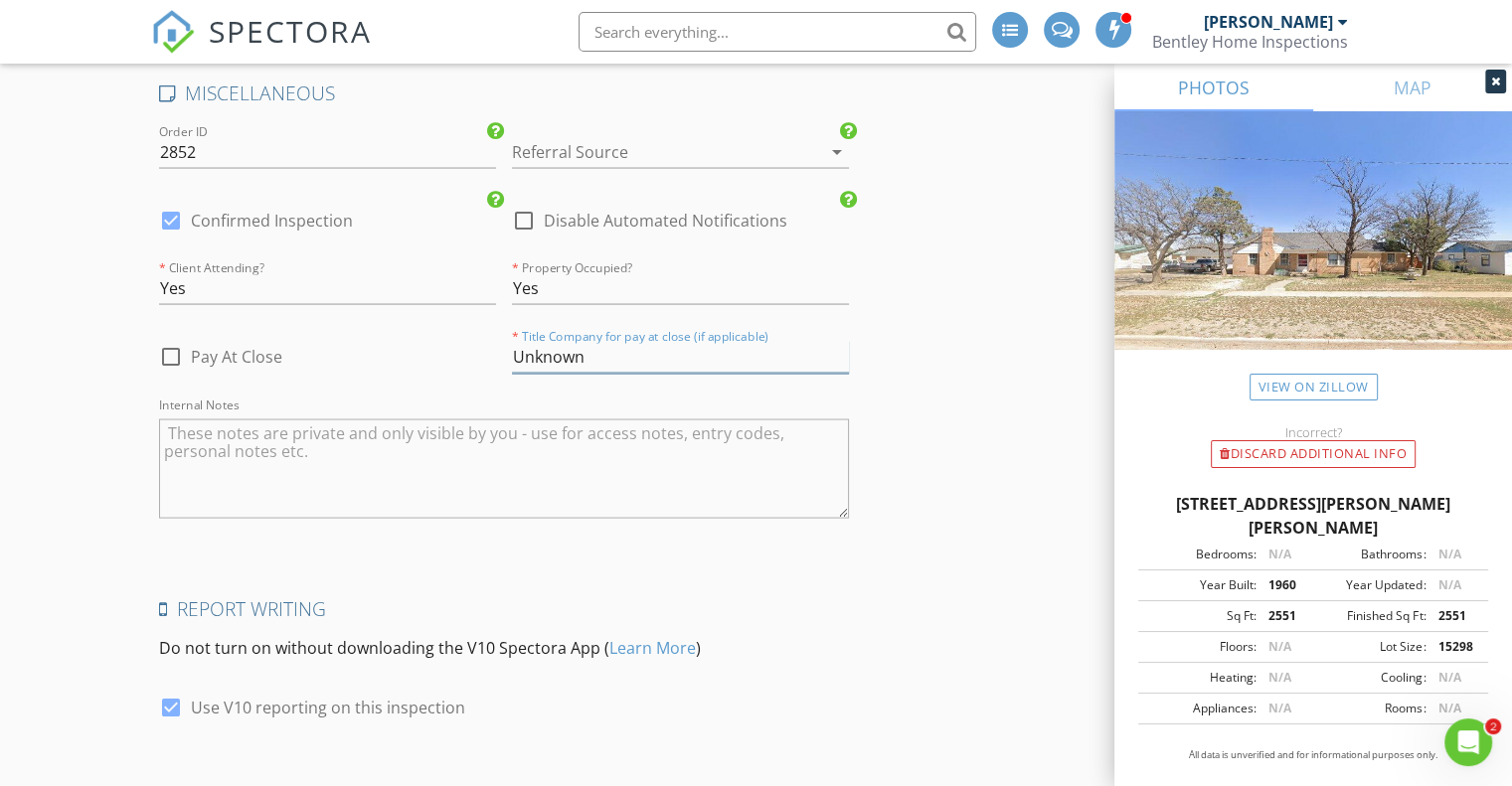 scroll, scrollTop: 3975, scrollLeft: 0, axis: vertical 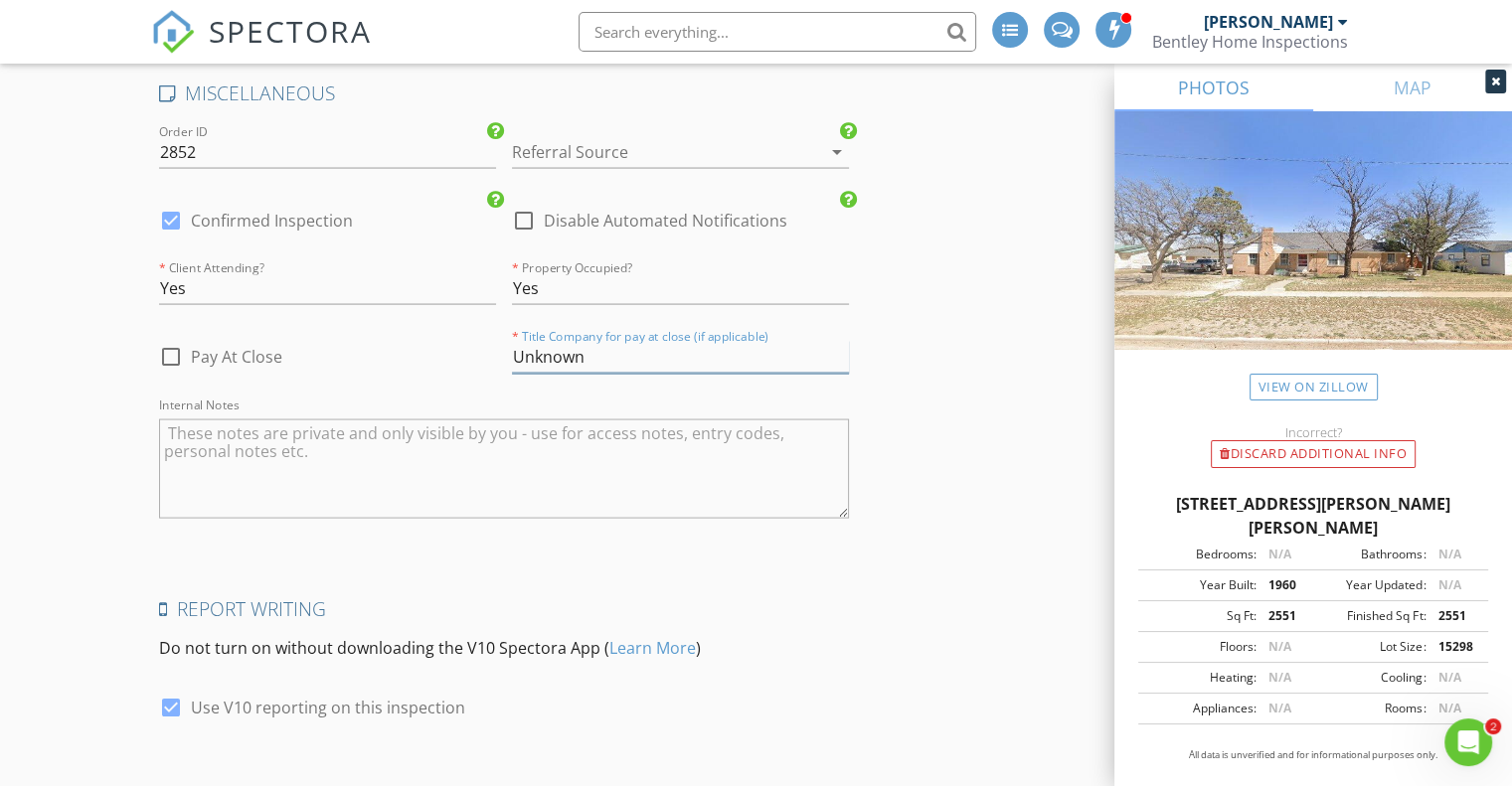 drag, startPoint x: 605, startPoint y: 350, endPoint x: 477, endPoint y: 367, distance: 129.12397 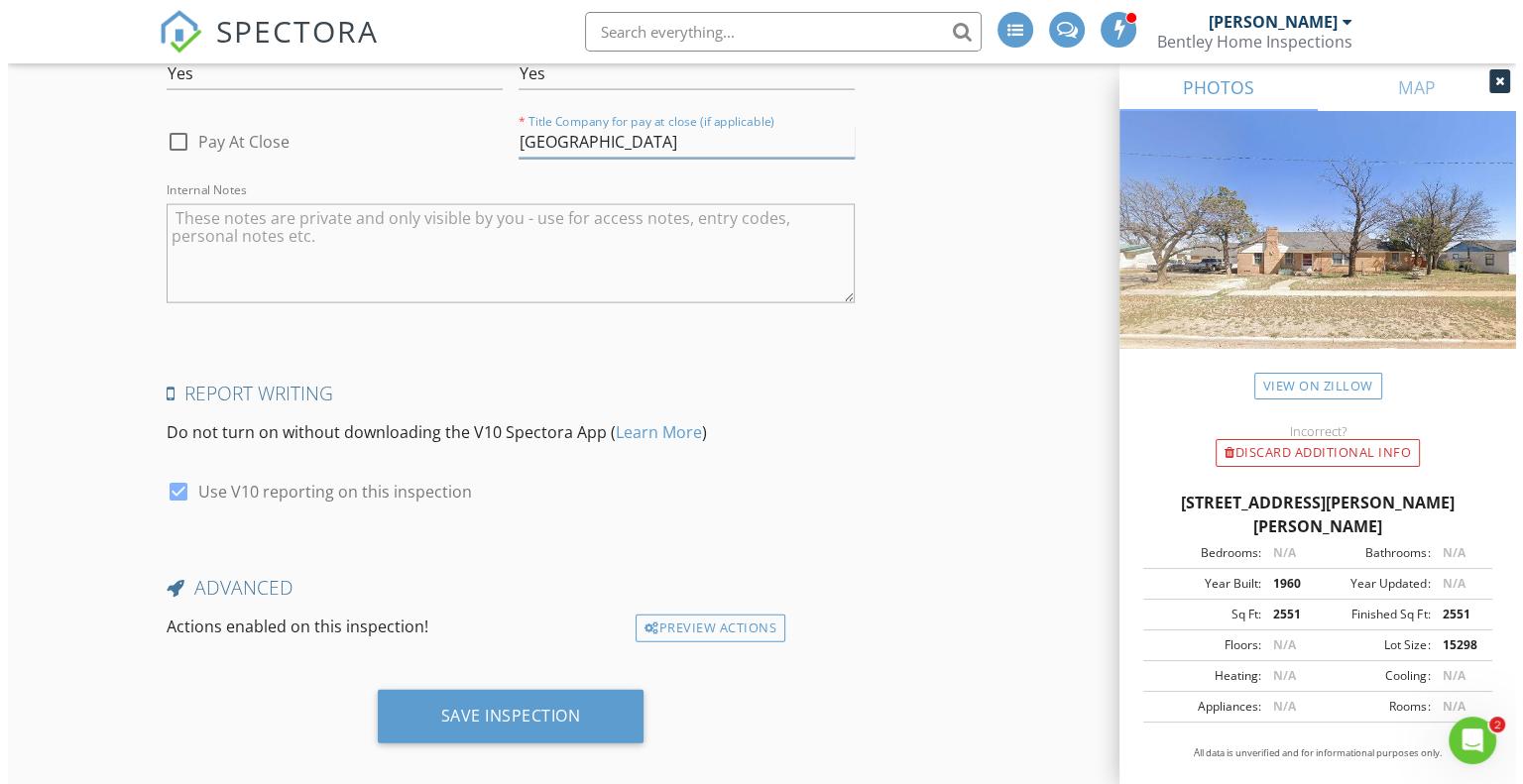 scroll, scrollTop: 4187, scrollLeft: 0, axis: vertical 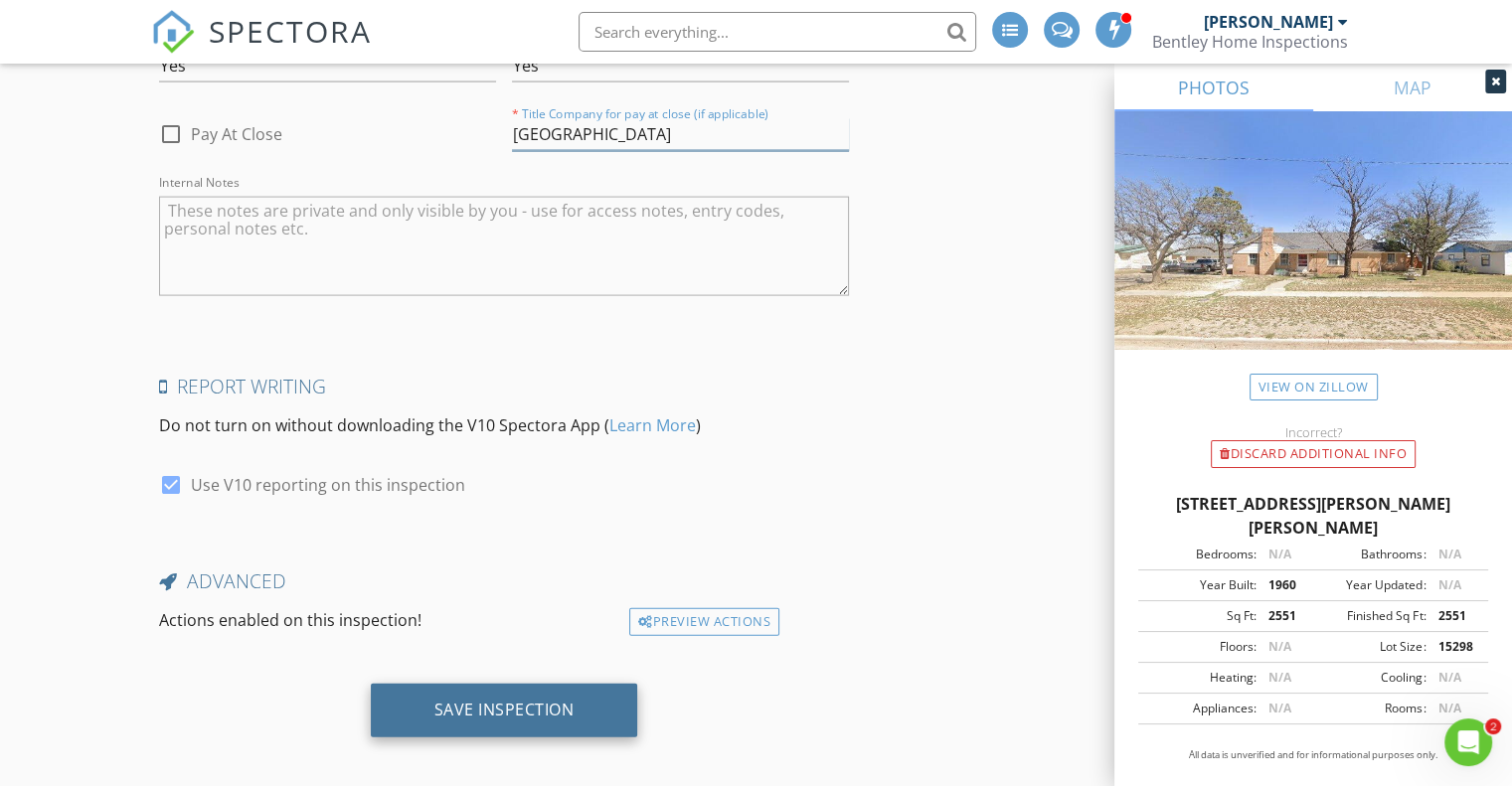 type on "Crosby County" 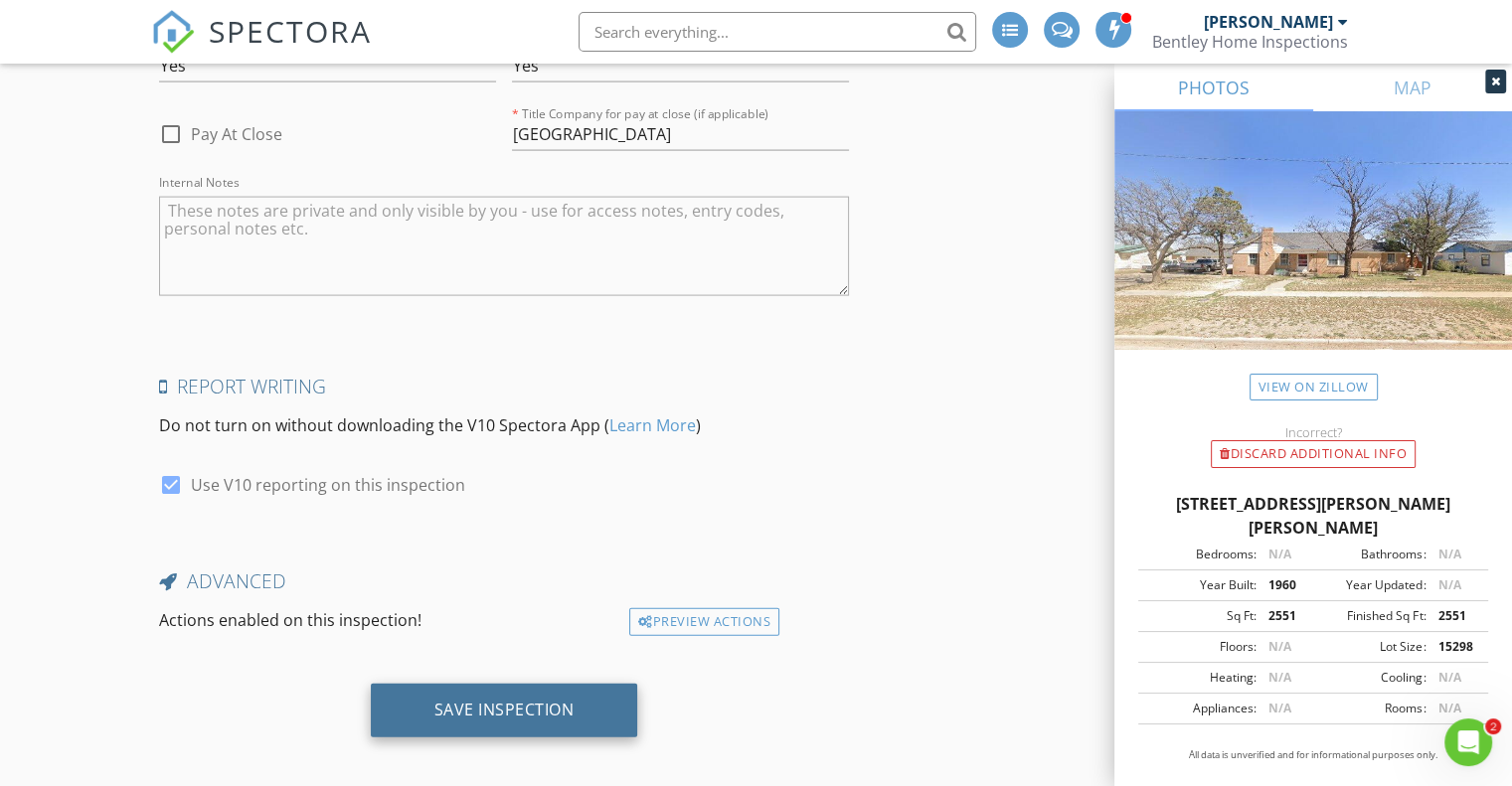 click on "Save Inspection" at bounding box center [504, 709] 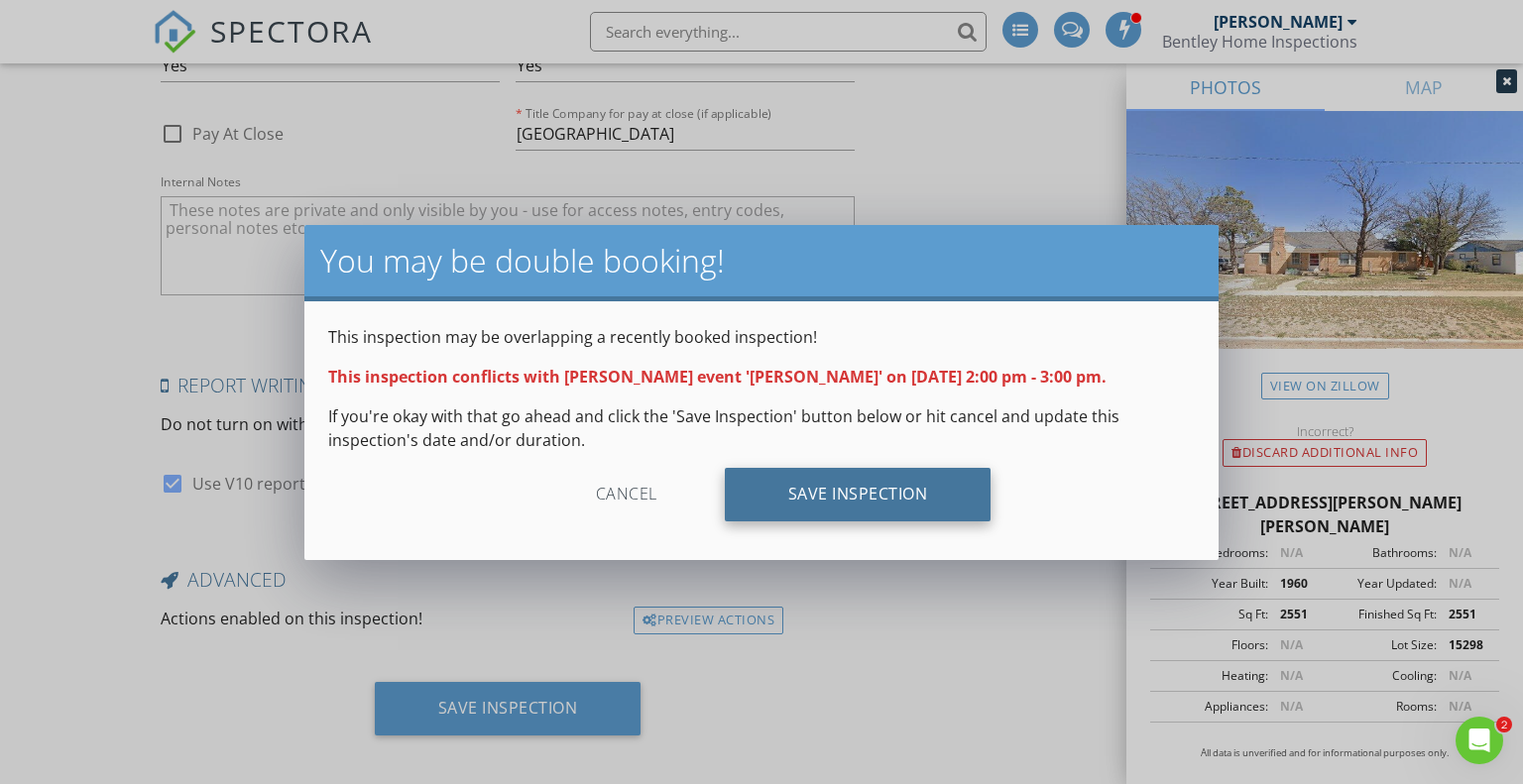 click on "Save Inspection" at bounding box center [858, 495] 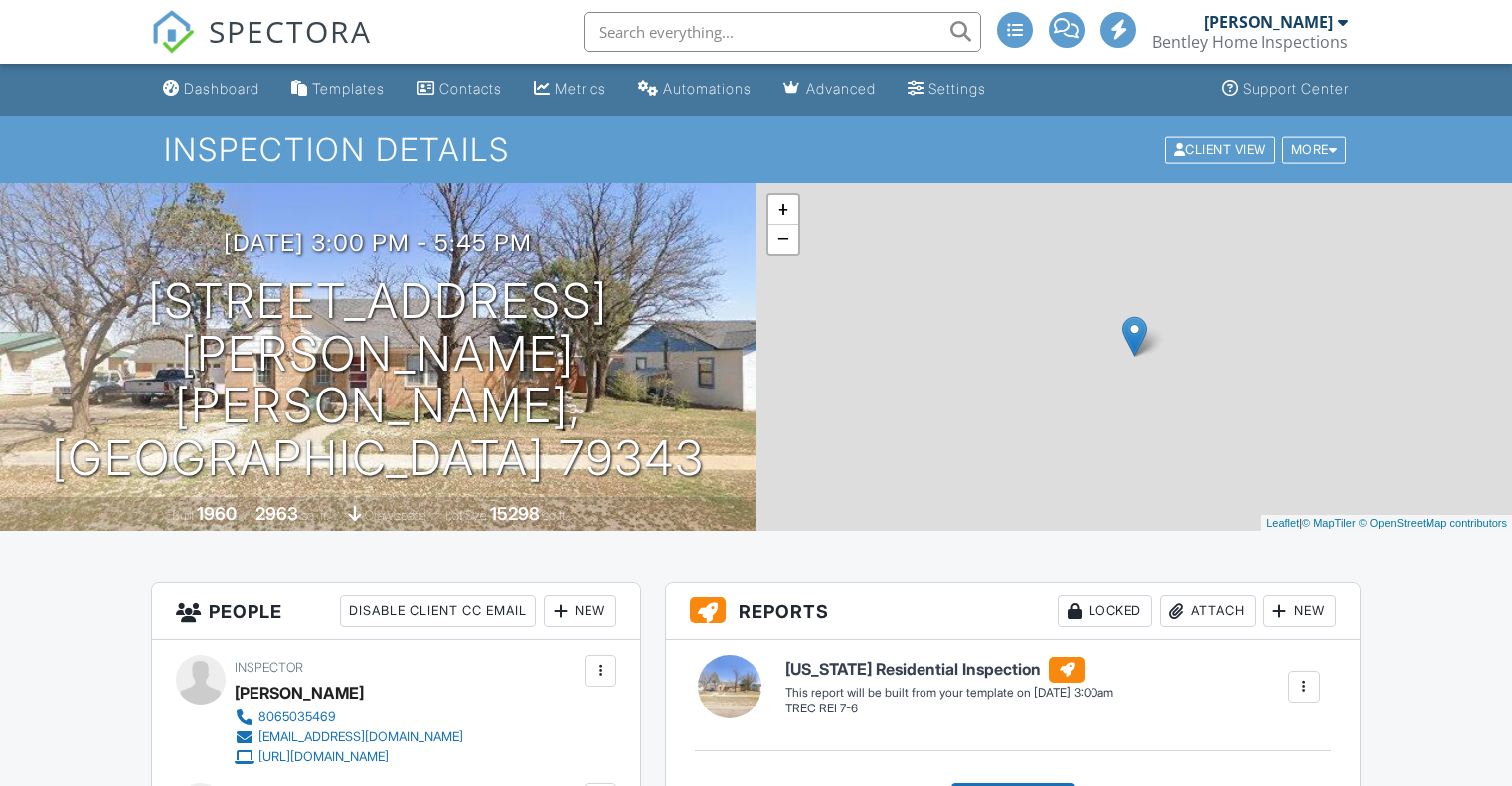 scroll, scrollTop: 0, scrollLeft: 0, axis: both 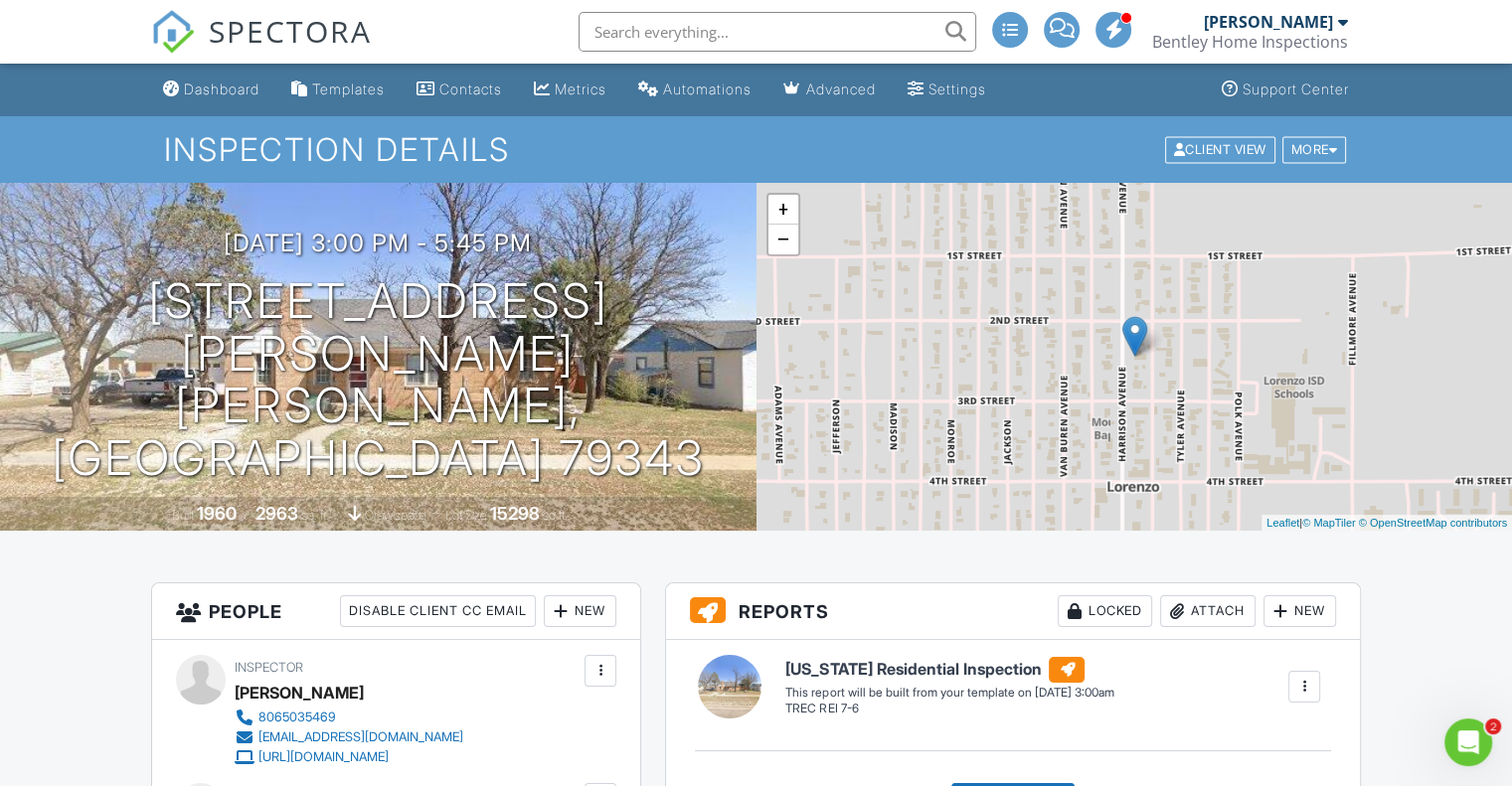 click at bounding box center (777, 32) 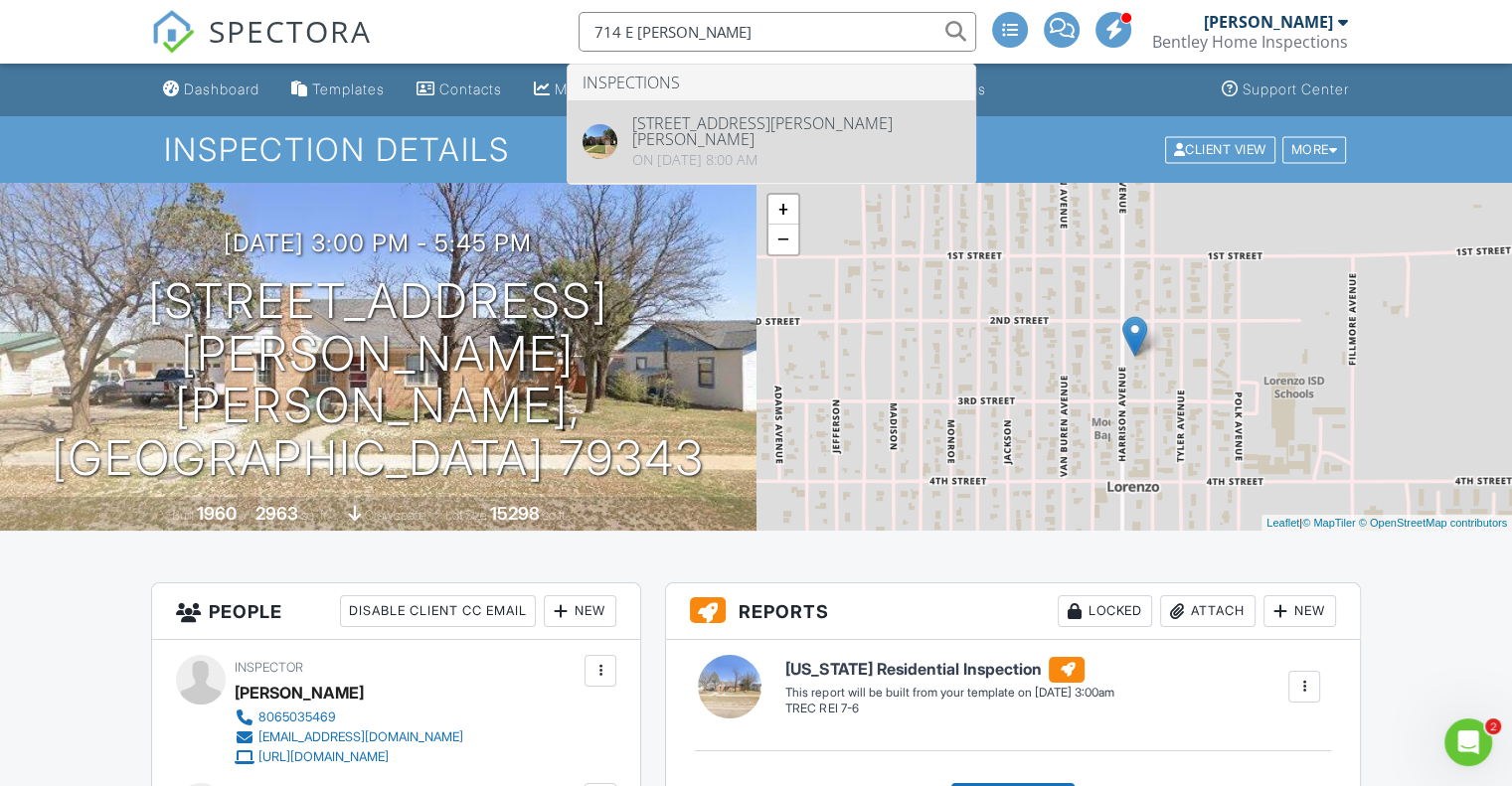 type on "714 E [PERSON_NAME]" 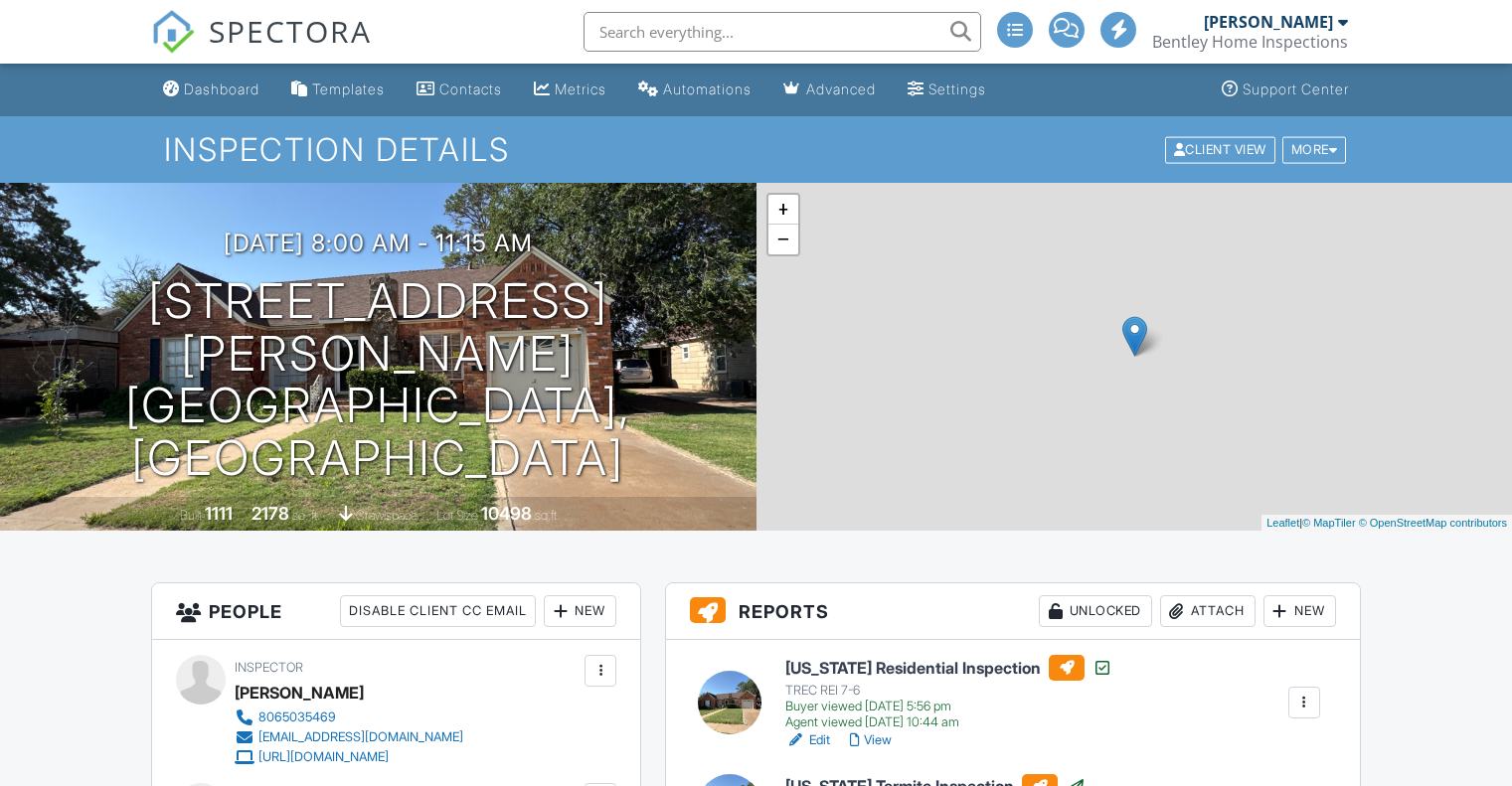 scroll, scrollTop: 0, scrollLeft: 0, axis: both 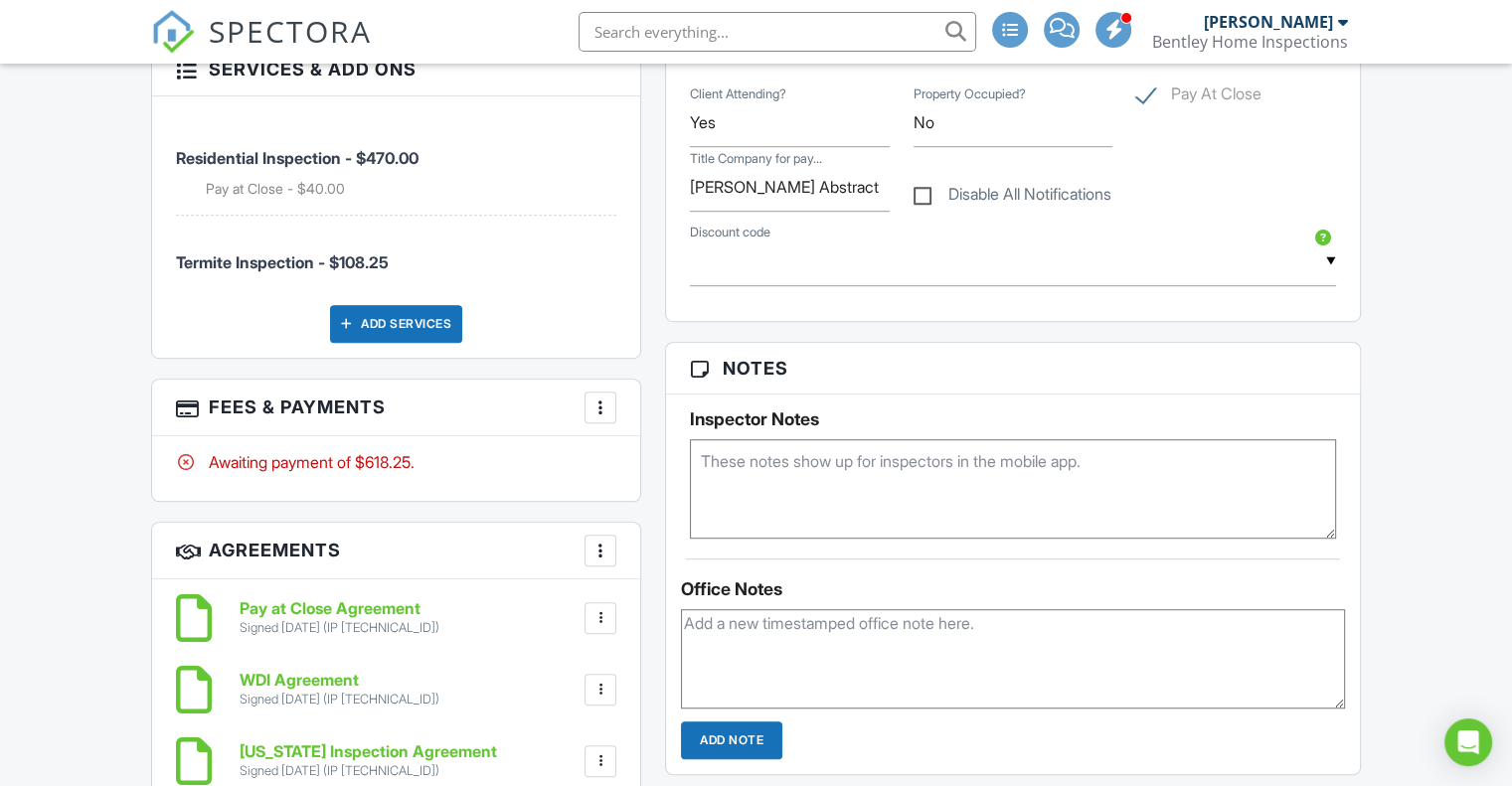 click at bounding box center (600, 407) 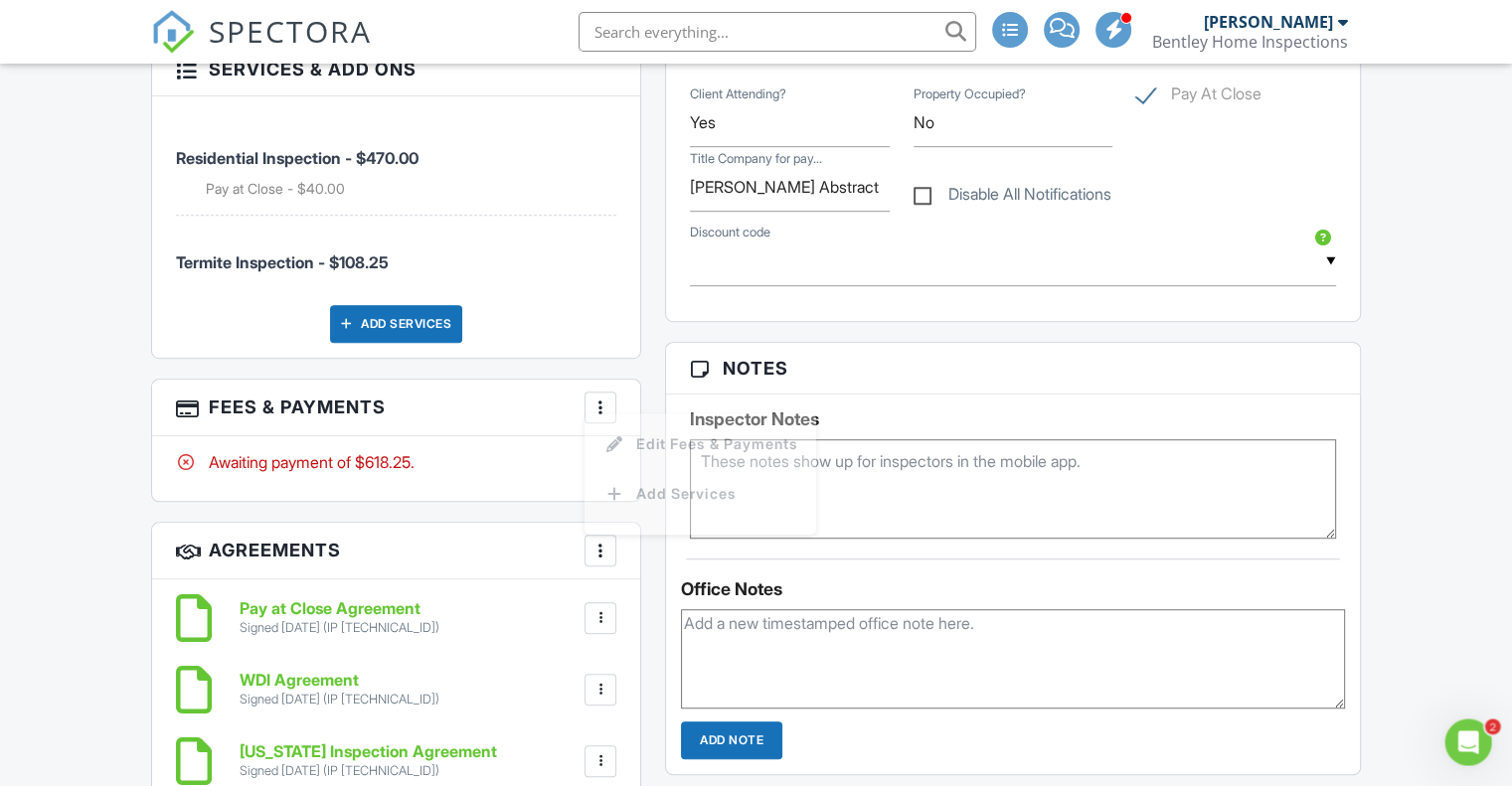 scroll, scrollTop: 0, scrollLeft: 0, axis: both 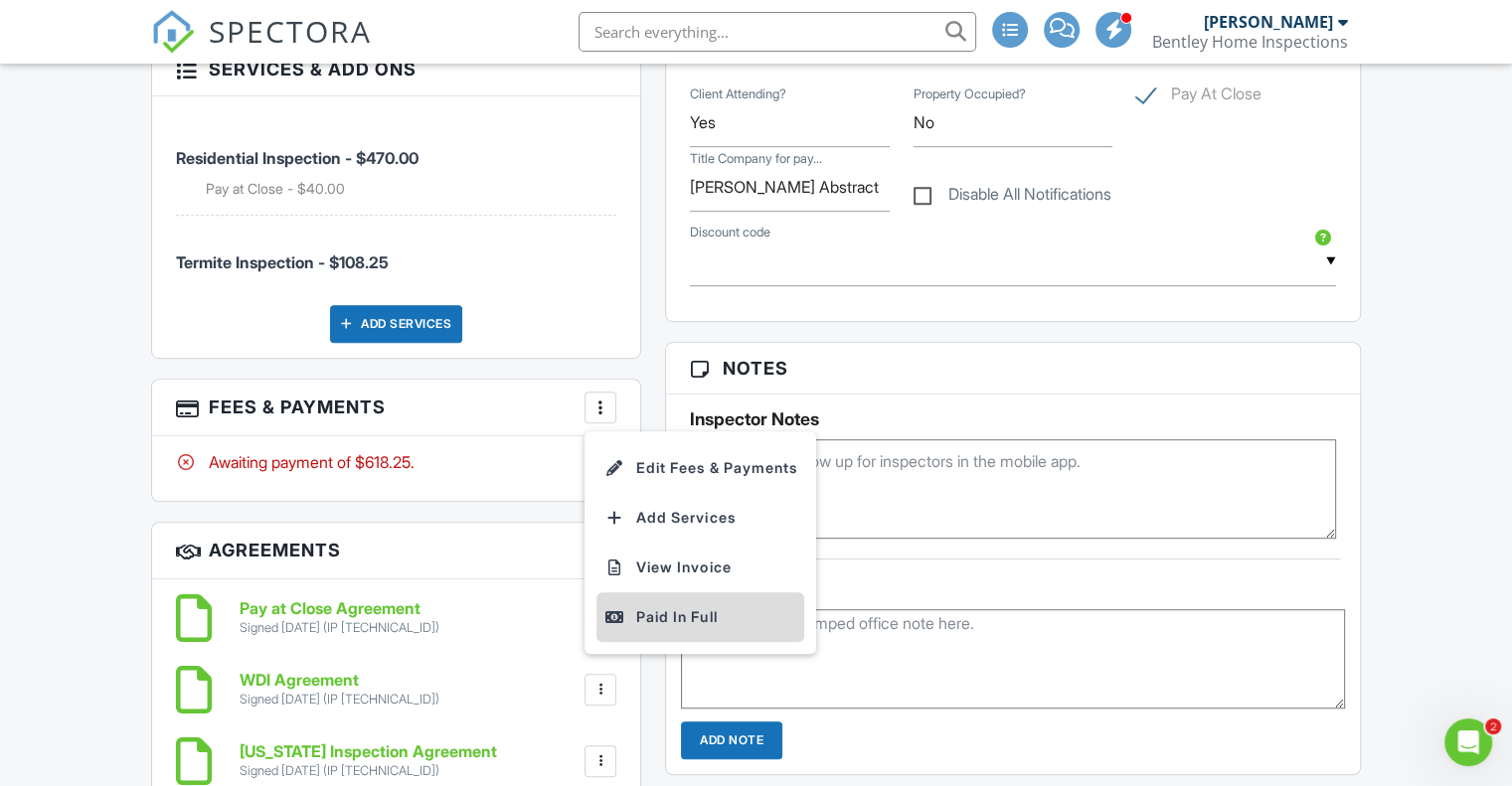 click on "Paid In Full" at bounding box center (700, 617) 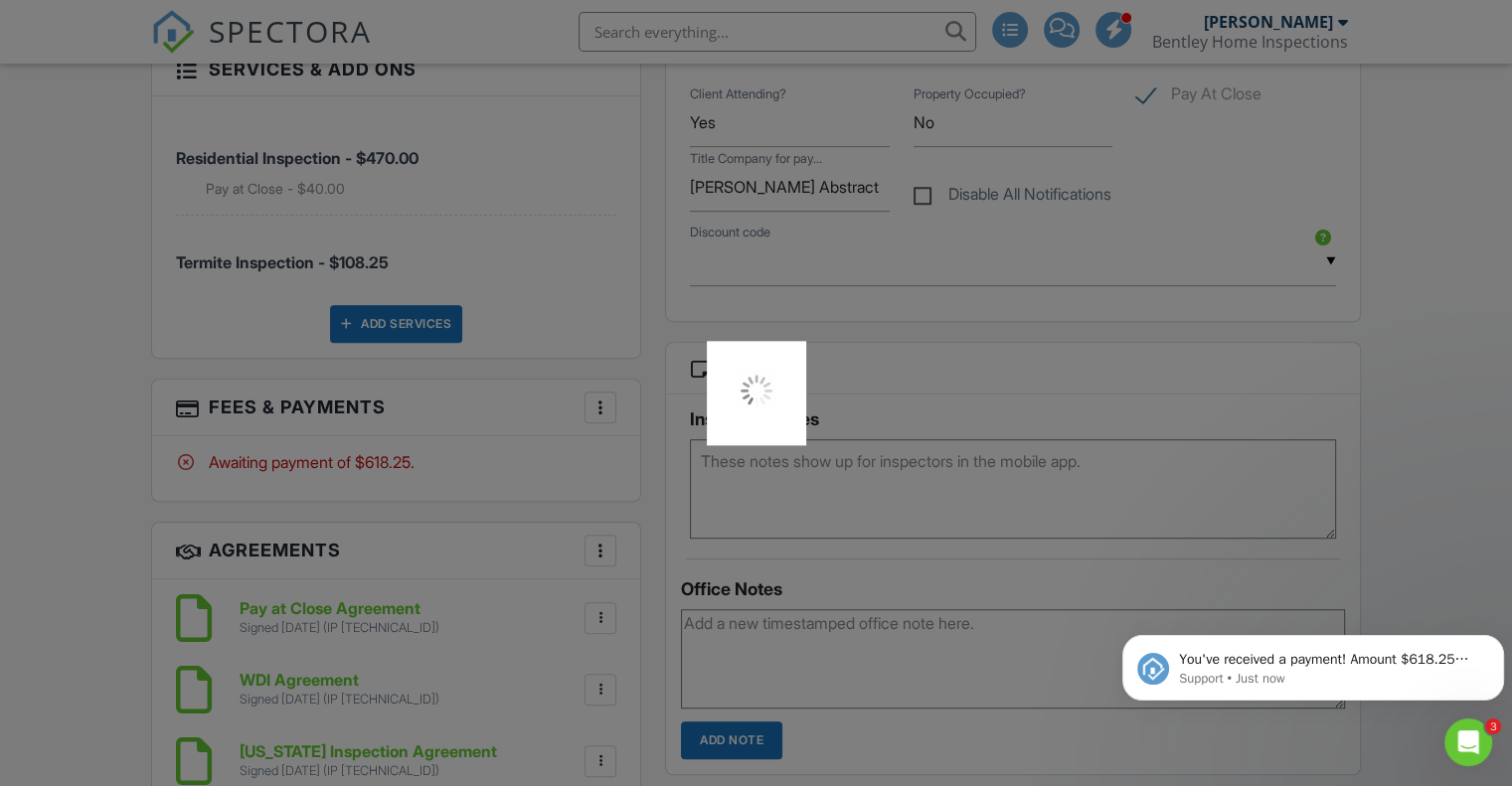 scroll, scrollTop: 0, scrollLeft: 0, axis: both 